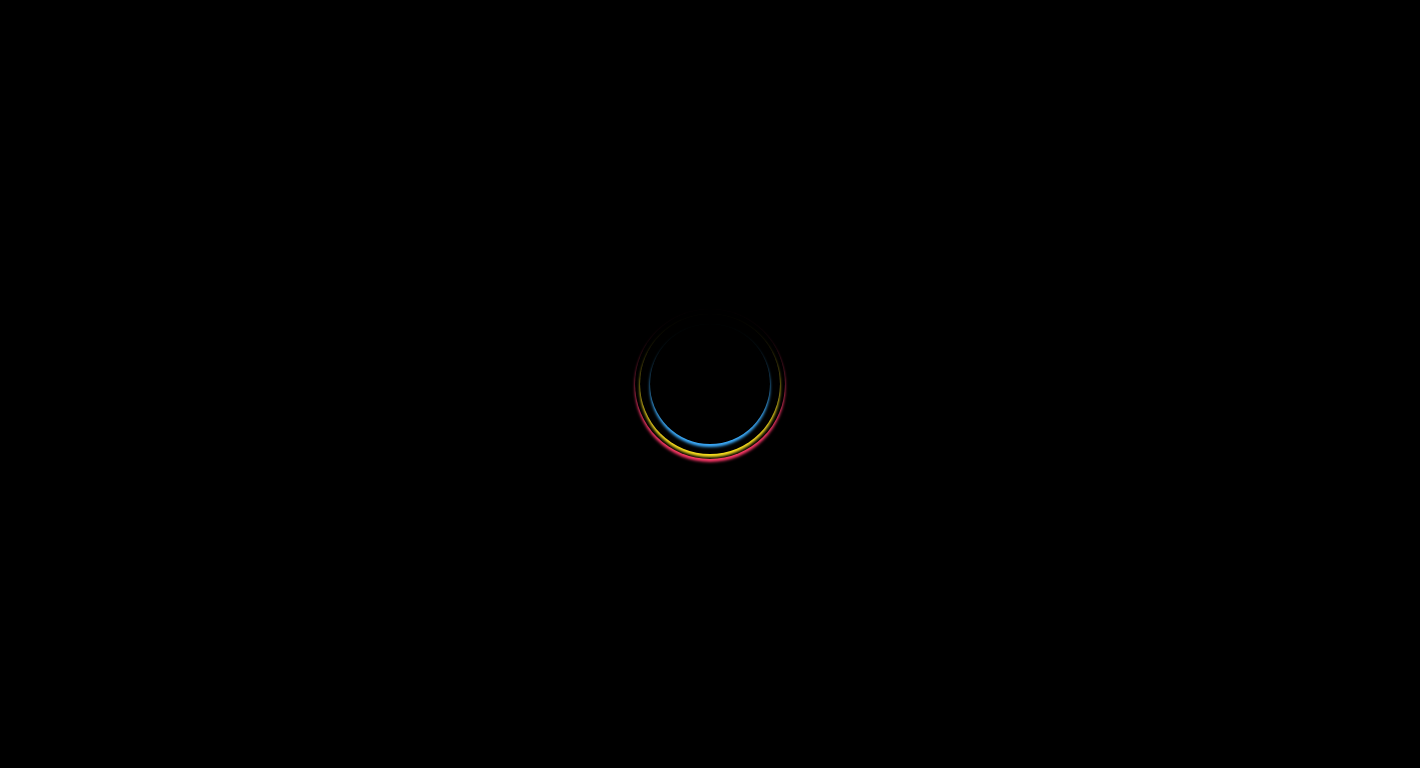 select 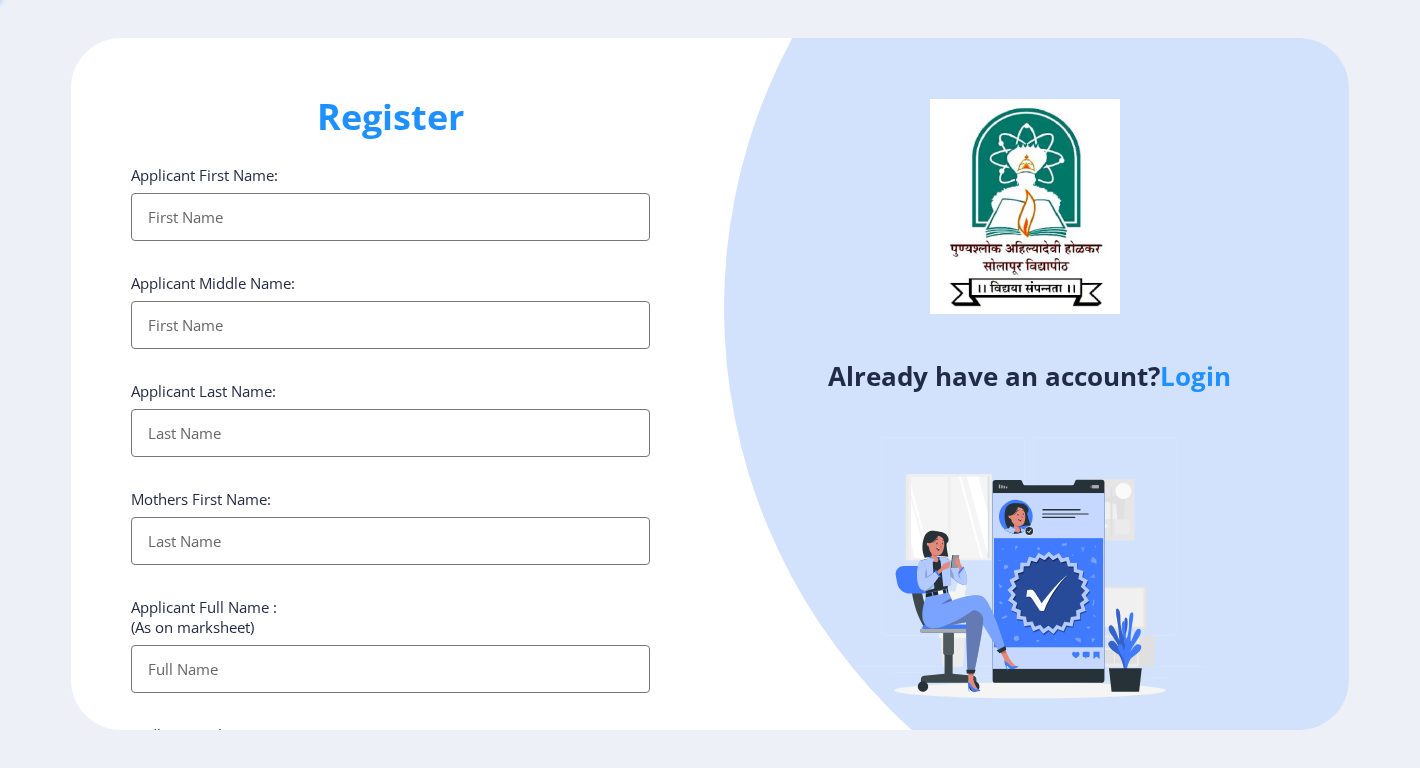 scroll, scrollTop: 0, scrollLeft: 0, axis: both 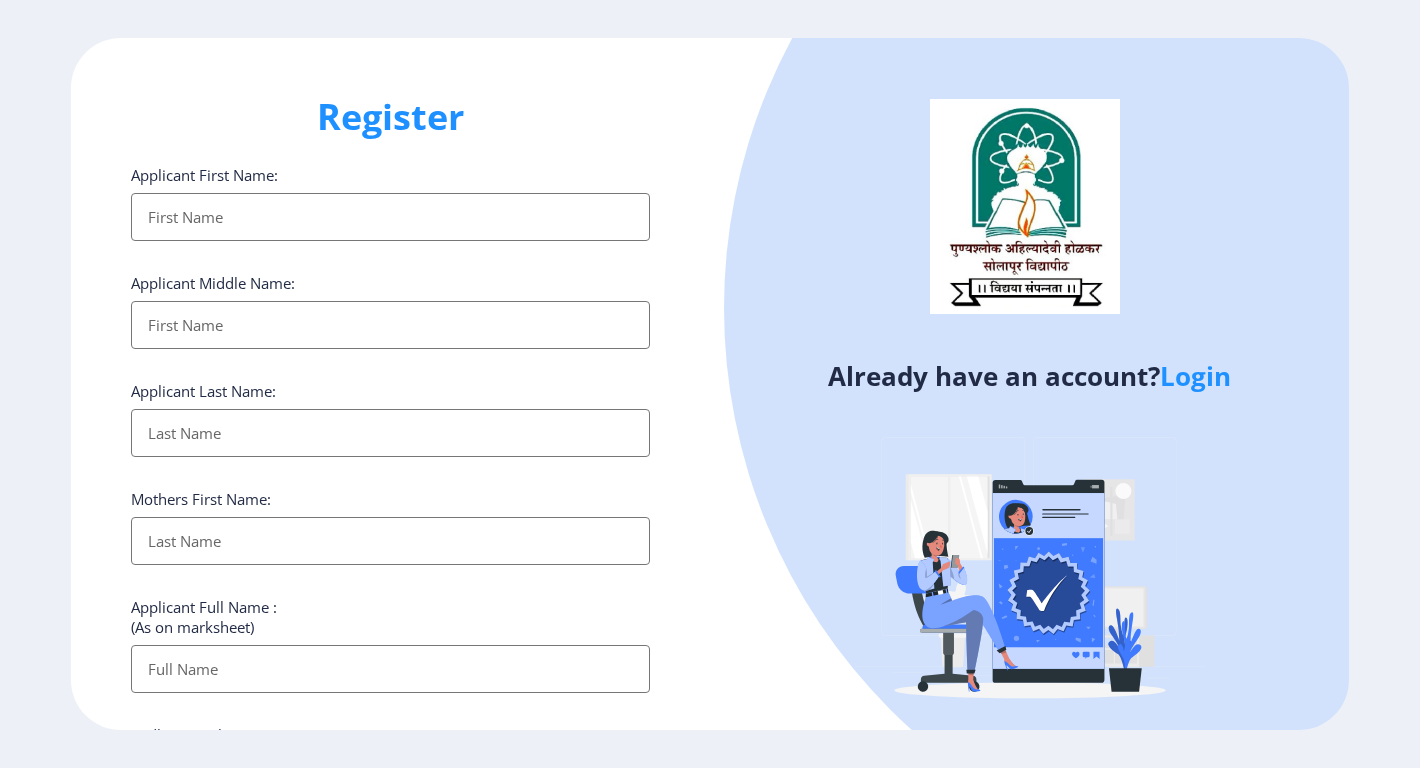 click on "Applicant First Name:" at bounding box center [390, 217] 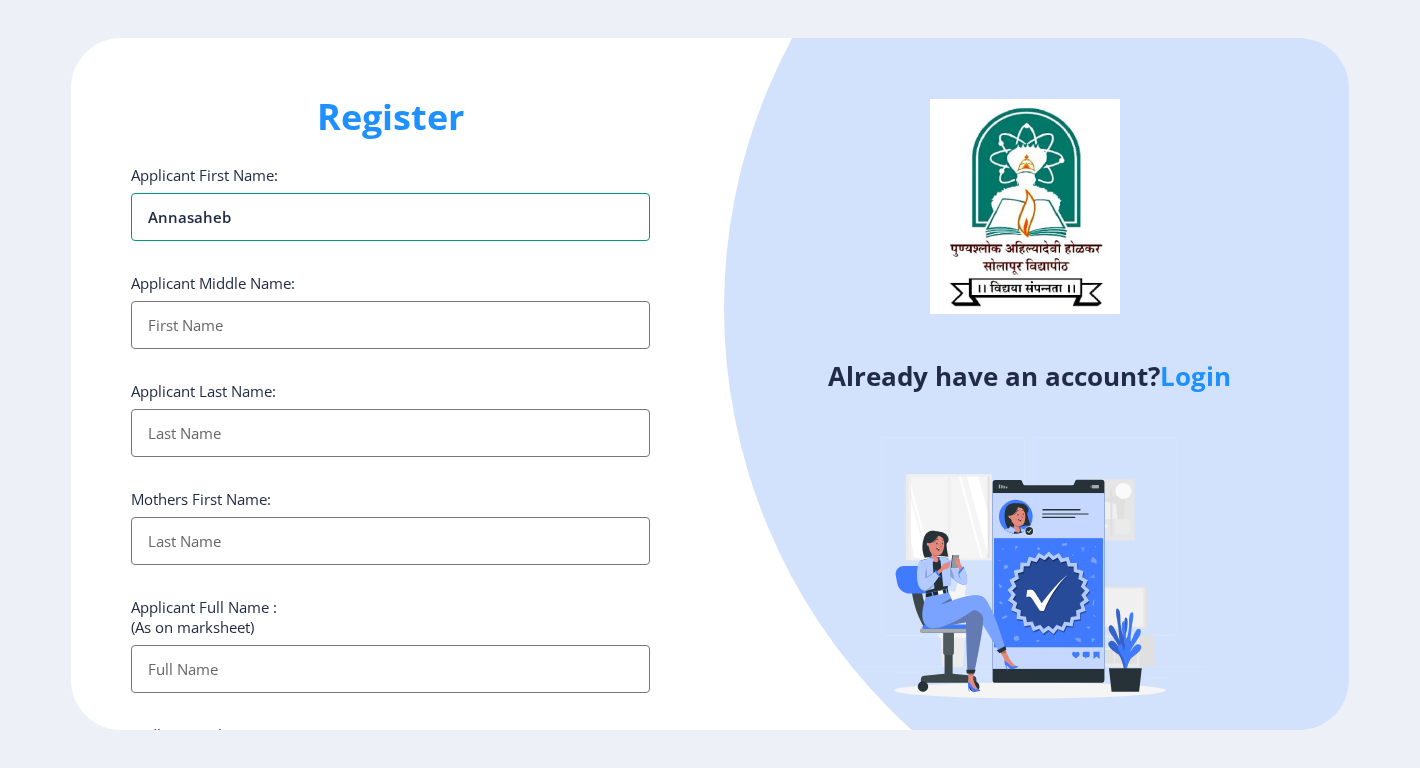 type on "Annasaheb" 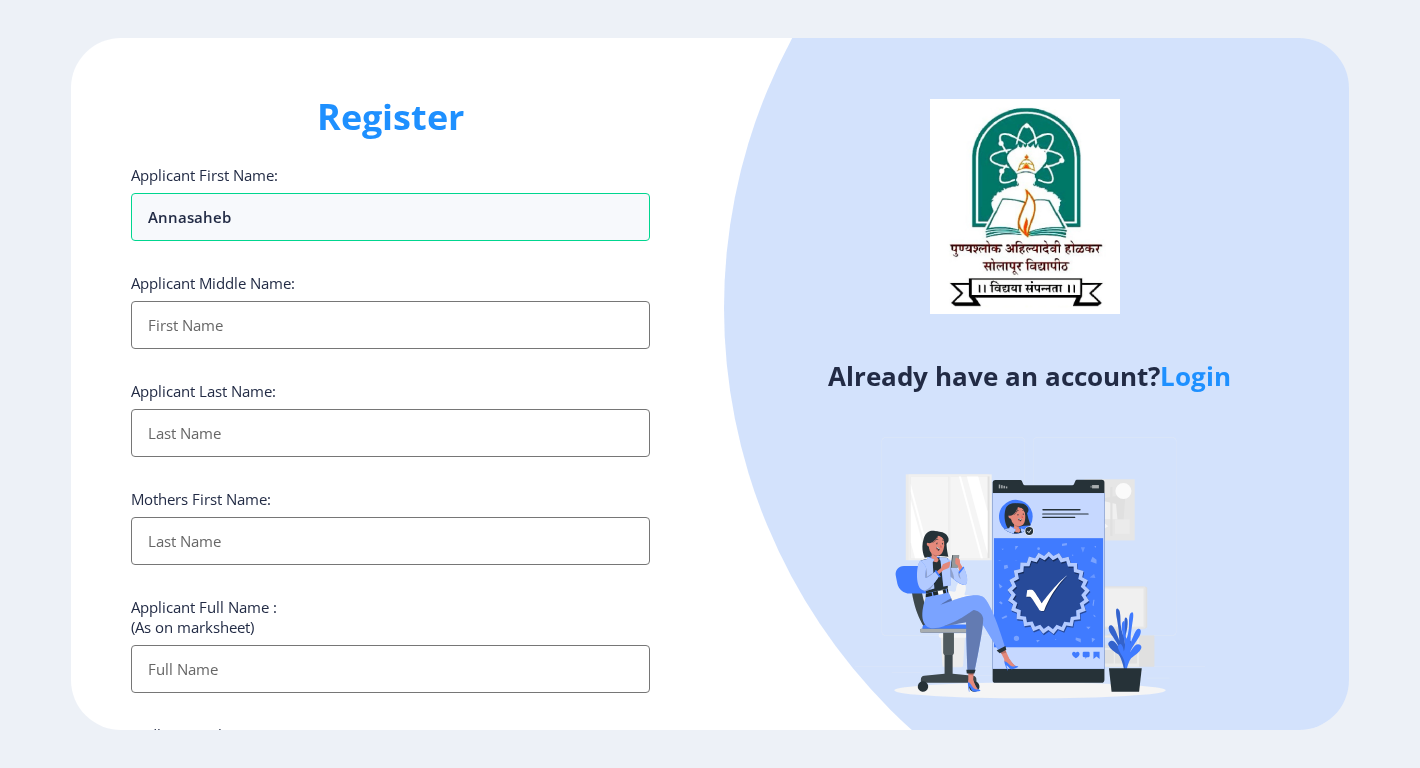click on "Applicant First Name:" at bounding box center [390, 325] 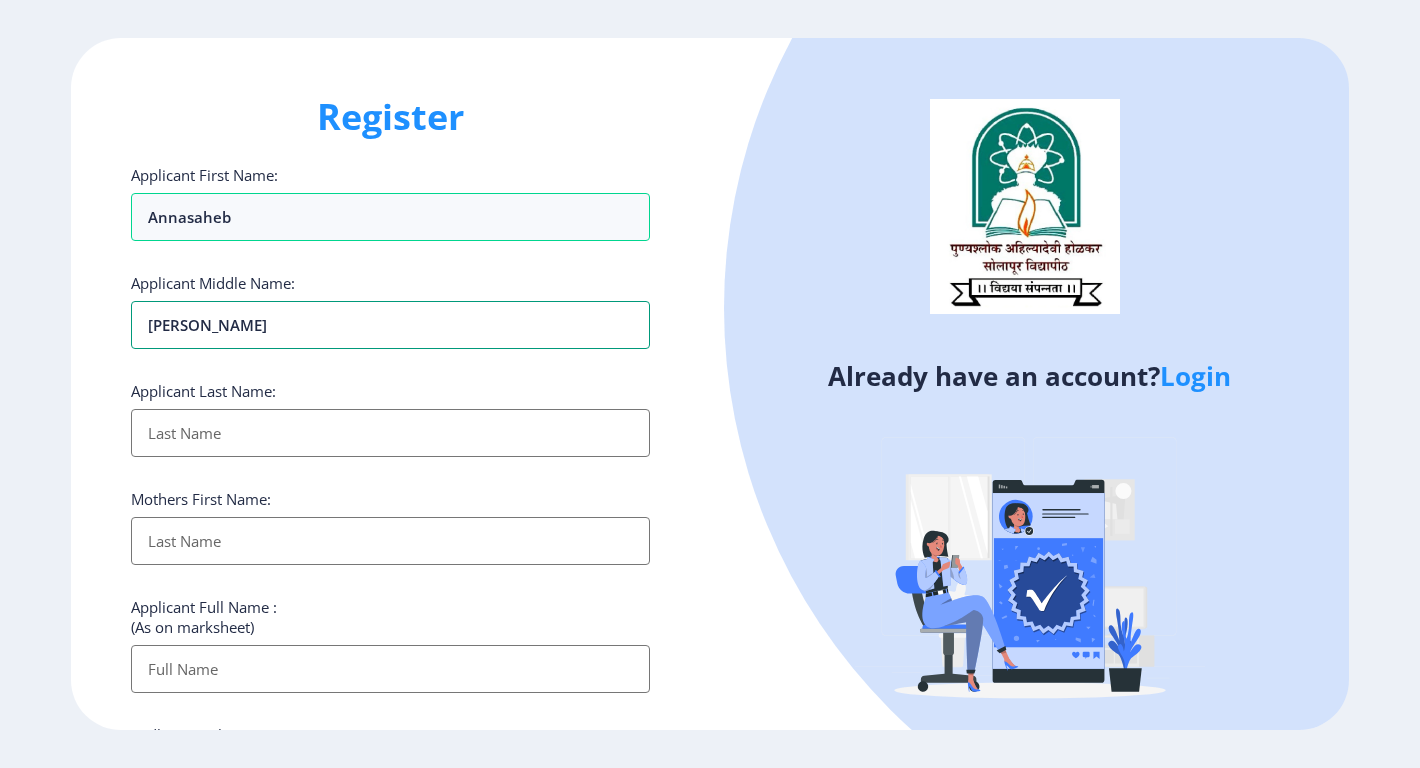 drag, startPoint x: 216, startPoint y: 328, endPoint x: 6, endPoint y: 324, distance: 210.03809 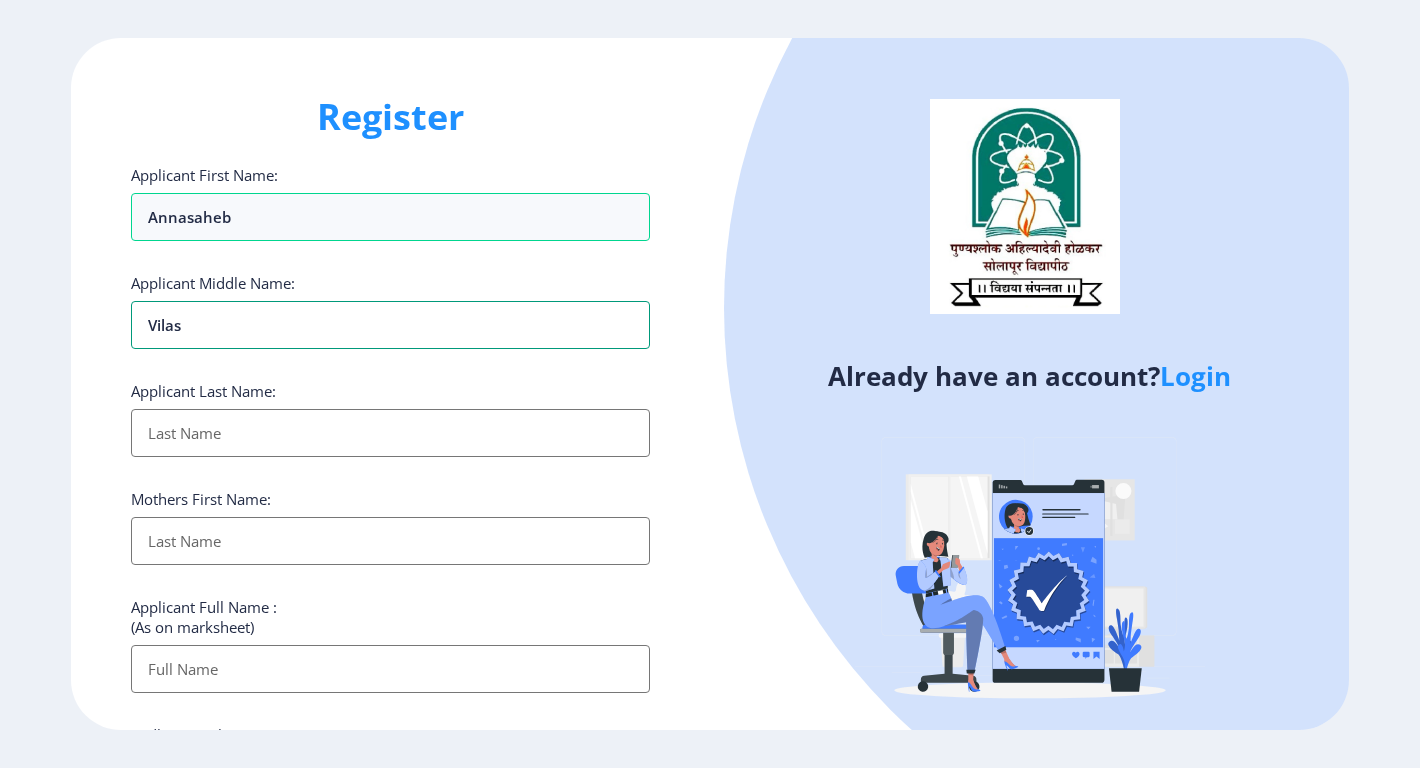 type on "Vilas" 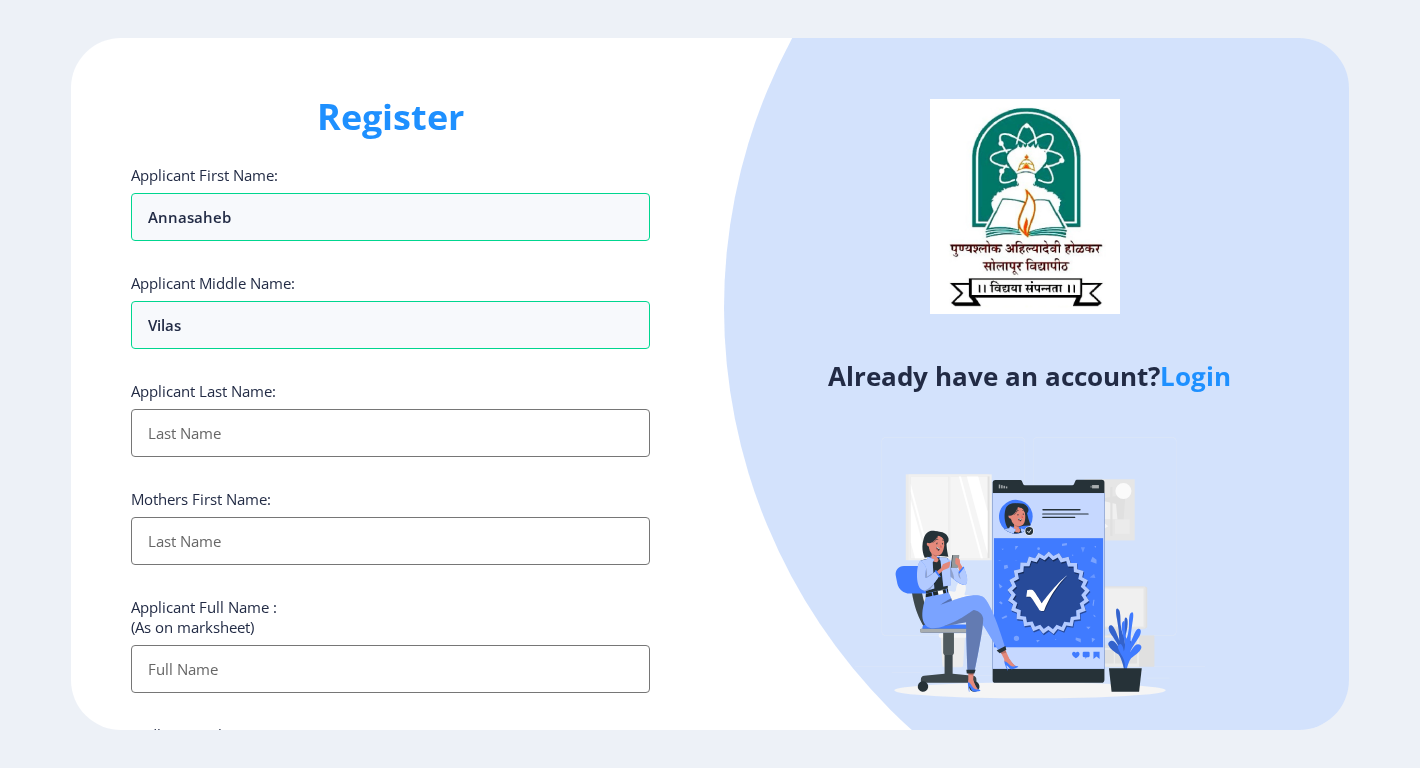 click on "Applicant First Name:" at bounding box center (390, 433) 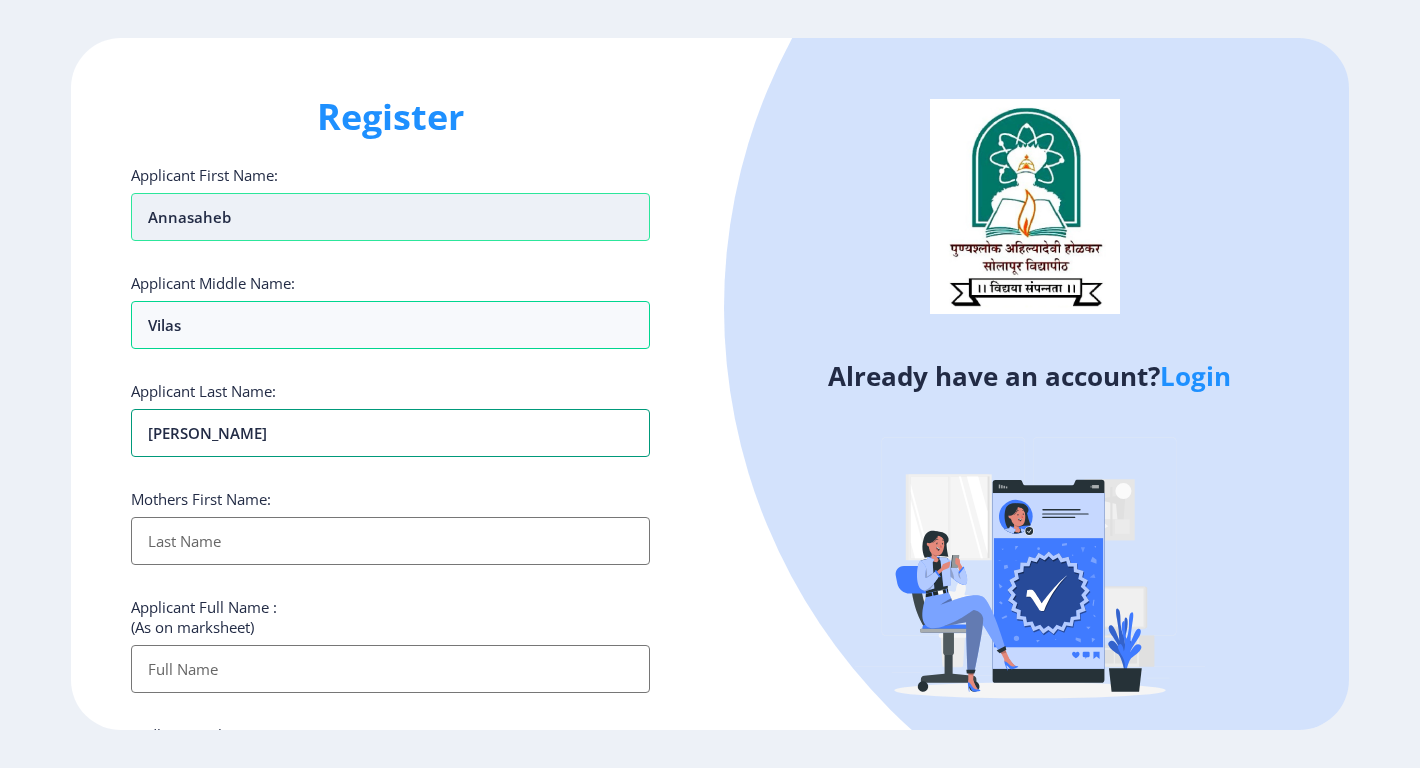 type on "[PERSON_NAME]" 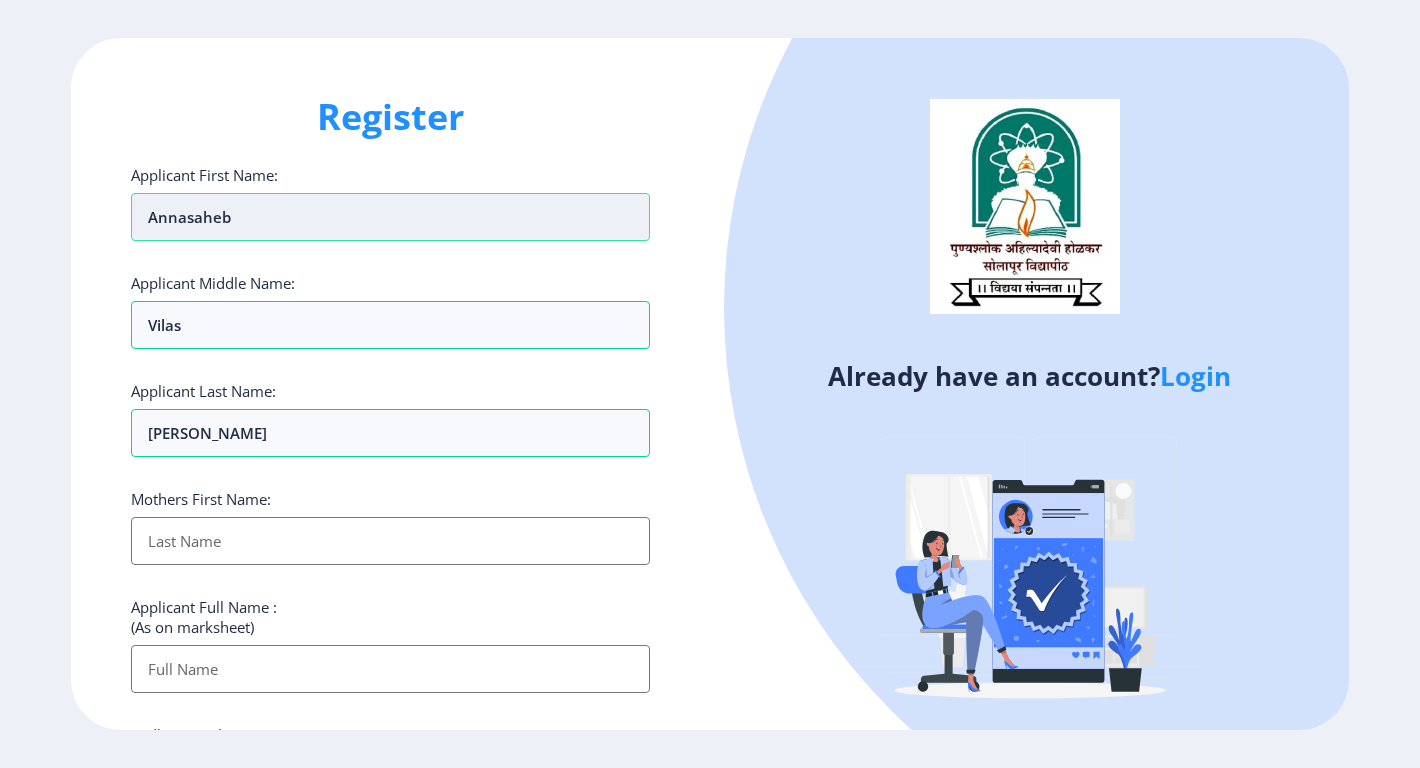 drag, startPoint x: 248, startPoint y: 220, endPoint x: 210, endPoint y: 222, distance: 38.052597 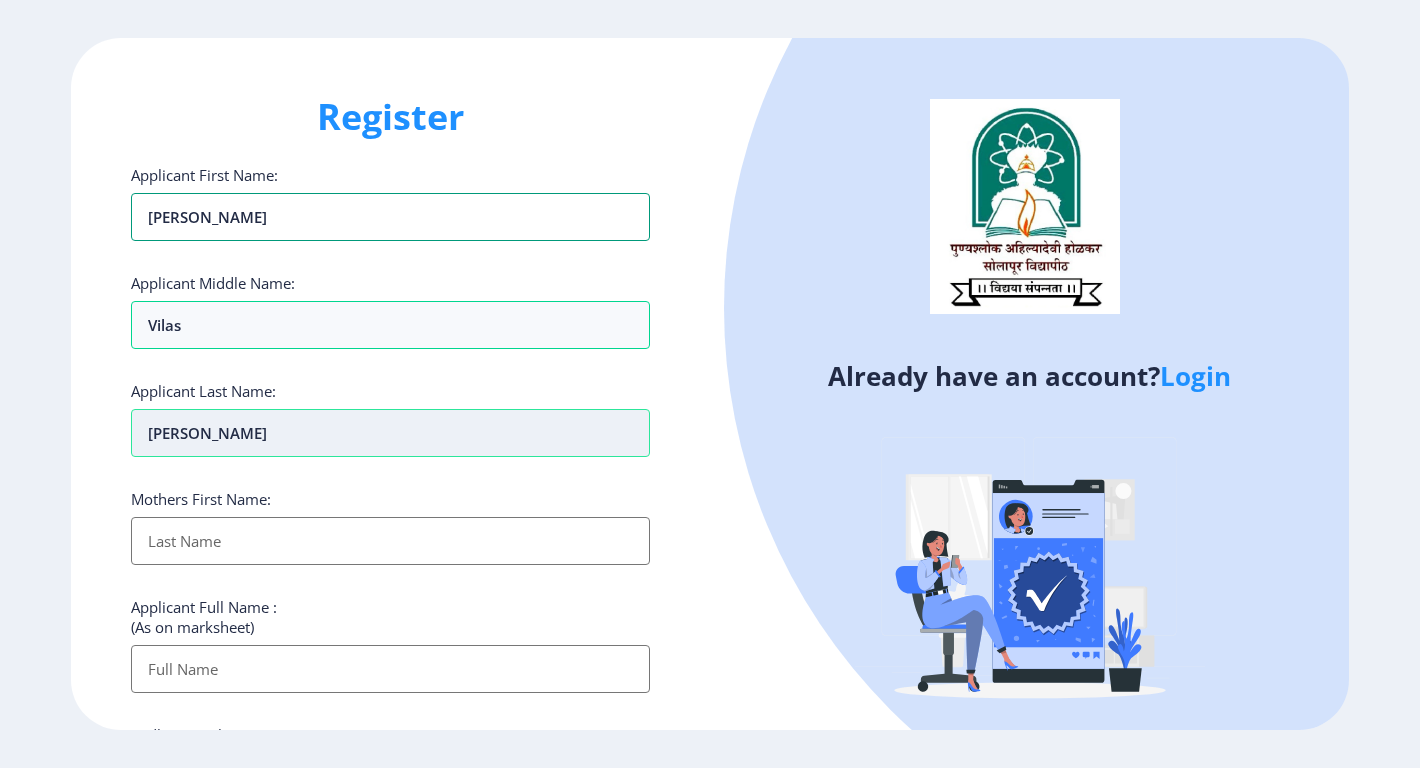 type on "[PERSON_NAME]" 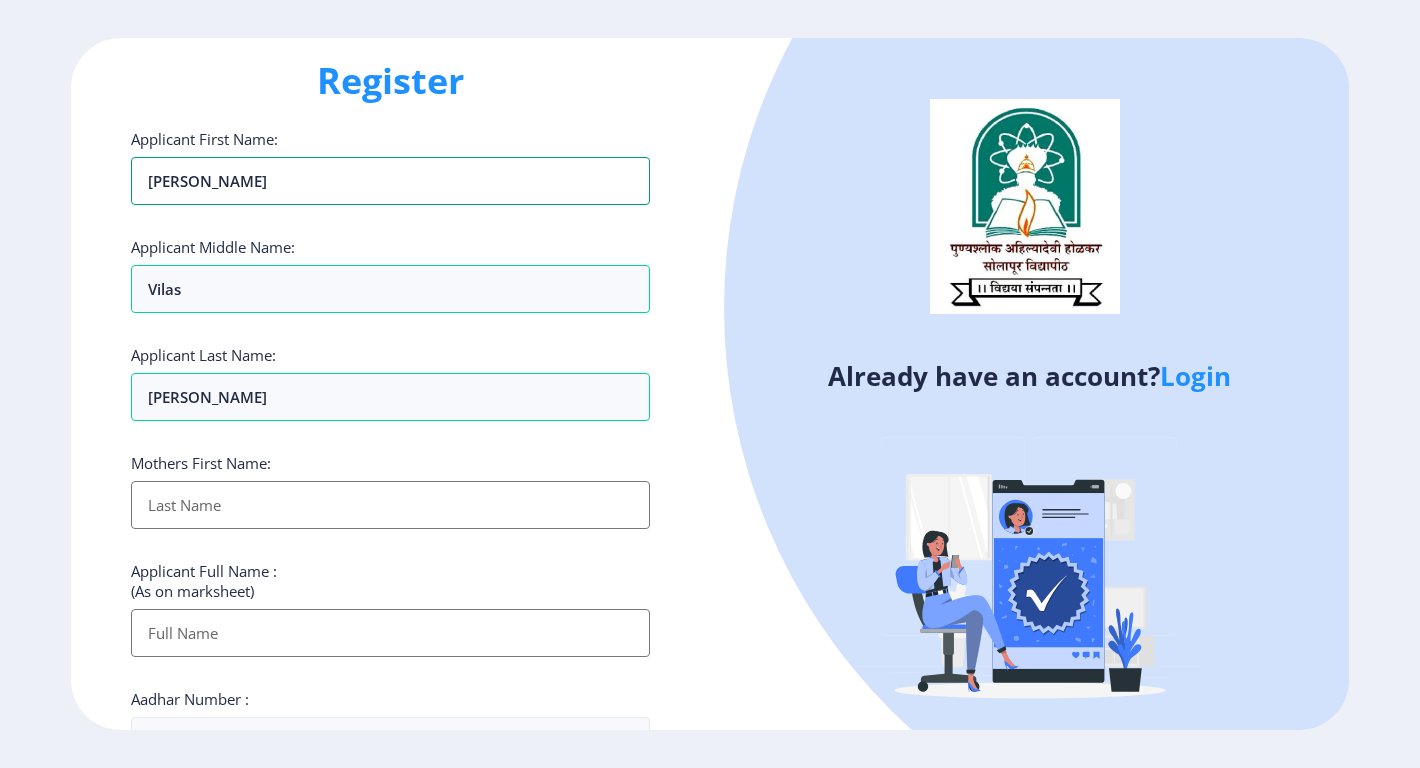 scroll, scrollTop: 100, scrollLeft: 0, axis: vertical 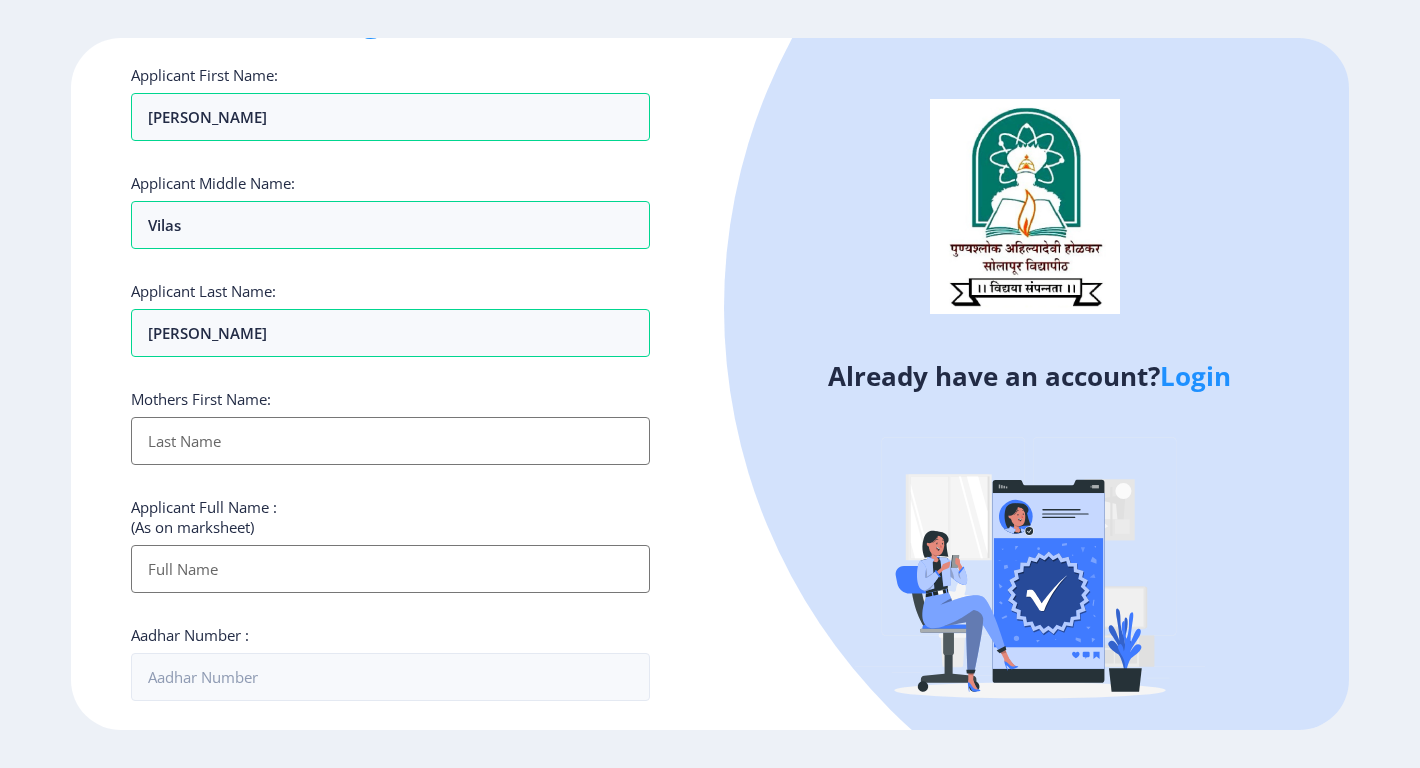 click on "Applicant First Name:" at bounding box center (390, 441) 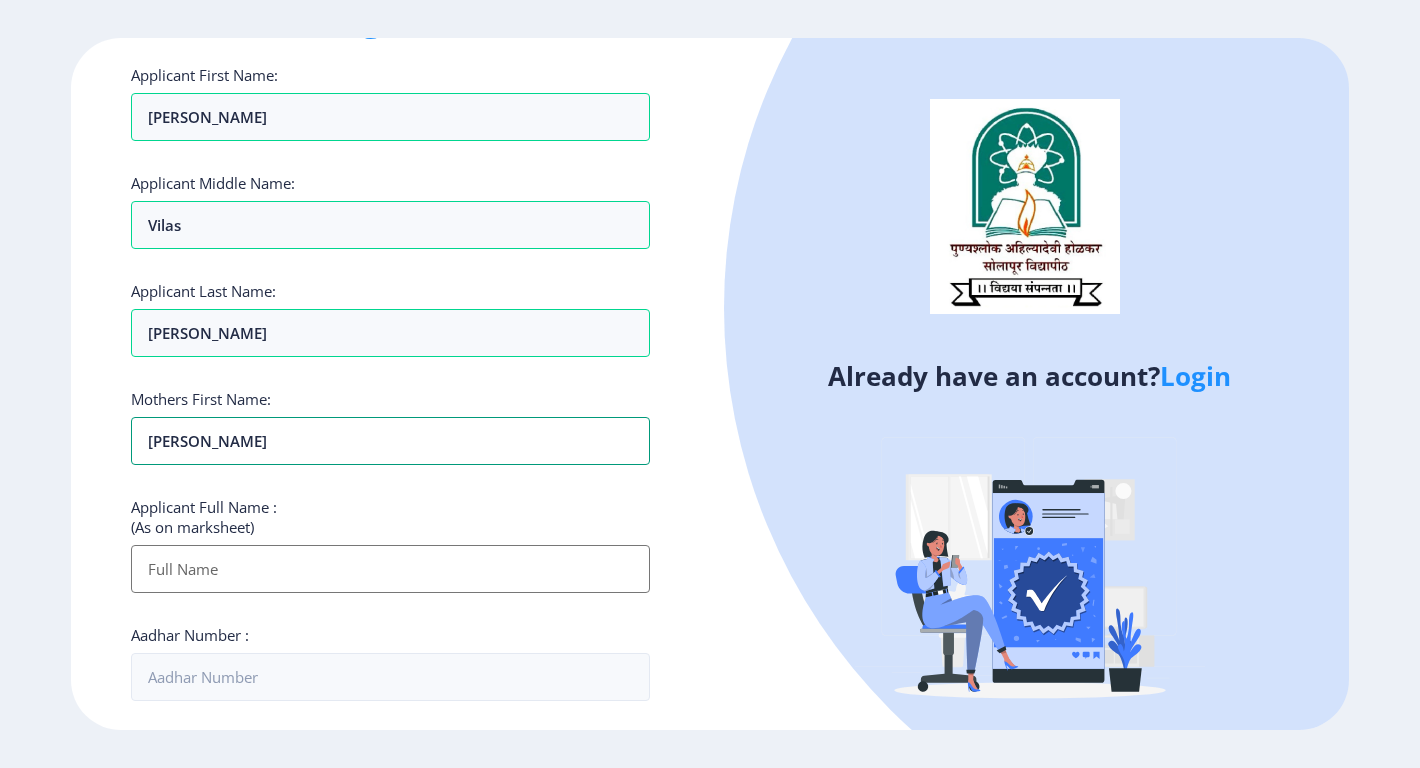 type on "[PERSON_NAME]" 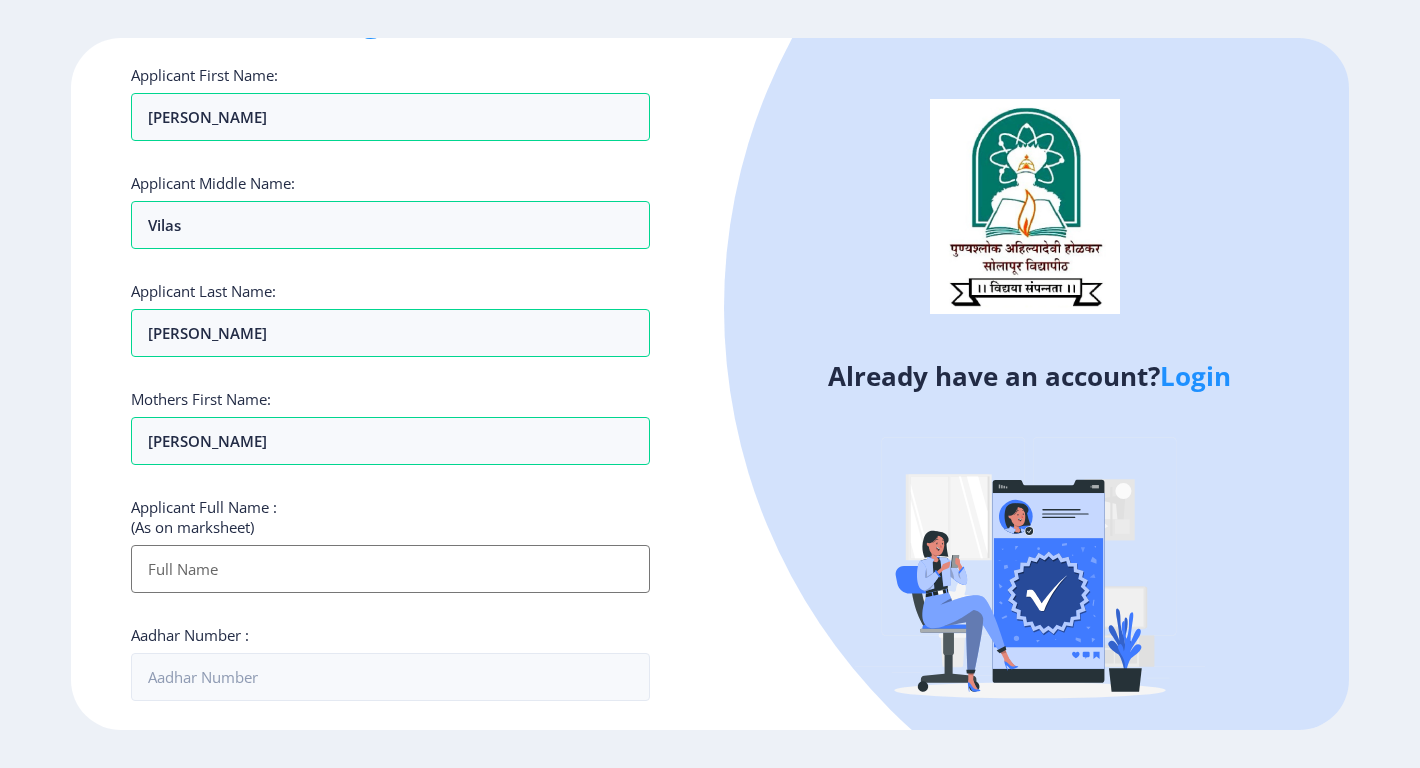 click on "Applicant First Name:" at bounding box center [390, 569] 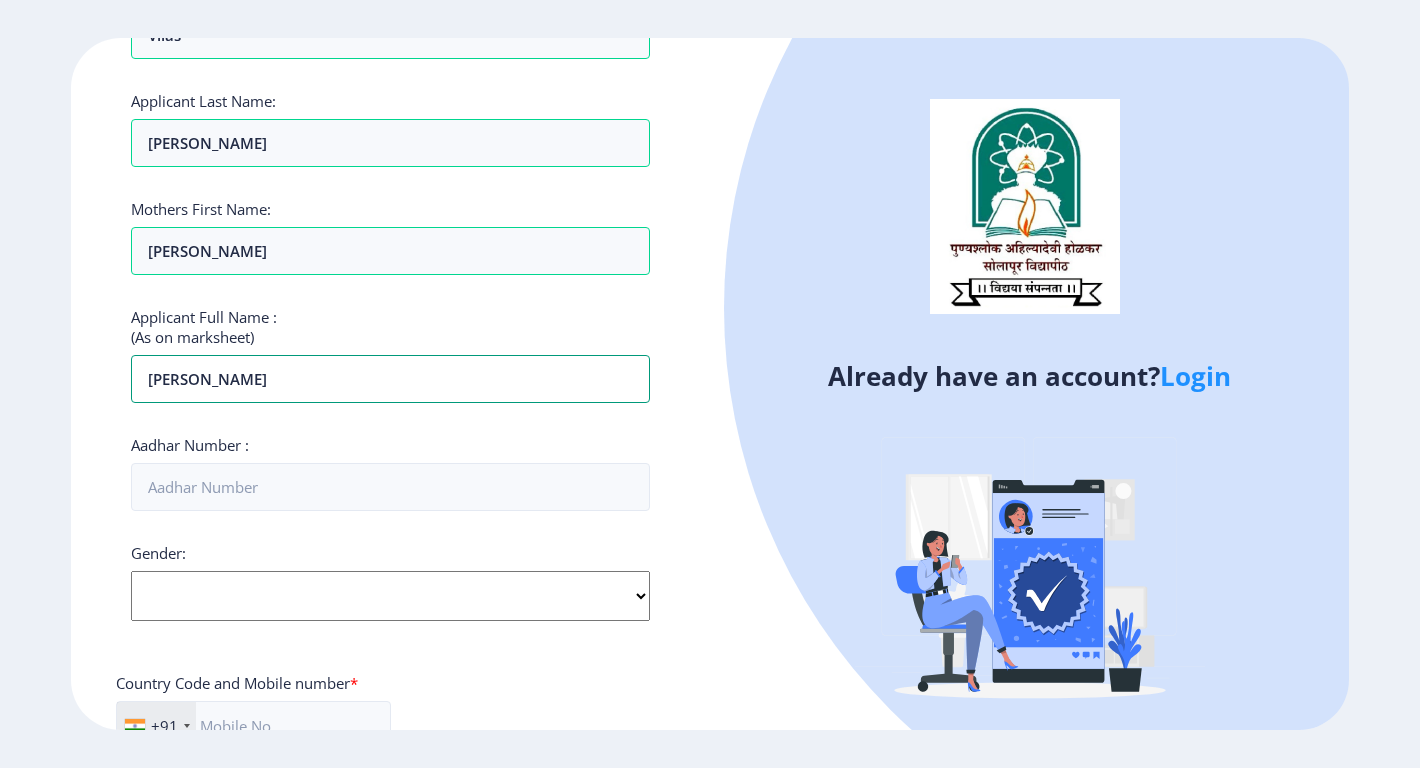 scroll, scrollTop: 300, scrollLeft: 0, axis: vertical 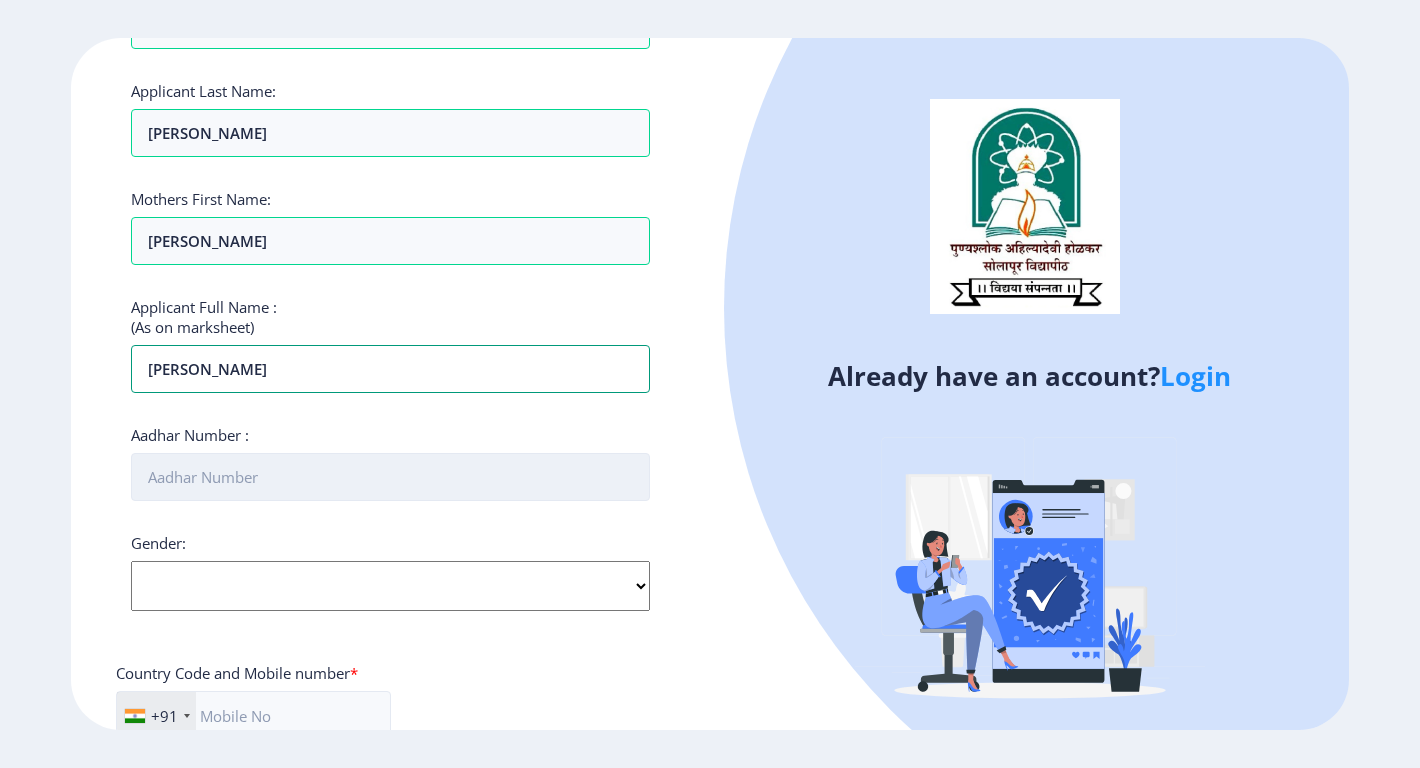 type on "[PERSON_NAME]" 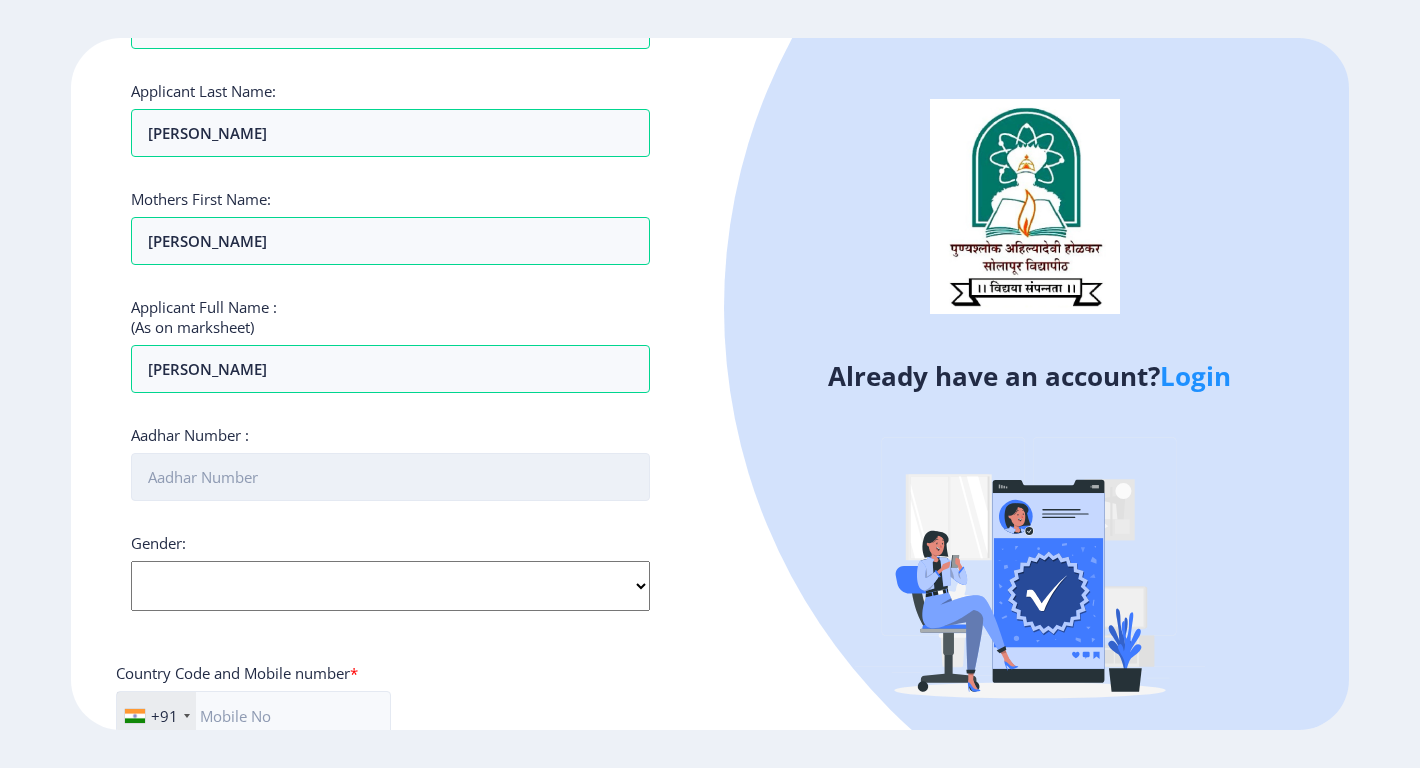 click on "Aadhar Number :" at bounding box center (390, 477) 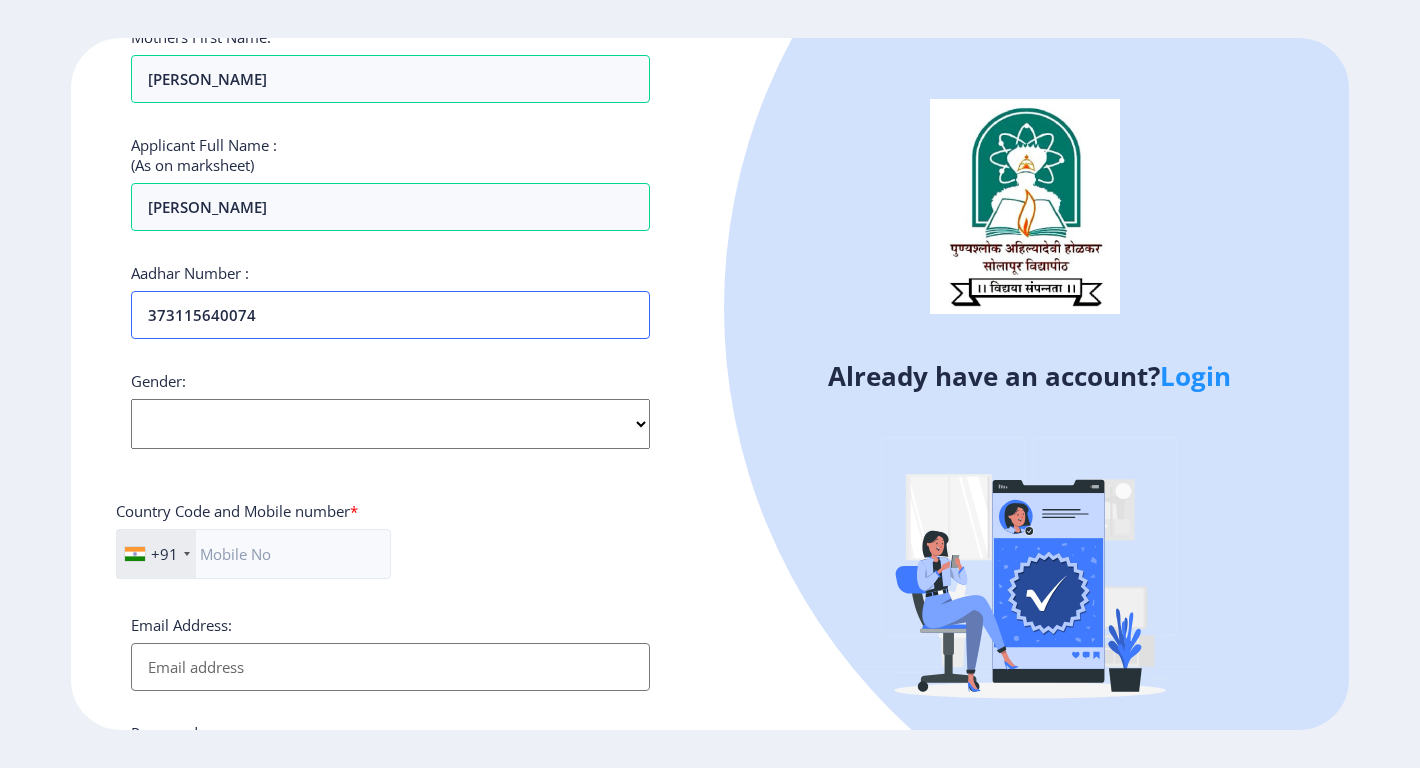 scroll, scrollTop: 500, scrollLeft: 0, axis: vertical 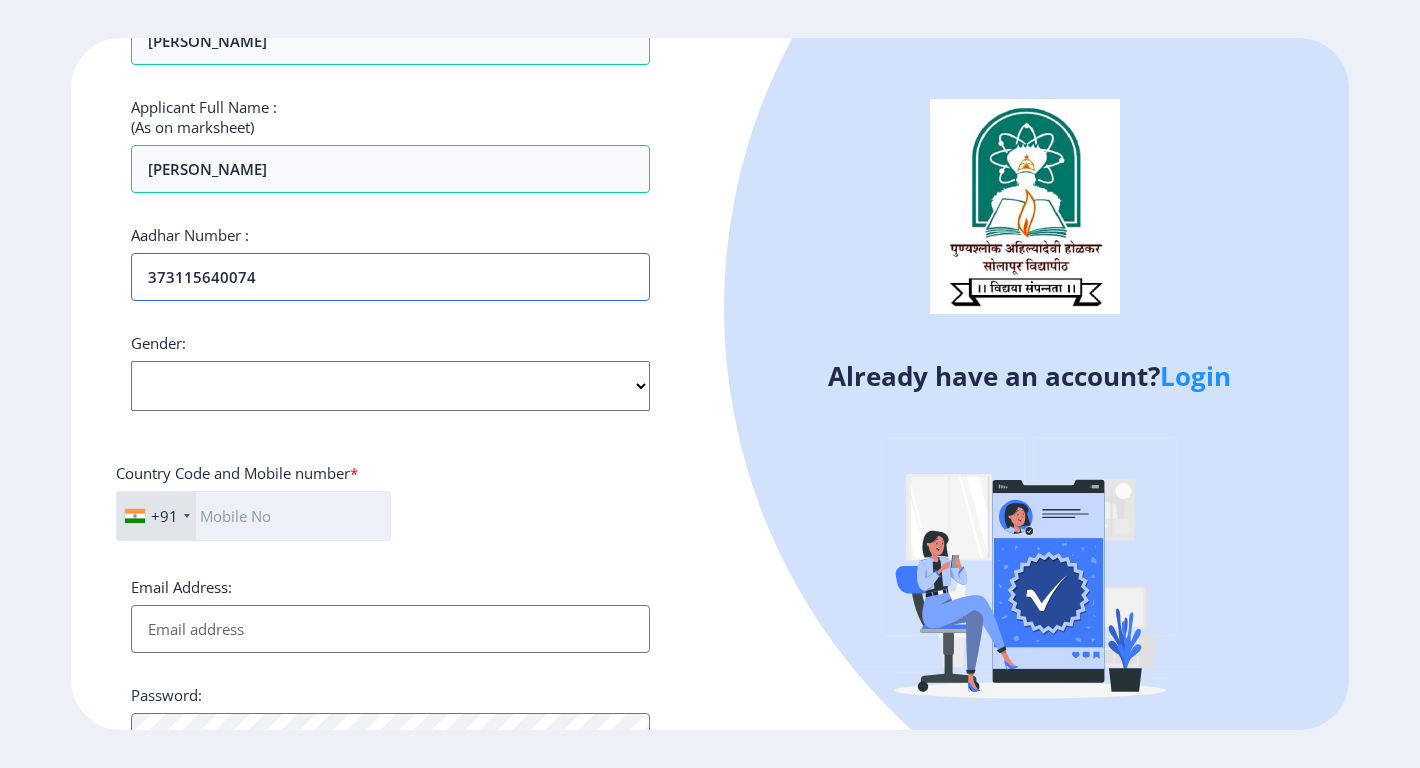 type on "373115640074" 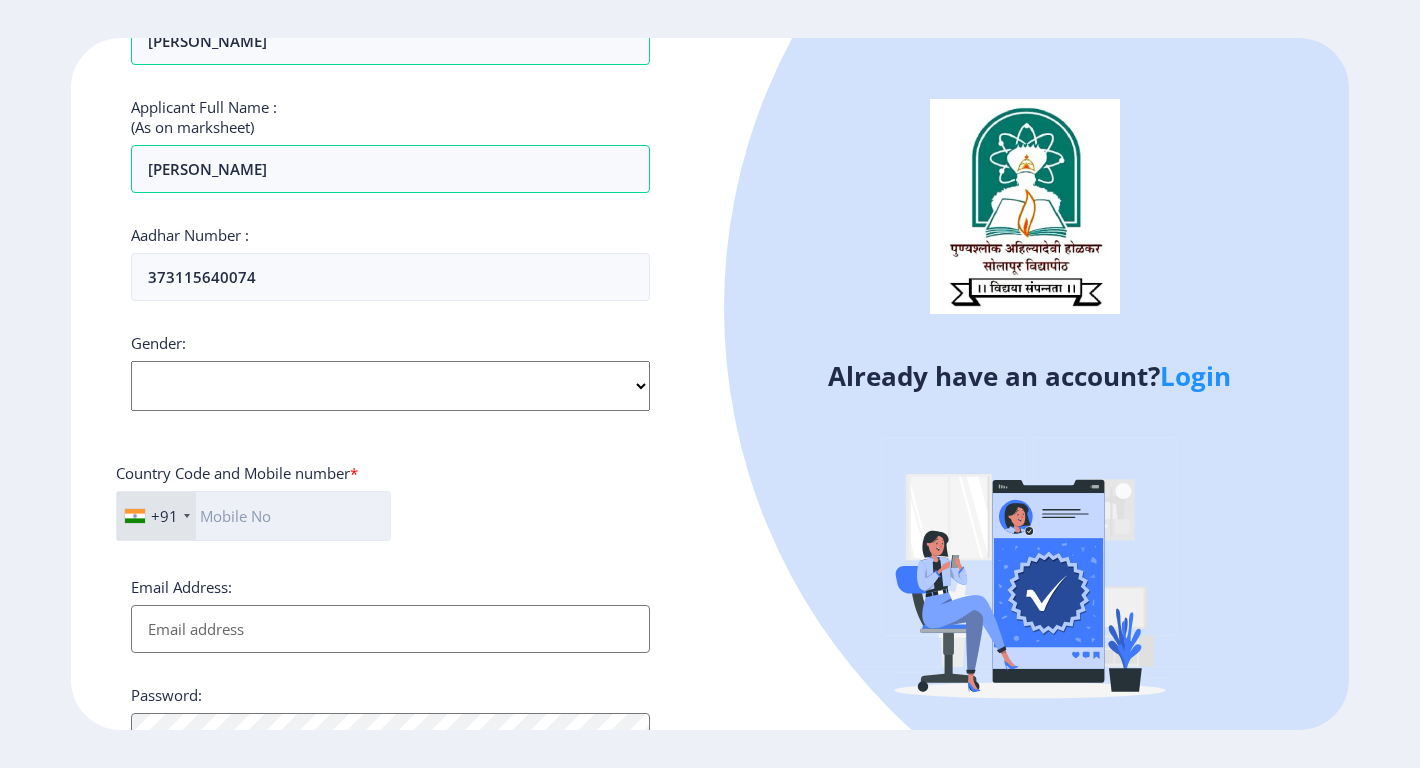 click 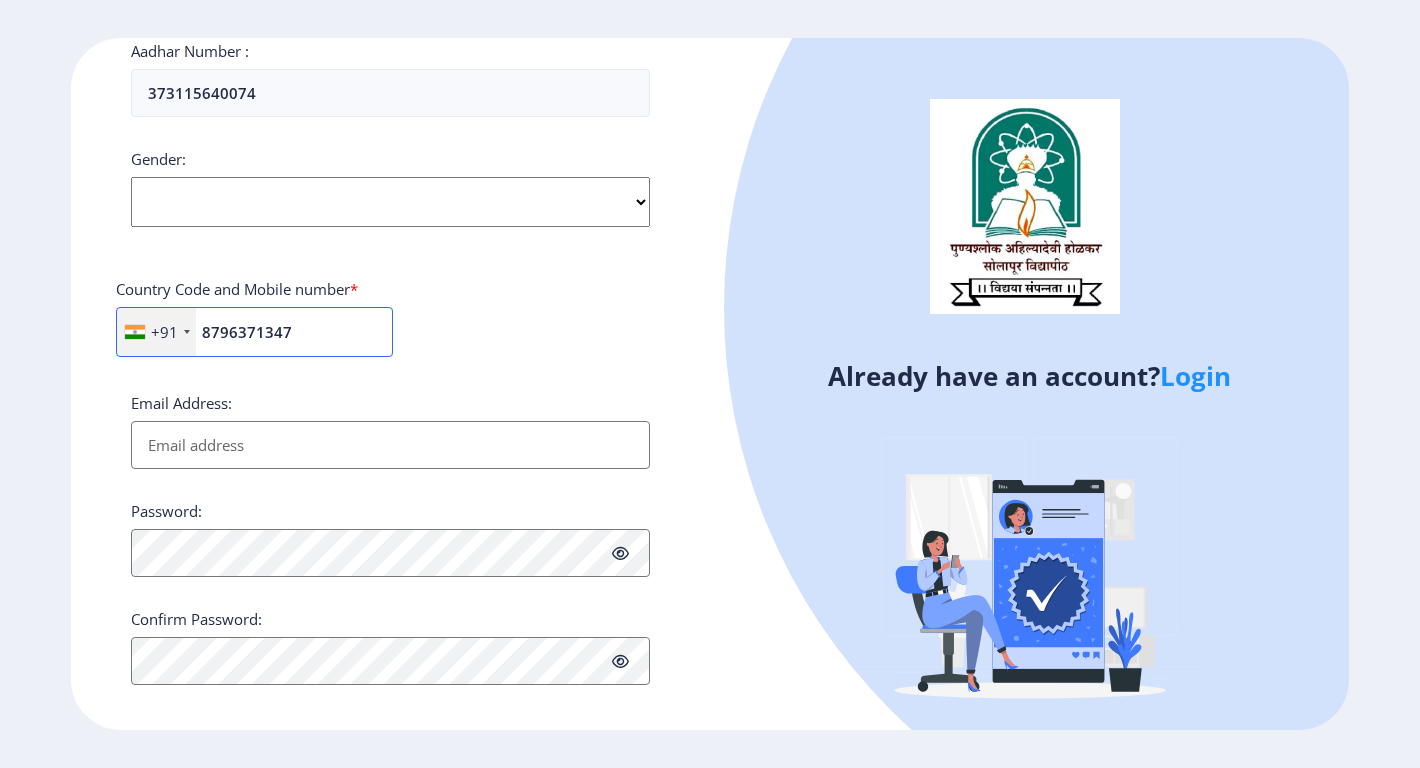 scroll, scrollTop: 700, scrollLeft: 0, axis: vertical 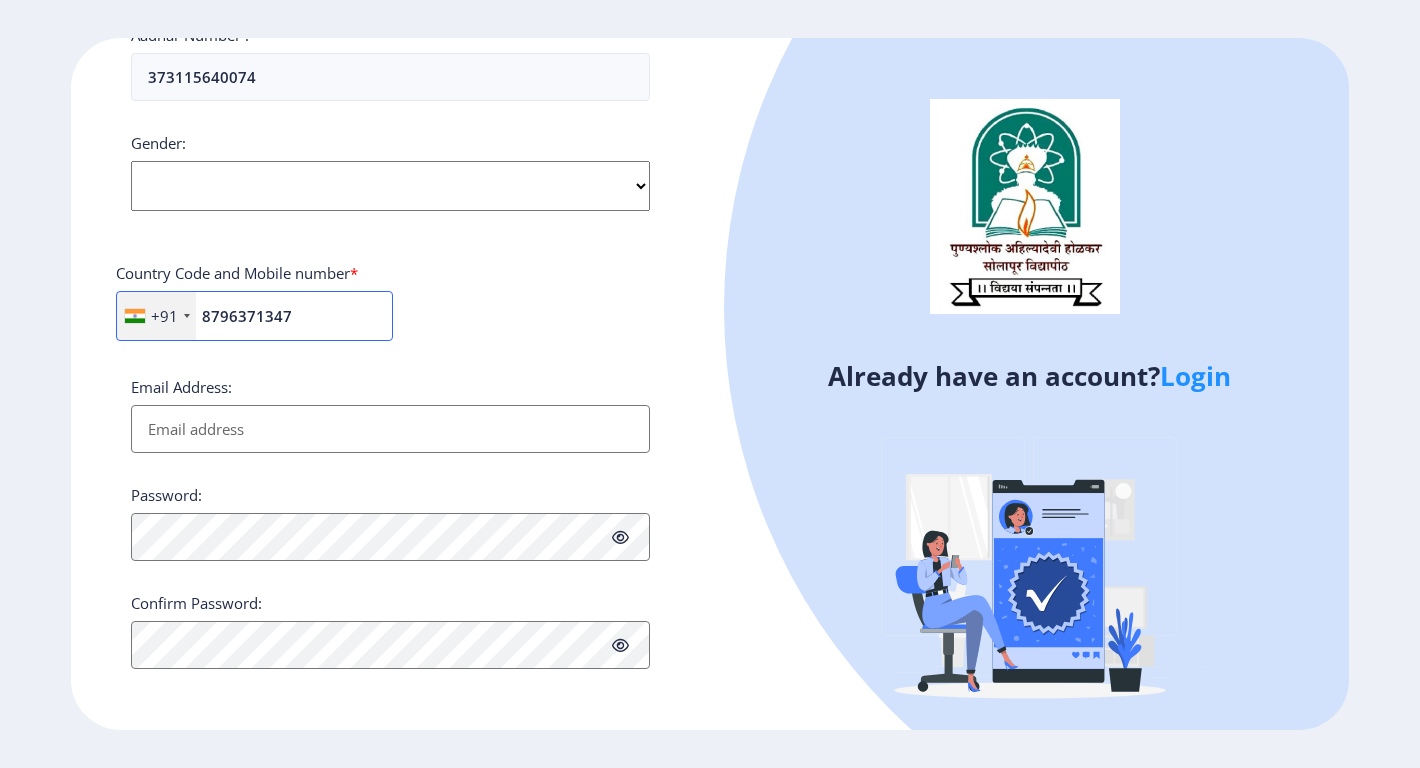 type on "8796371347" 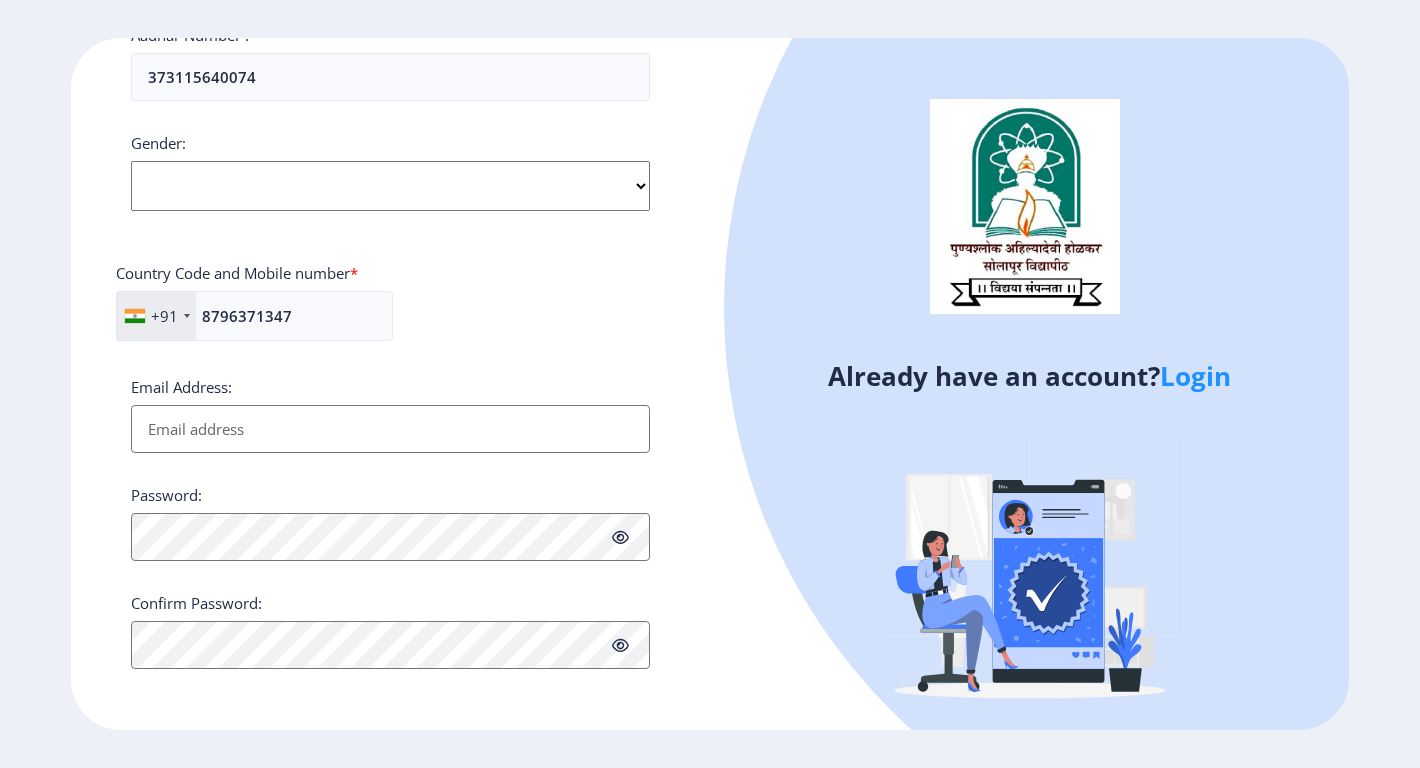 click on "Email Address:" at bounding box center (390, 429) 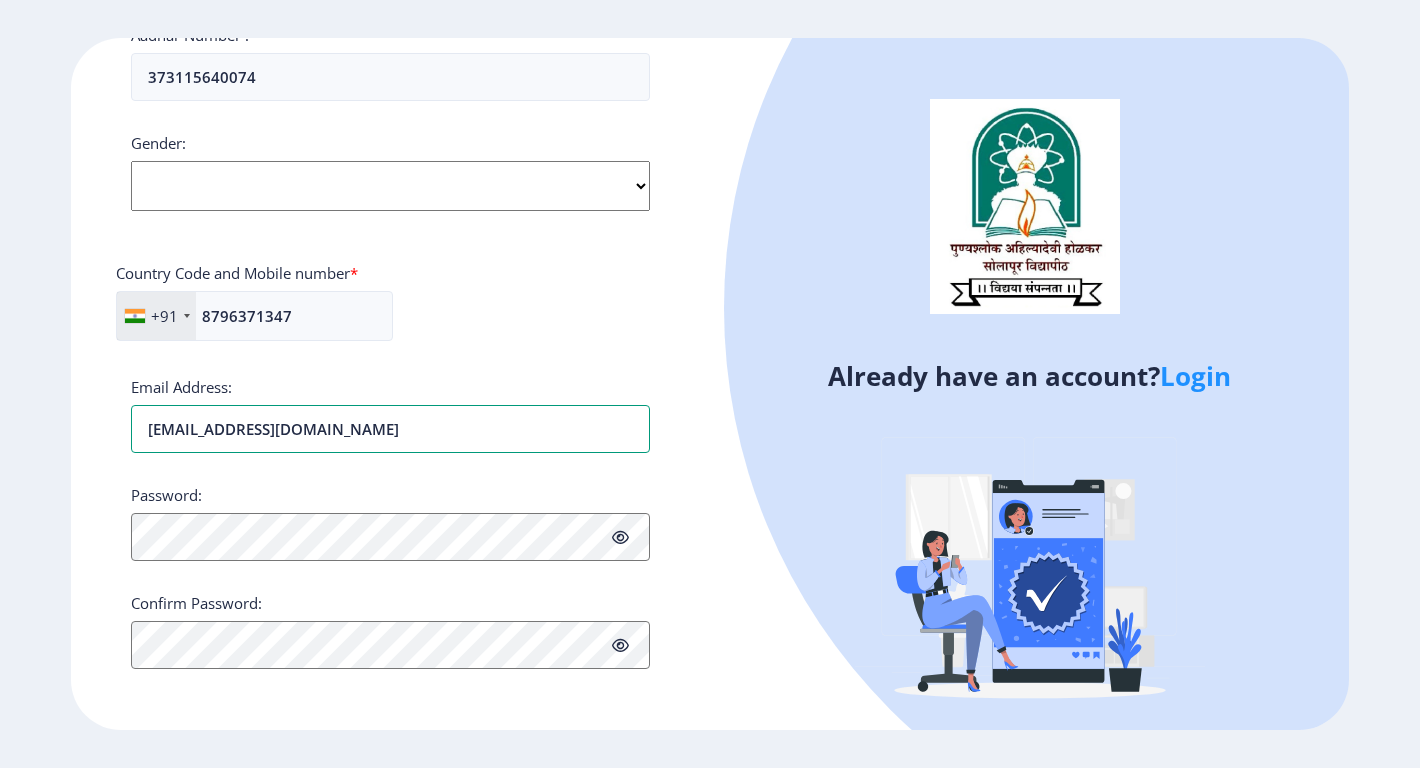 type on "[EMAIL_ADDRESS][DOMAIN_NAME]" 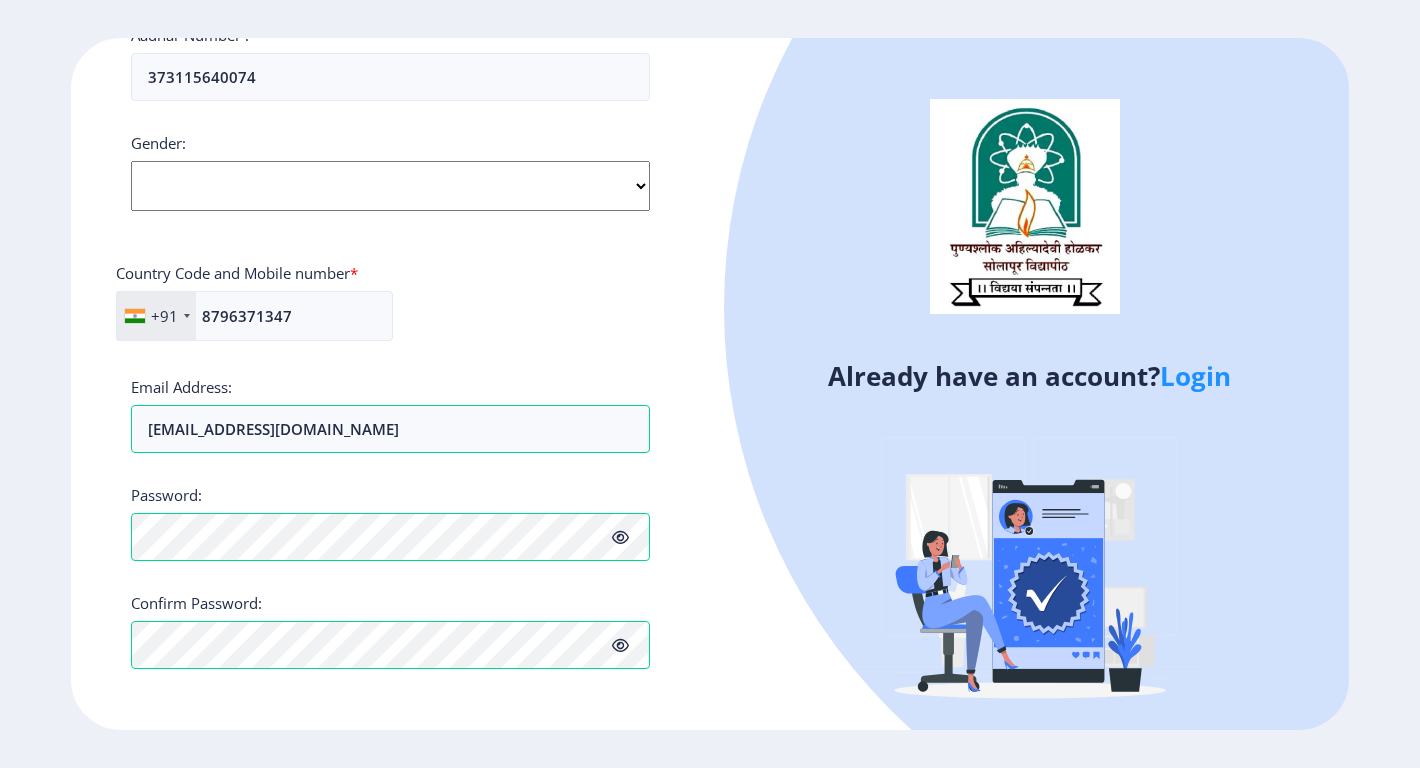 click 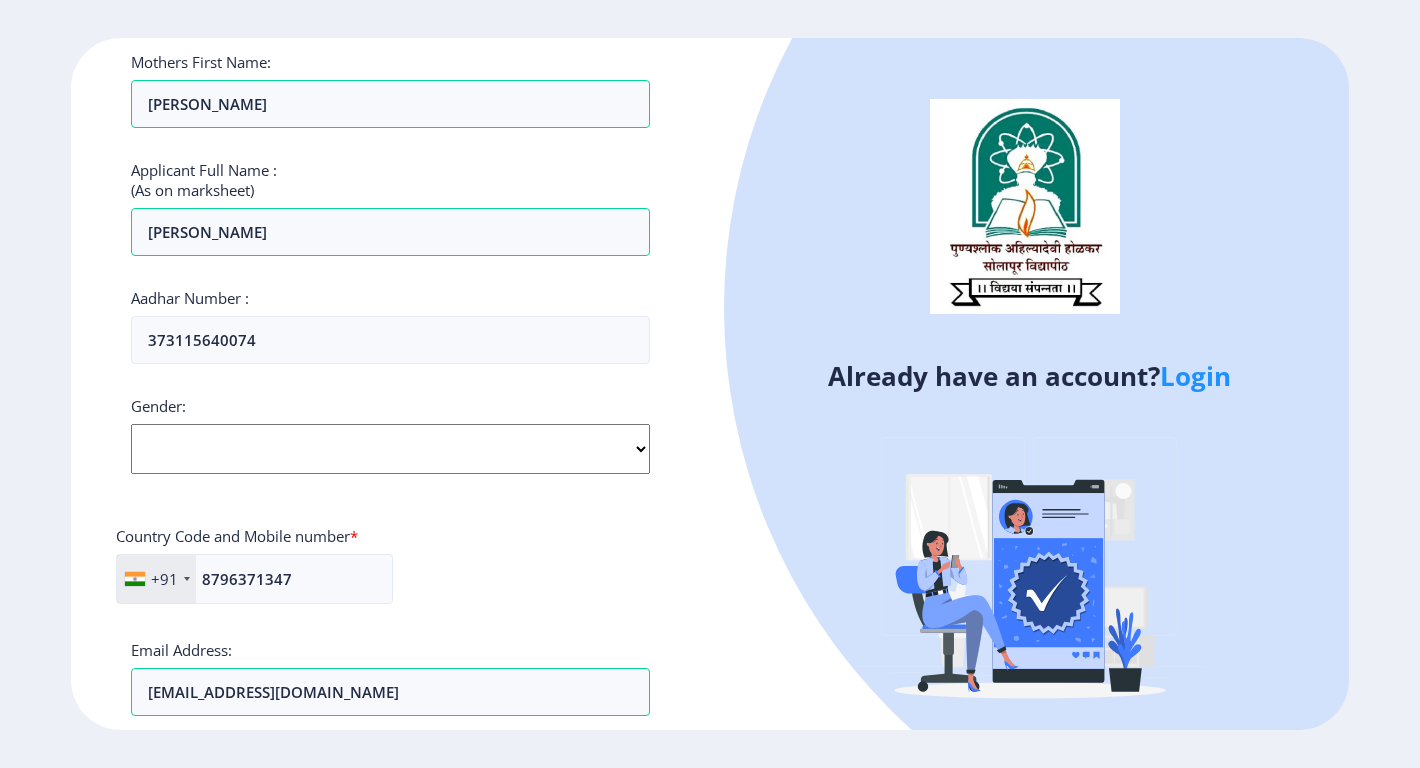 scroll, scrollTop: 401, scrollLeft: 0, axis: vertical 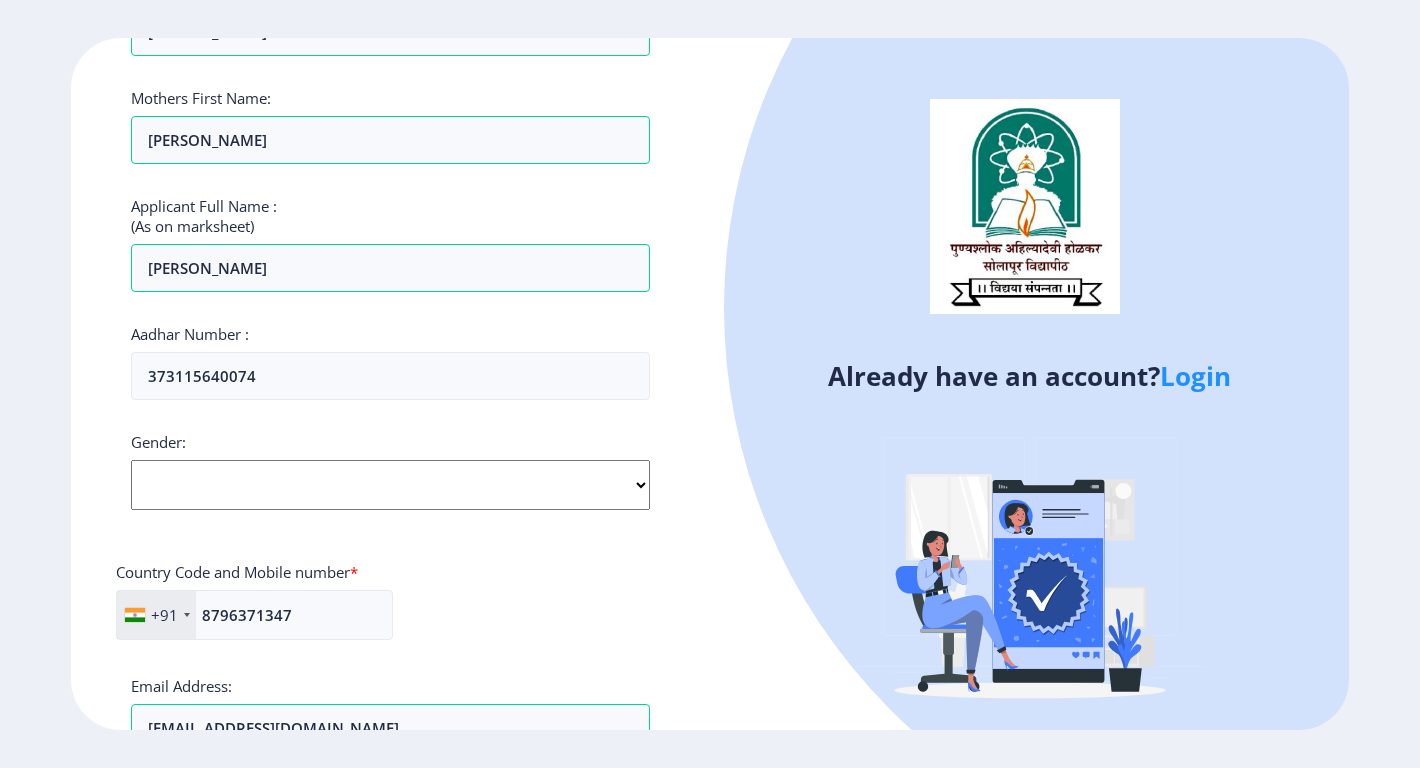 click on "Select Gender [DEMOGRAPHIC_DATA] [DEMOGRAPHIC_DATA] Other" 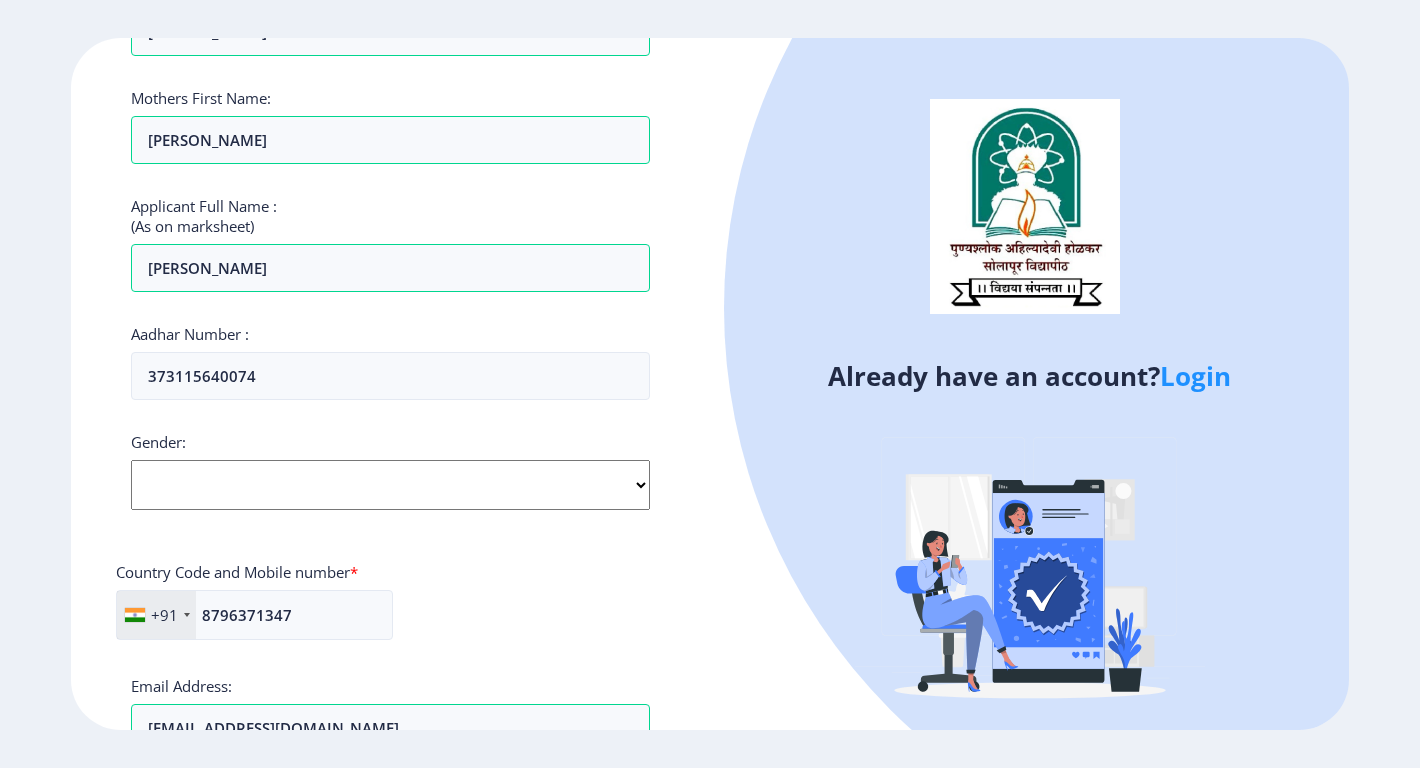 select on "[DEMOGRAPHIC_DATA]" 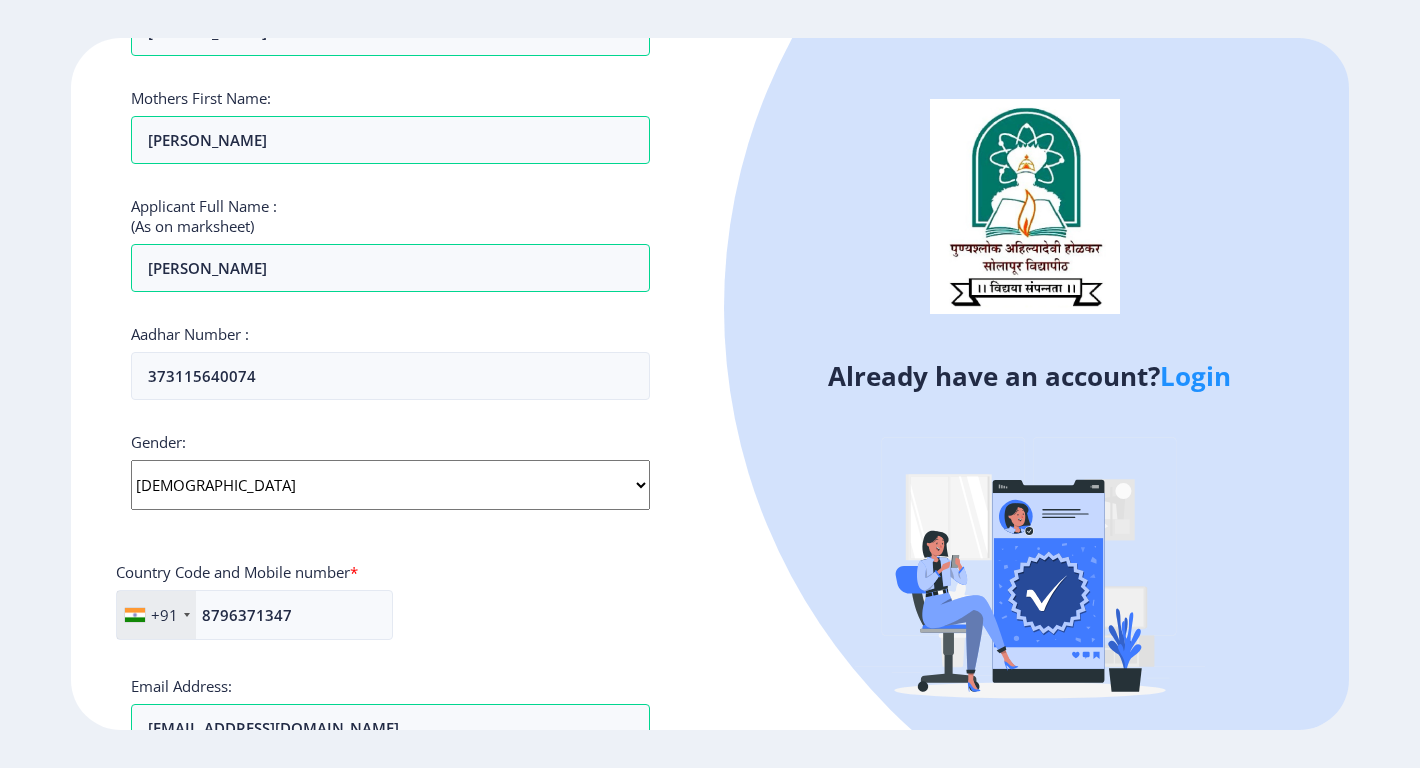 click on "Select Gender [DEMOGRAPHIC_DATA] [DEMOGRAPHIC_DATA] Other" 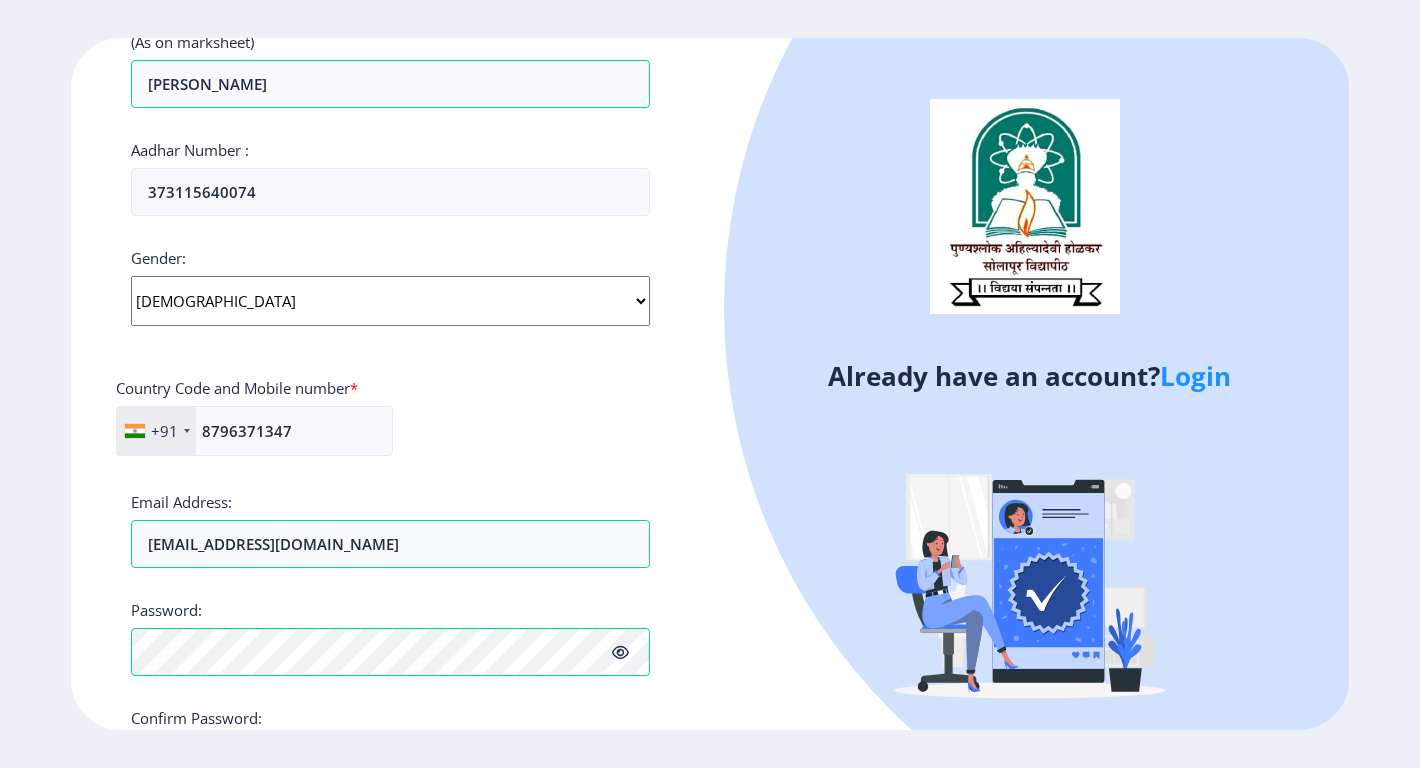 scroll, scrollTop: 724, scrollLeft: 0, axis: vertical 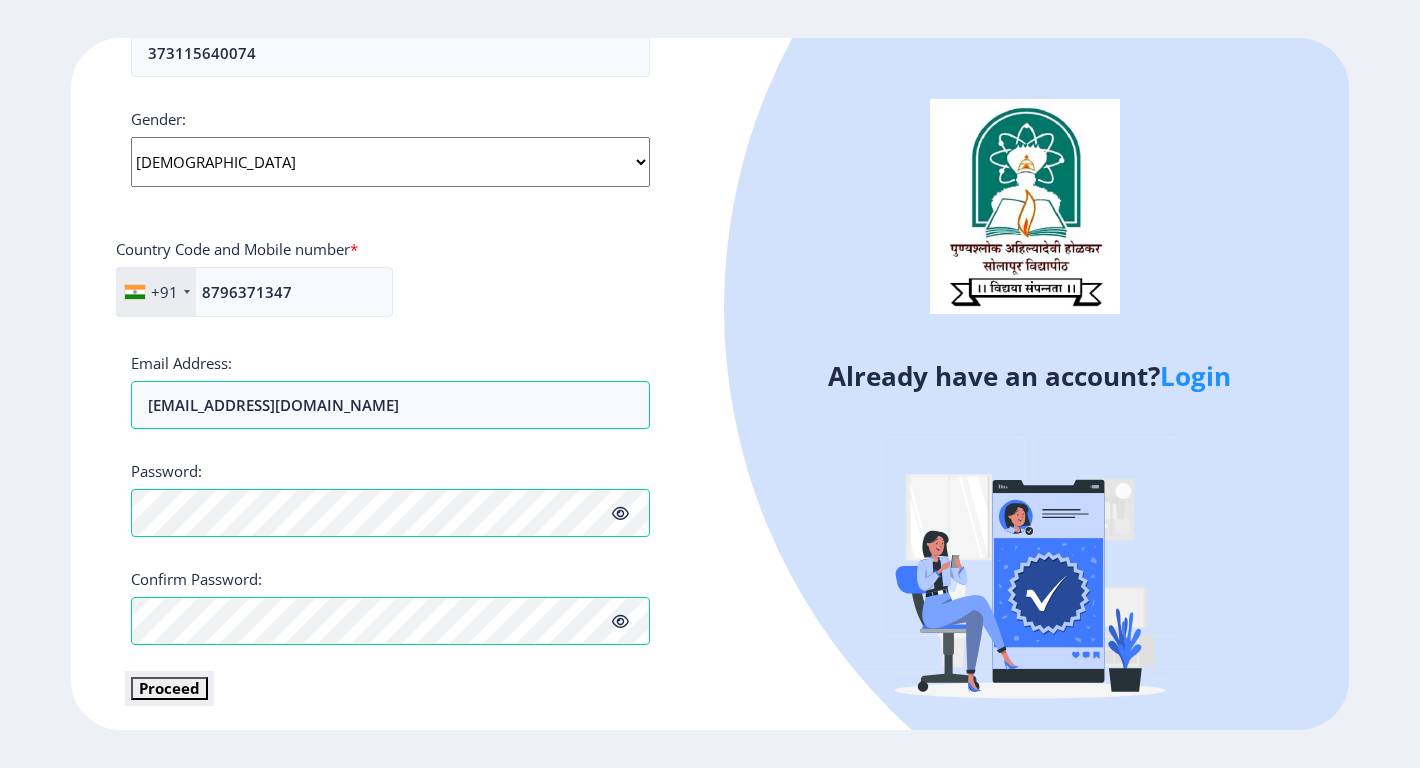 click on "Proceed" 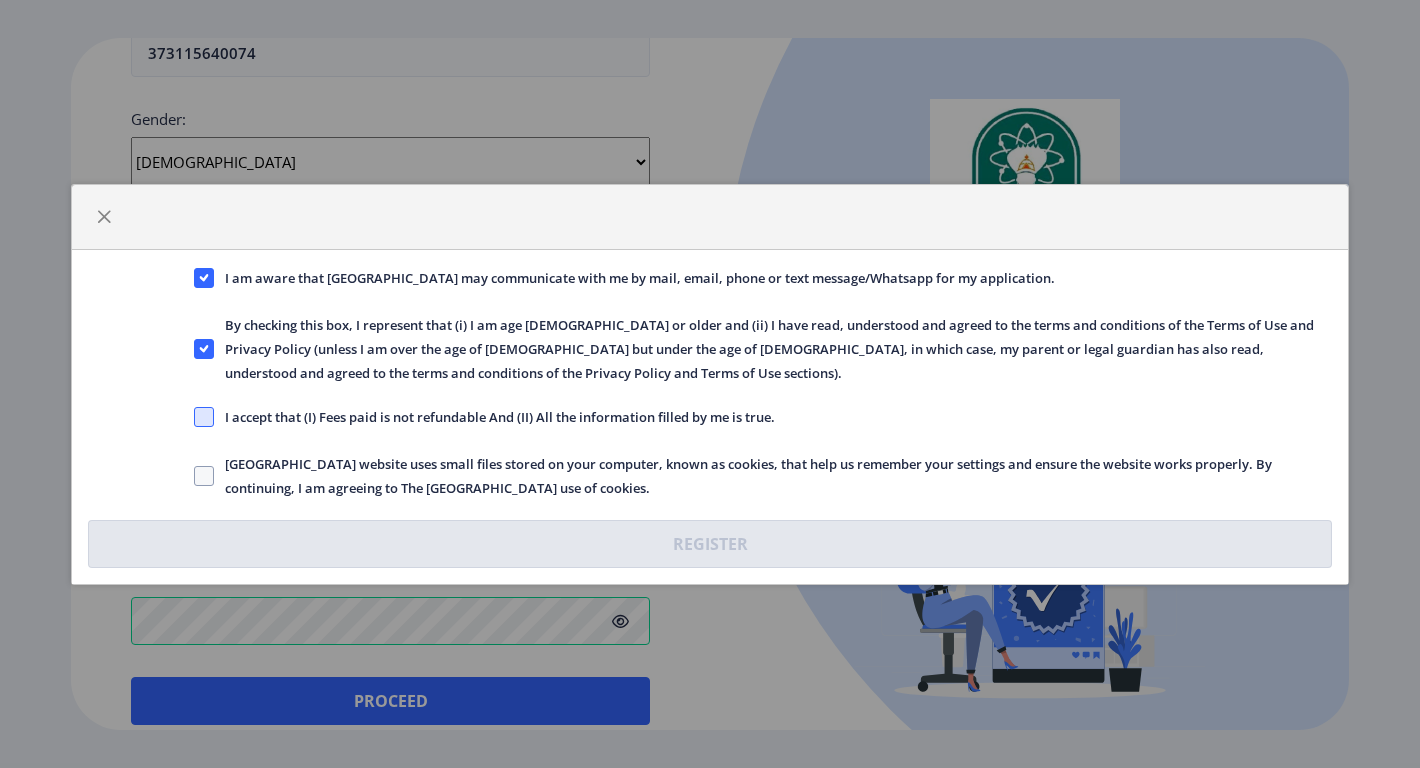 click 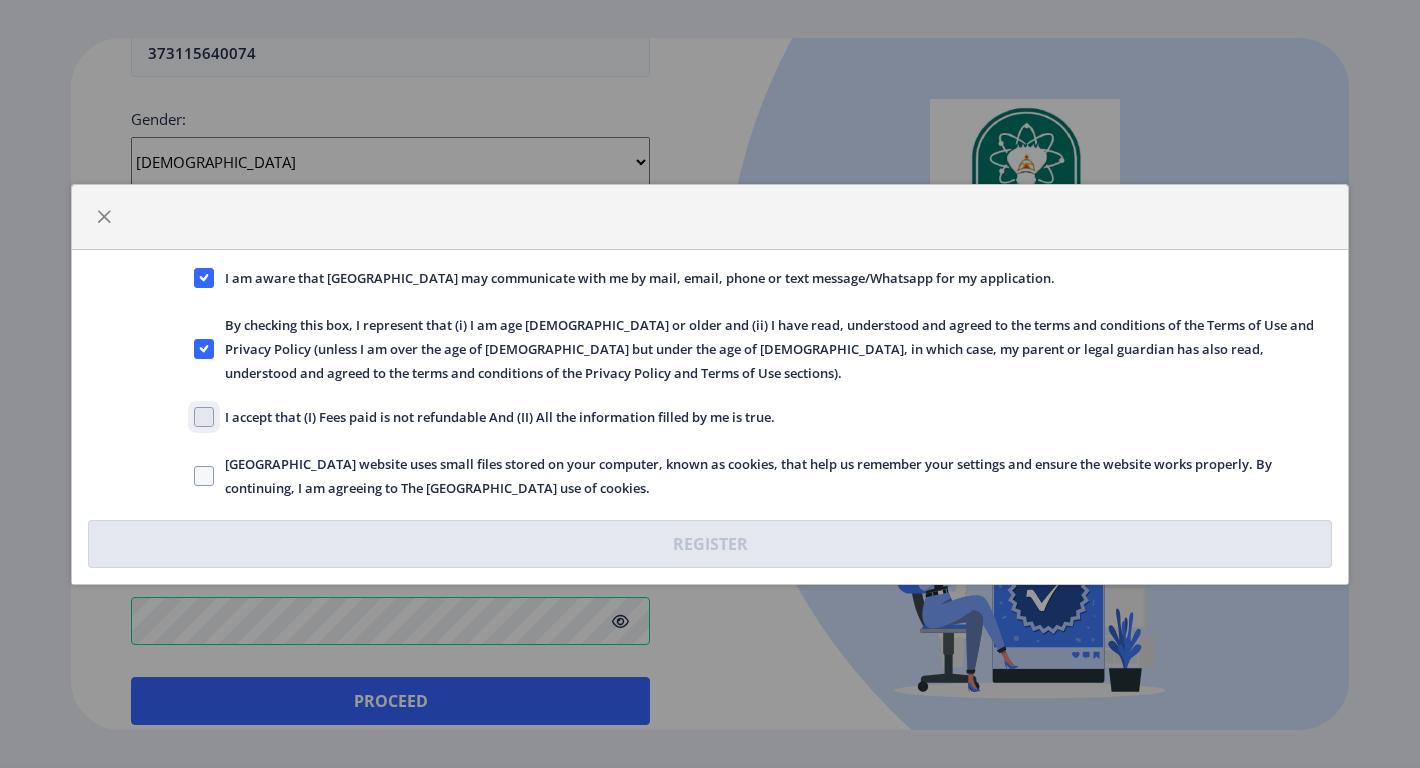 click on "I accept that (I) Fees paid is not refundable And (II) All the information filled by me is true." 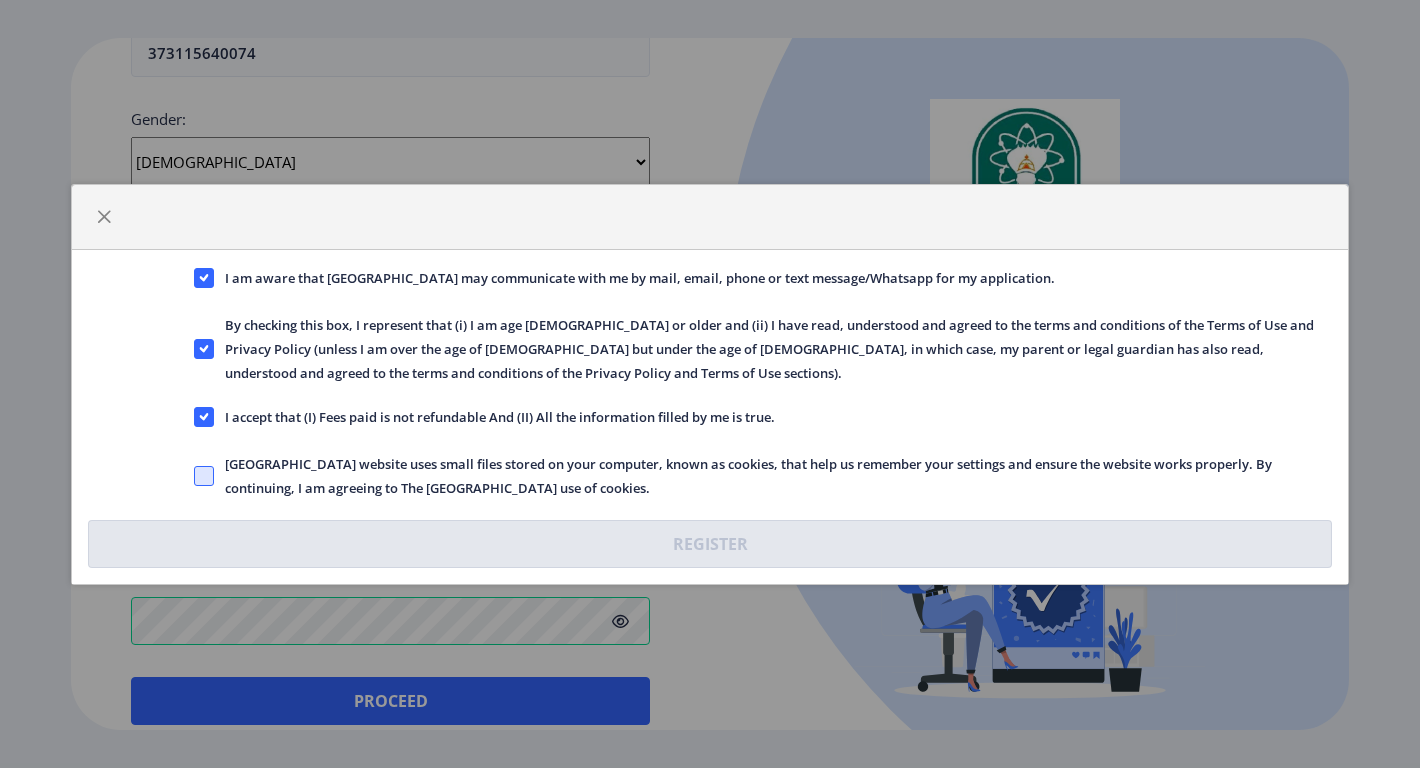 click 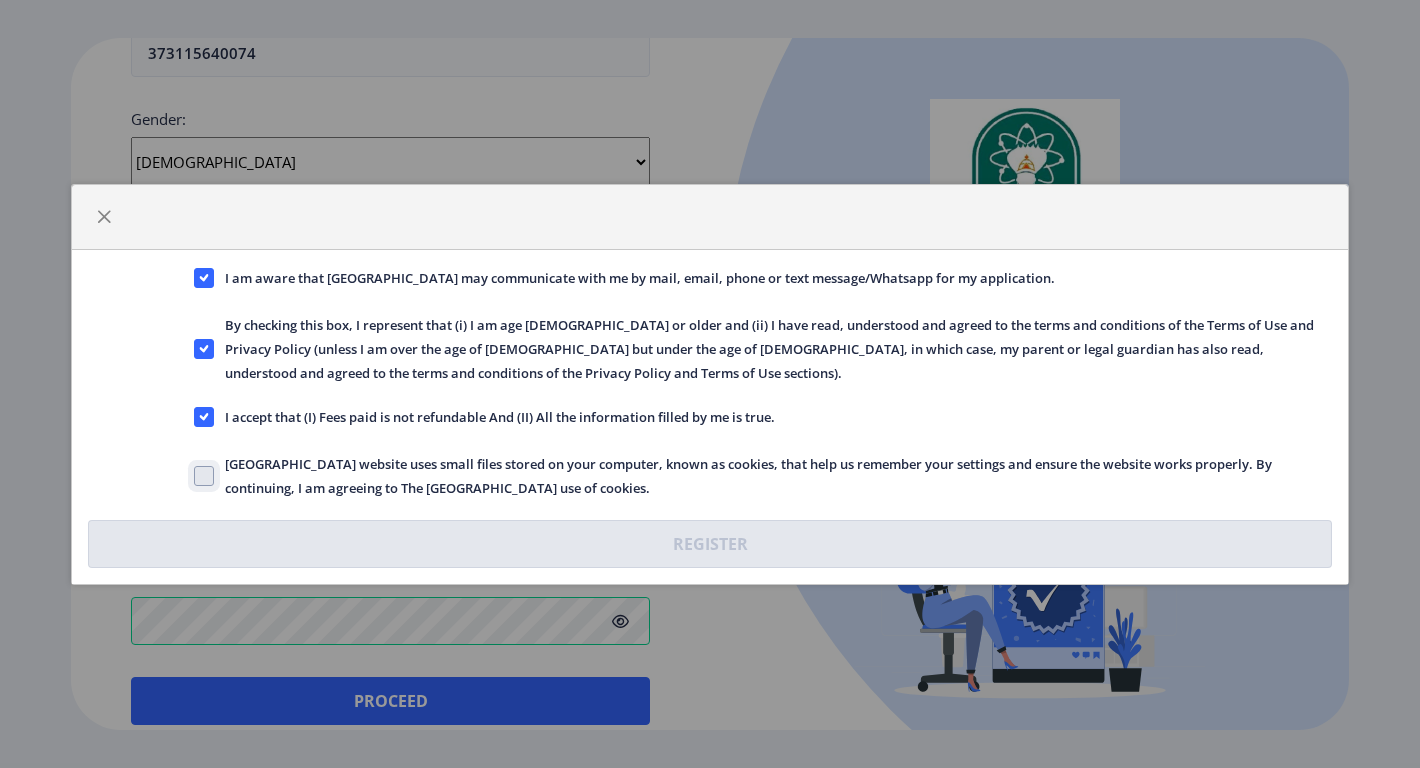 click on "[GEOGRAPHIC_DATA] website uses small files stored on your computer, known as cookies, that help us remember your settings and ensure the website works properly. By continuing, I am agreeing to The [GEOGRAPHIC_DATA] use of cookies." 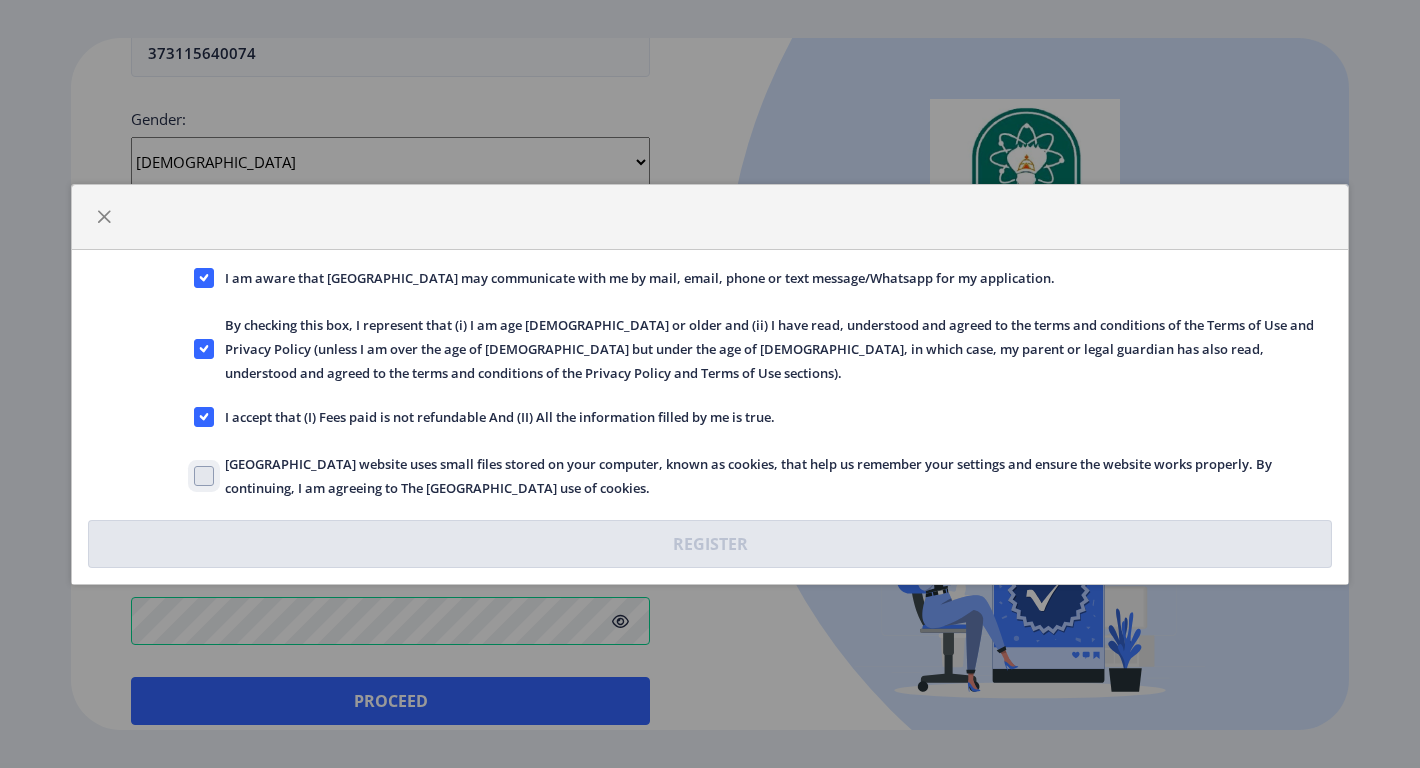 checkbox on "true" 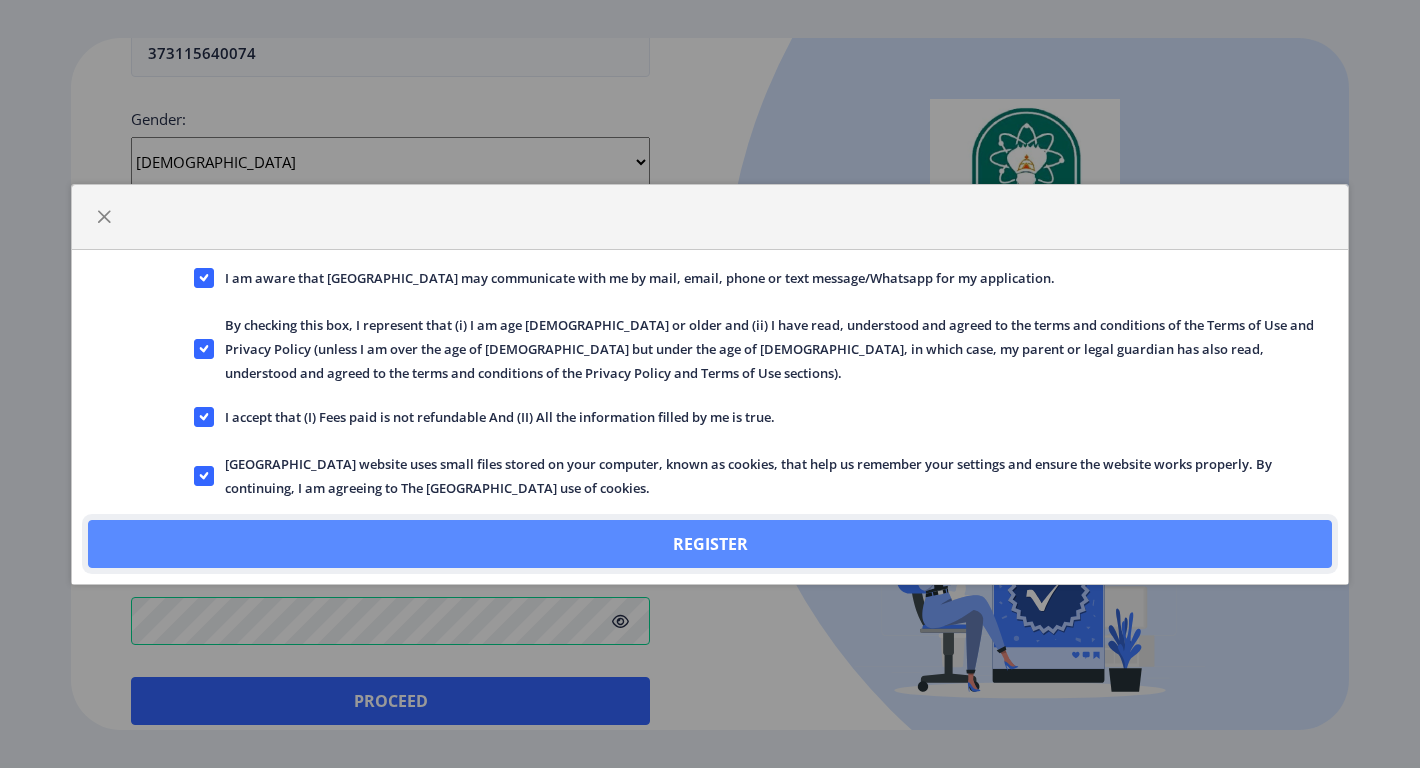 click on "Register" 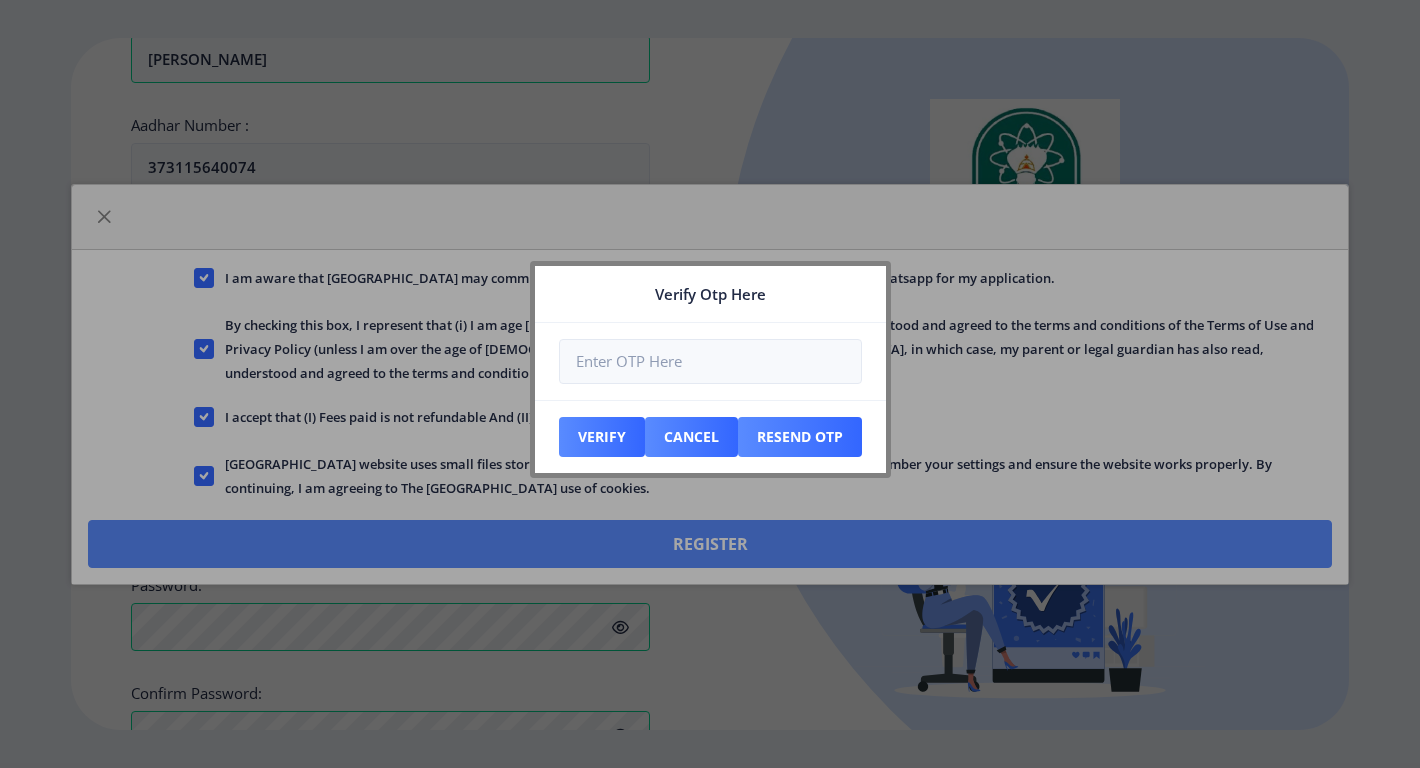 scroll, scrollTop: 838, scrollLeft: 0, axis: vertical 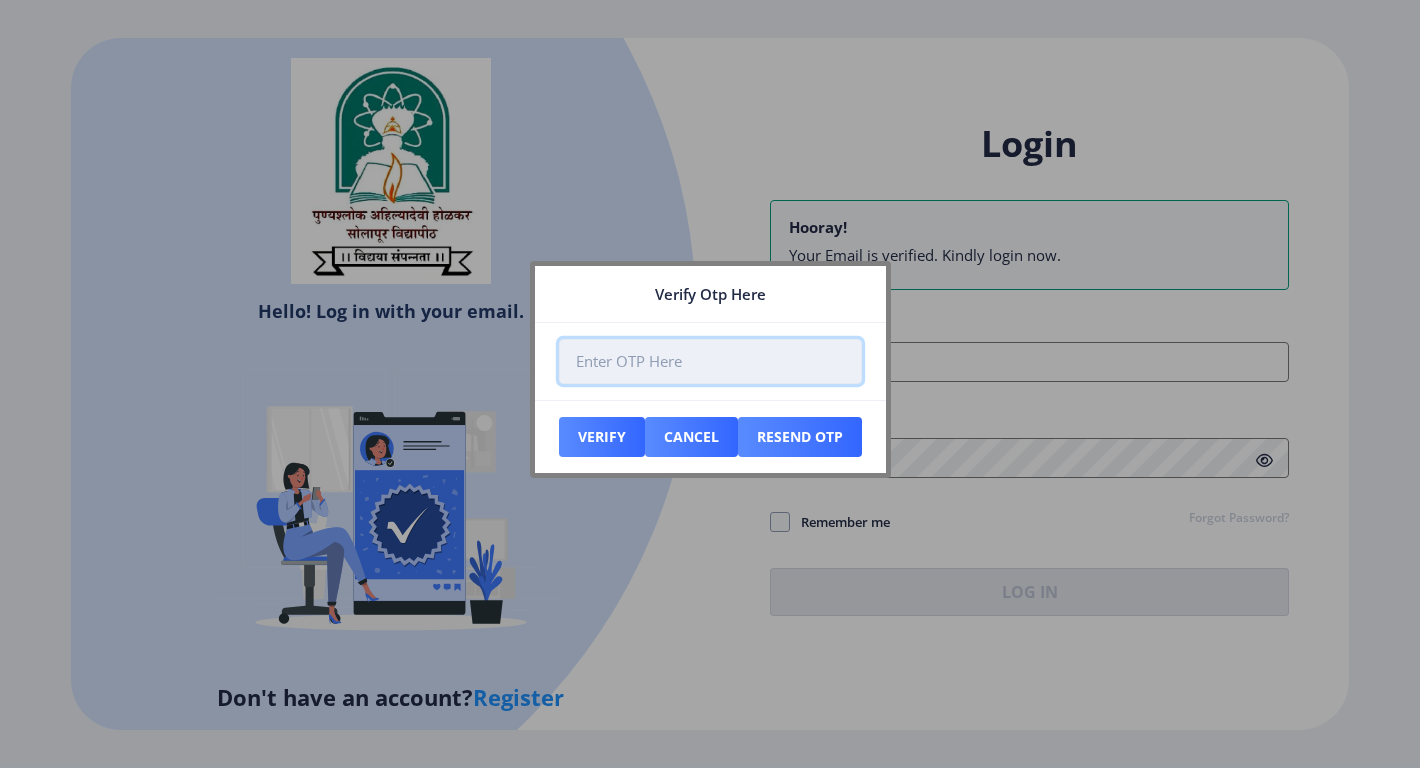 click at bounding box center (710, 361) 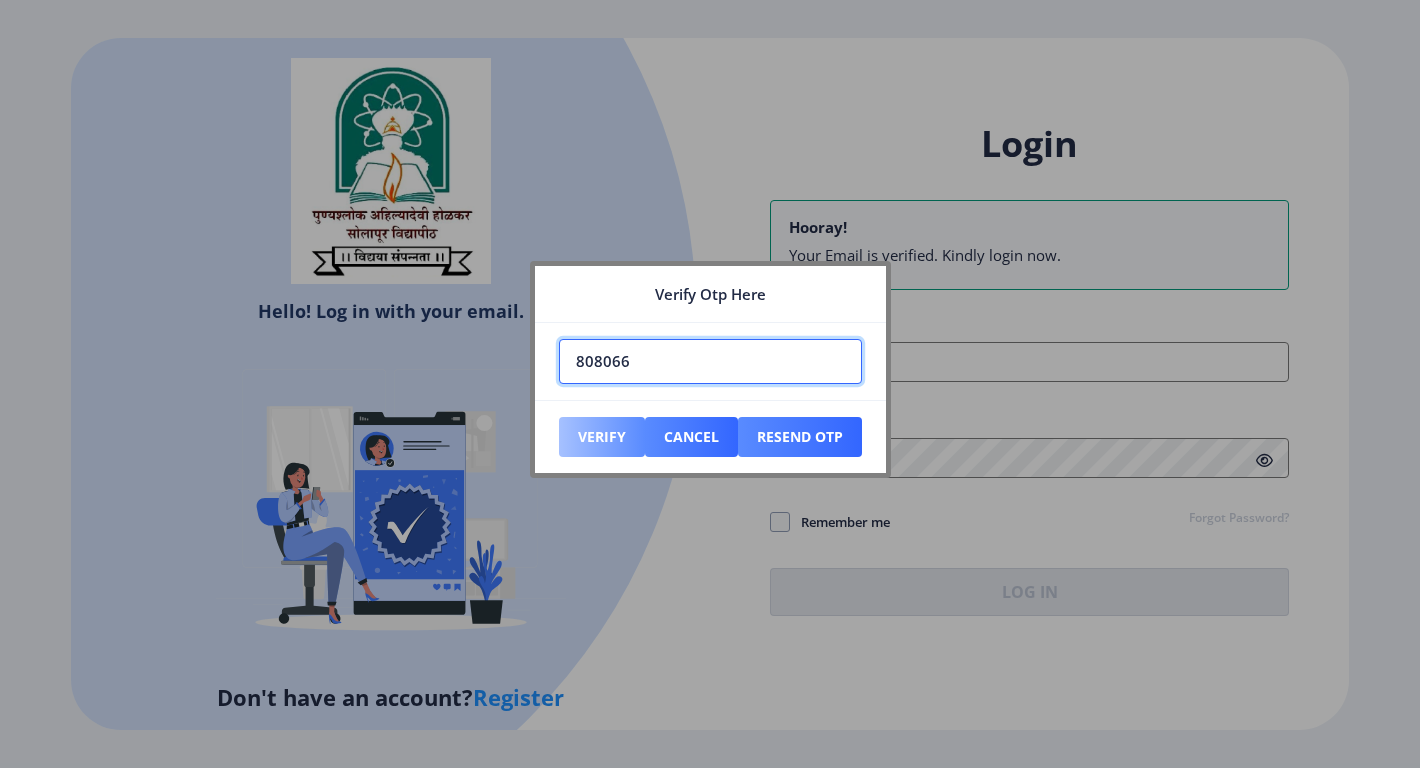 type on "808066" 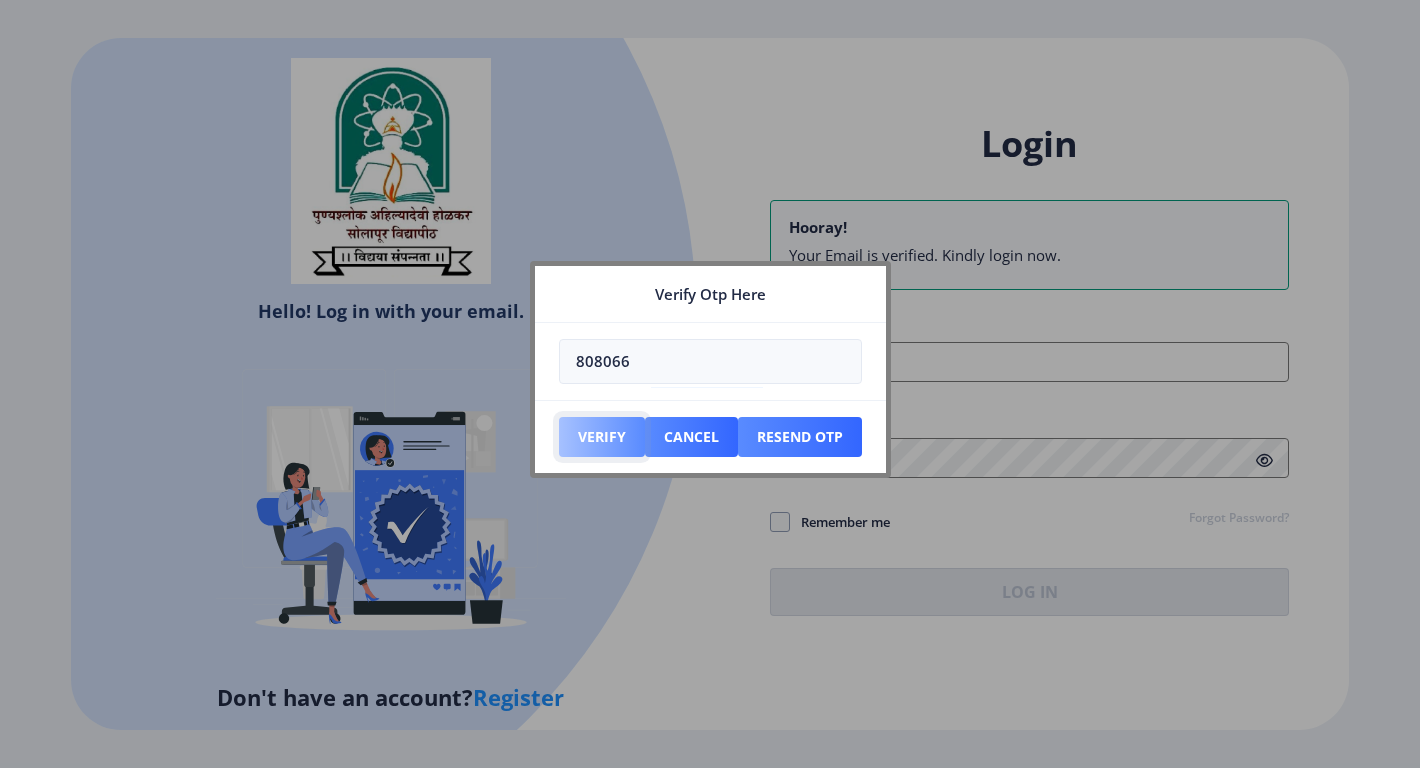 click on "Verify" at bounding box center [602, 437] 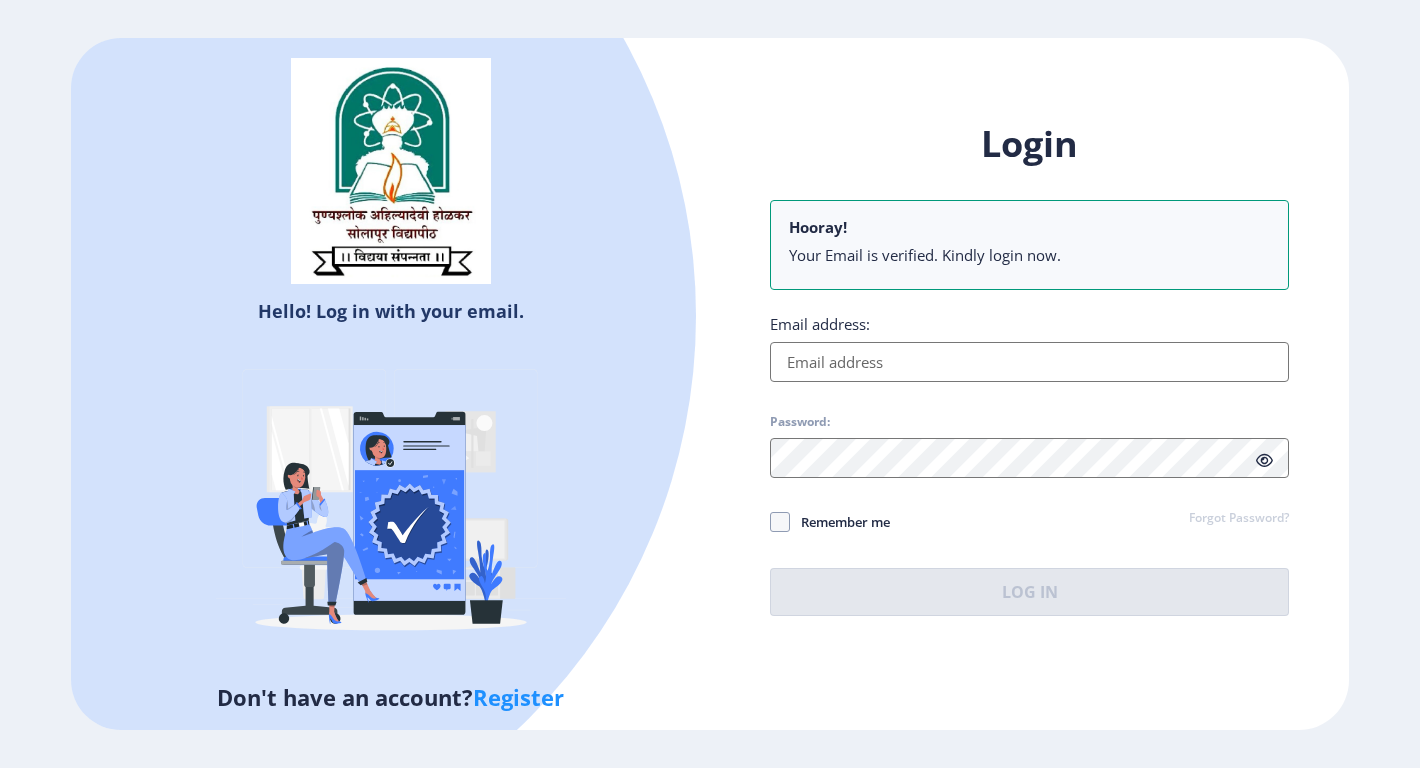 click on "Email address:" at bounding box center [1029, 362] 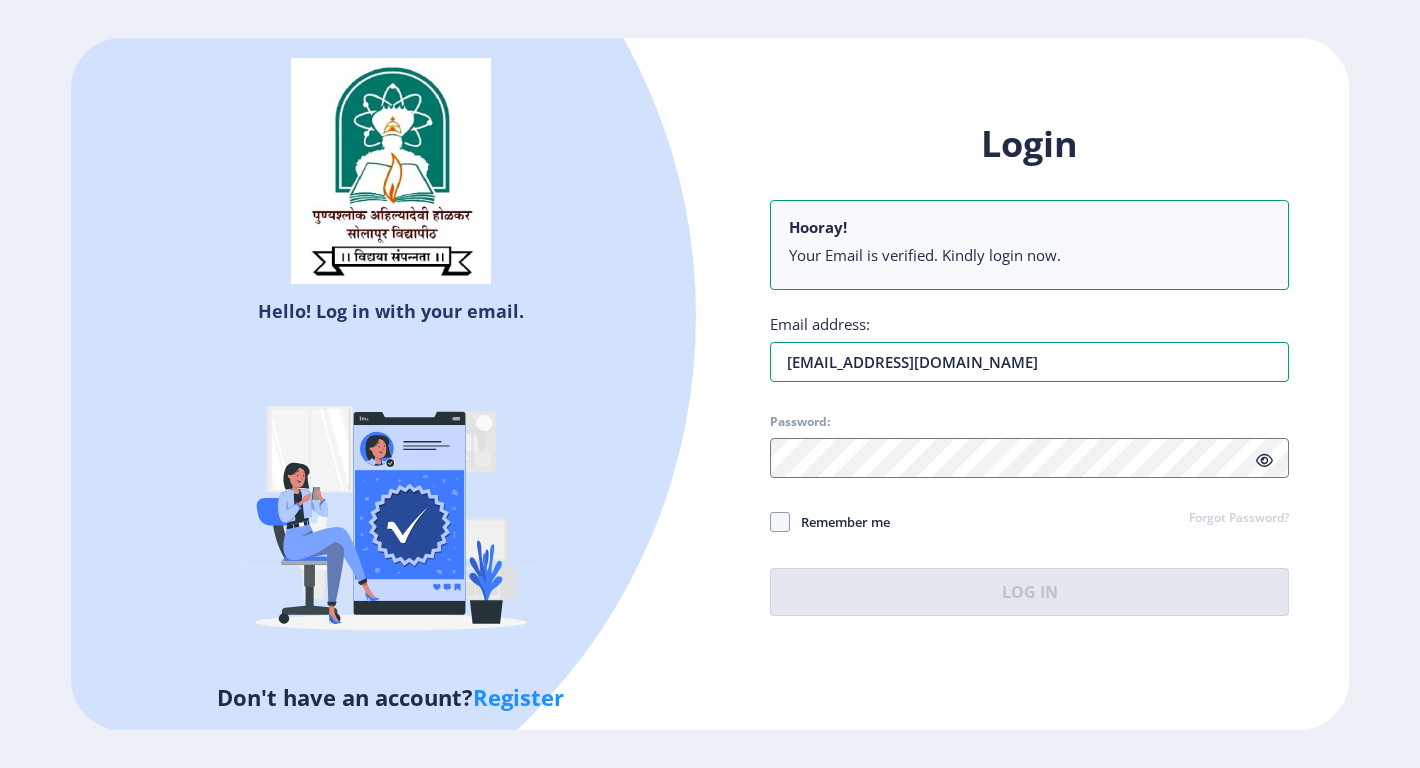type on "[EMAIL_ADDRESS][DOMAIN_NAME]" 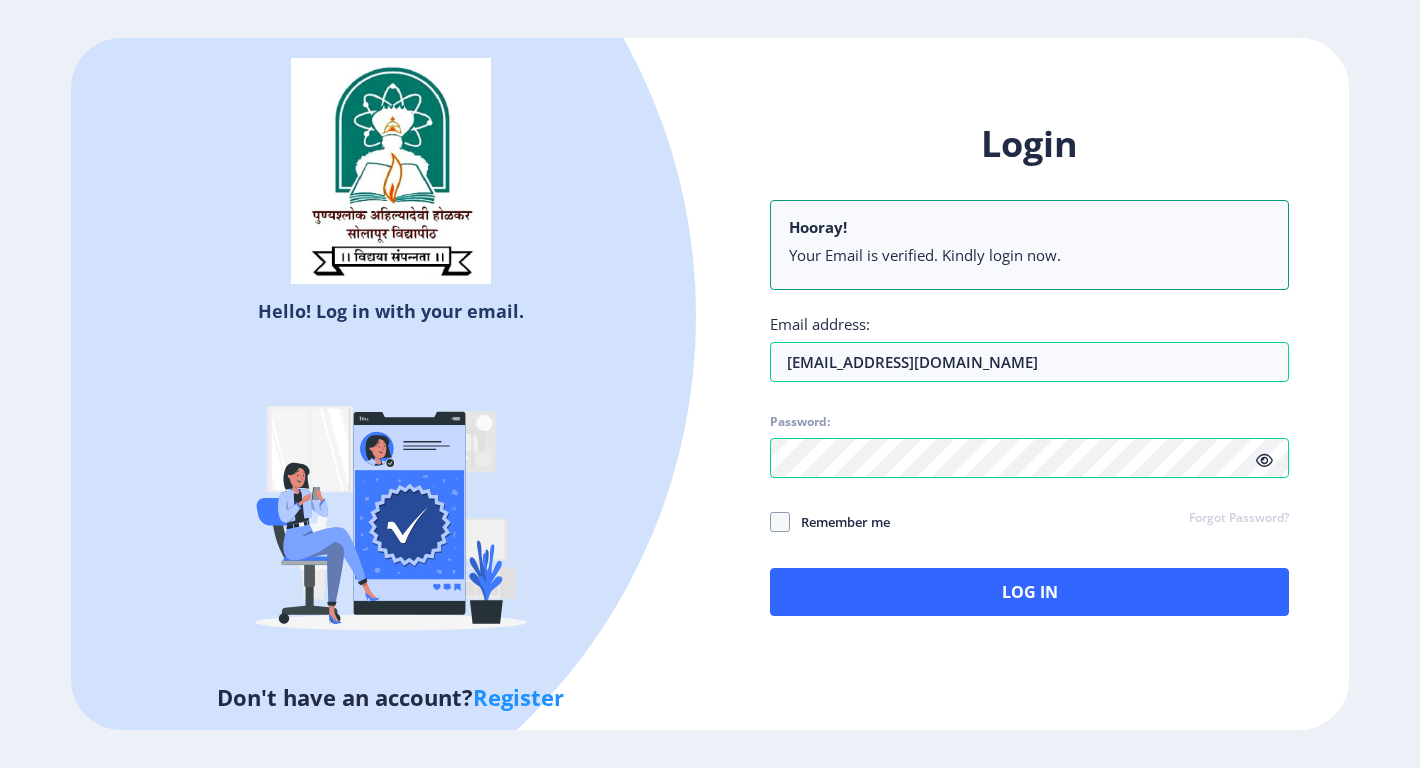 click 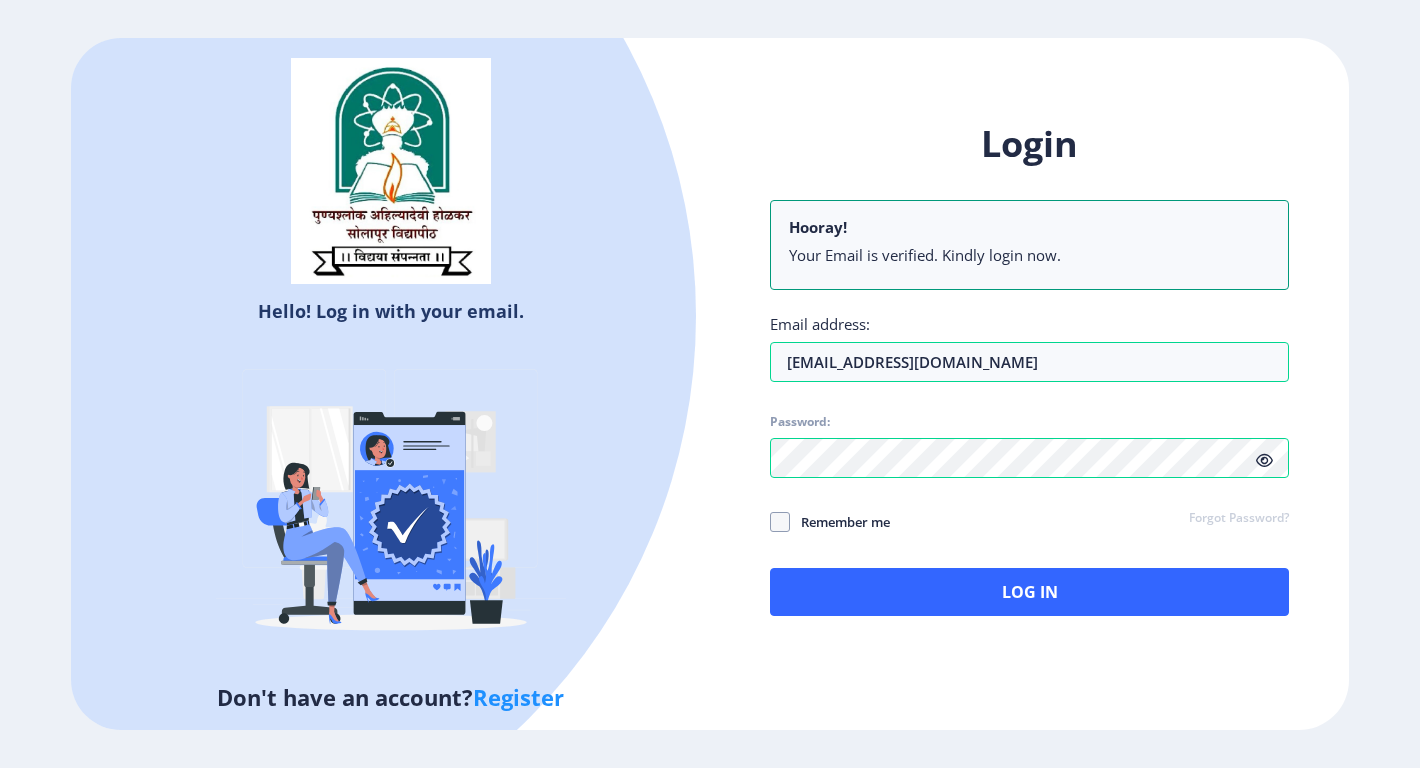 click 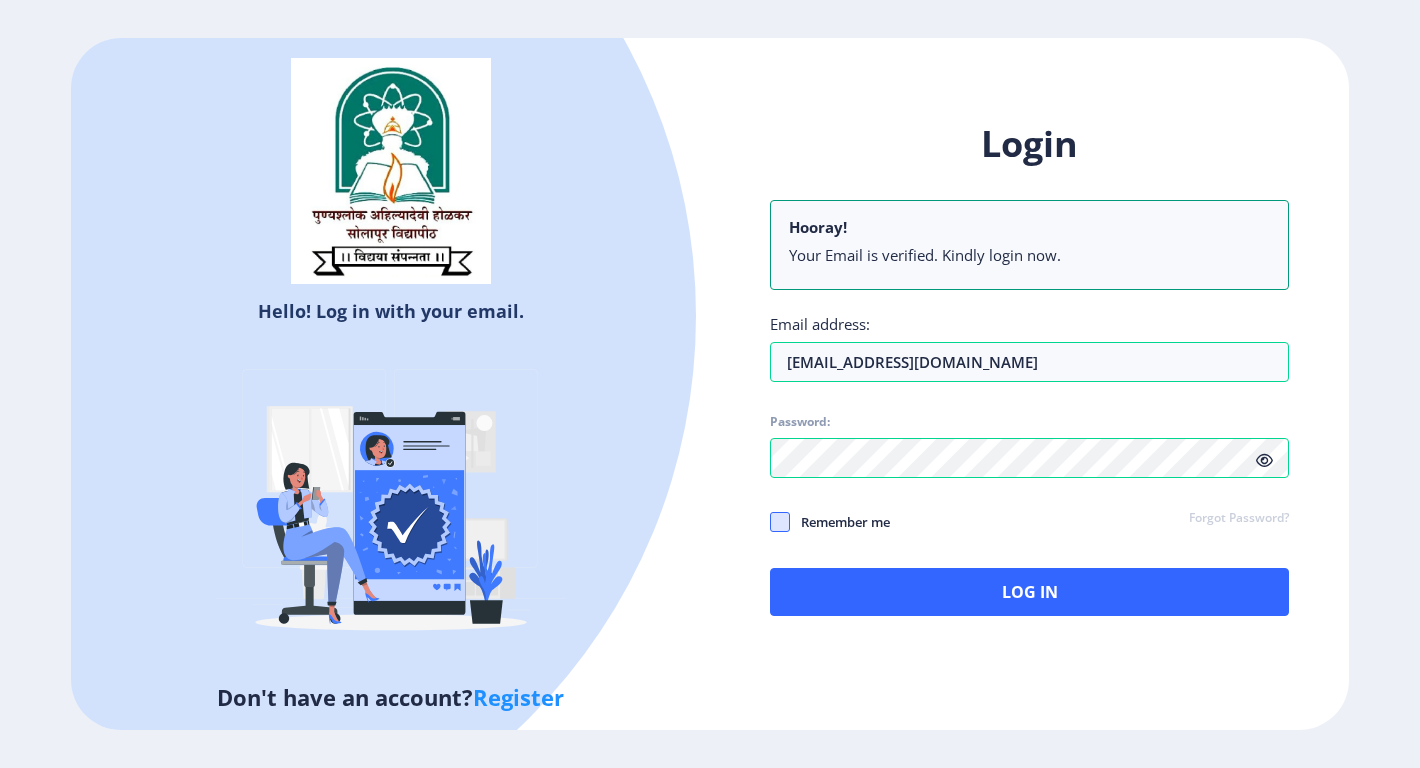 click 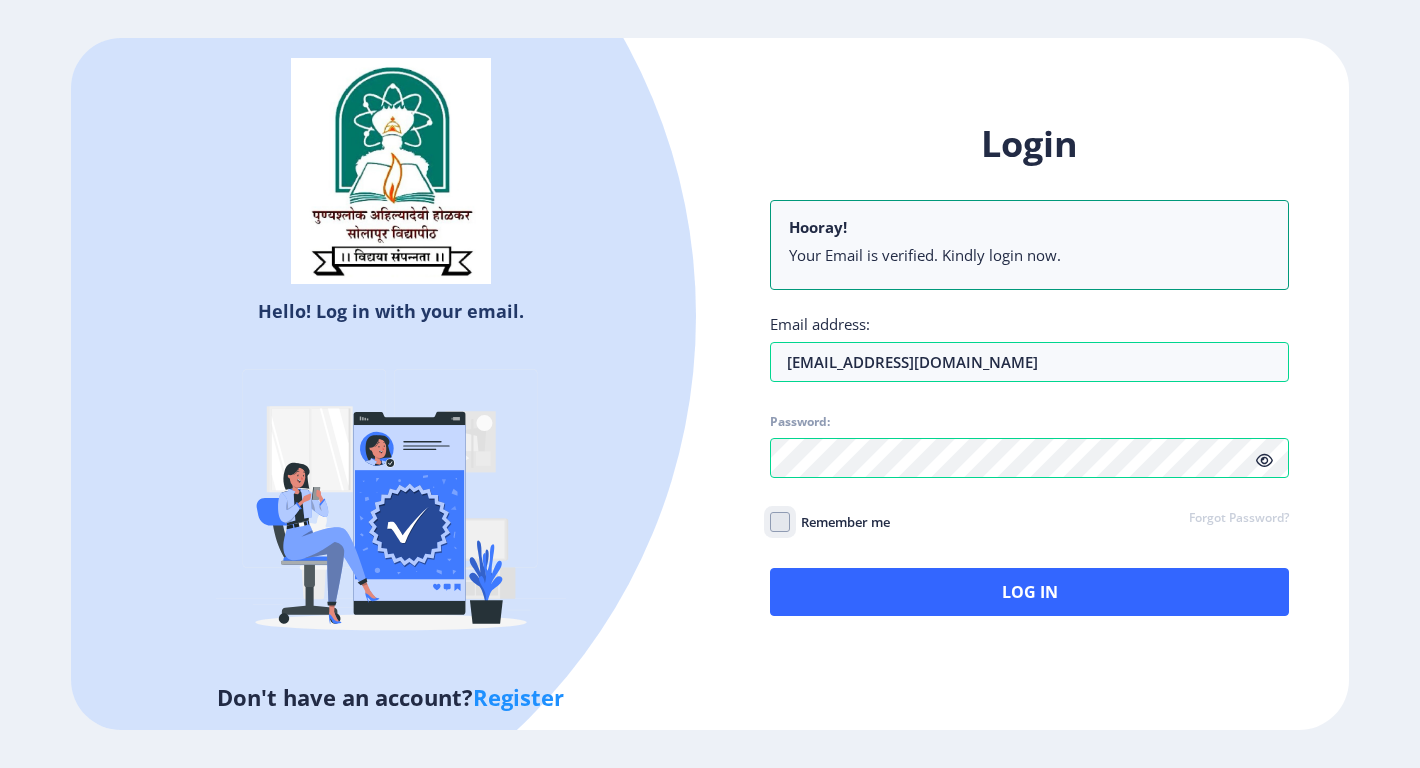 click on "Remember me" 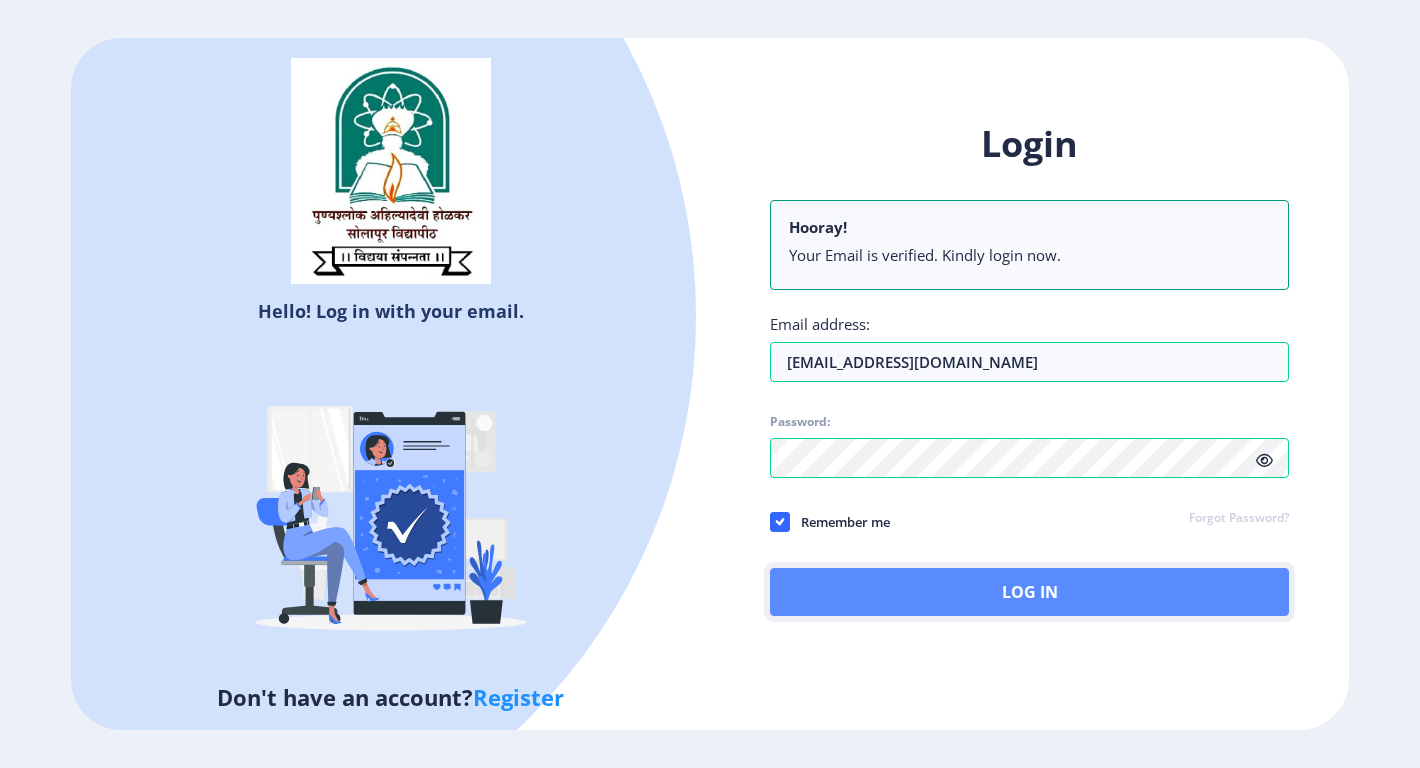 click on "Log In" 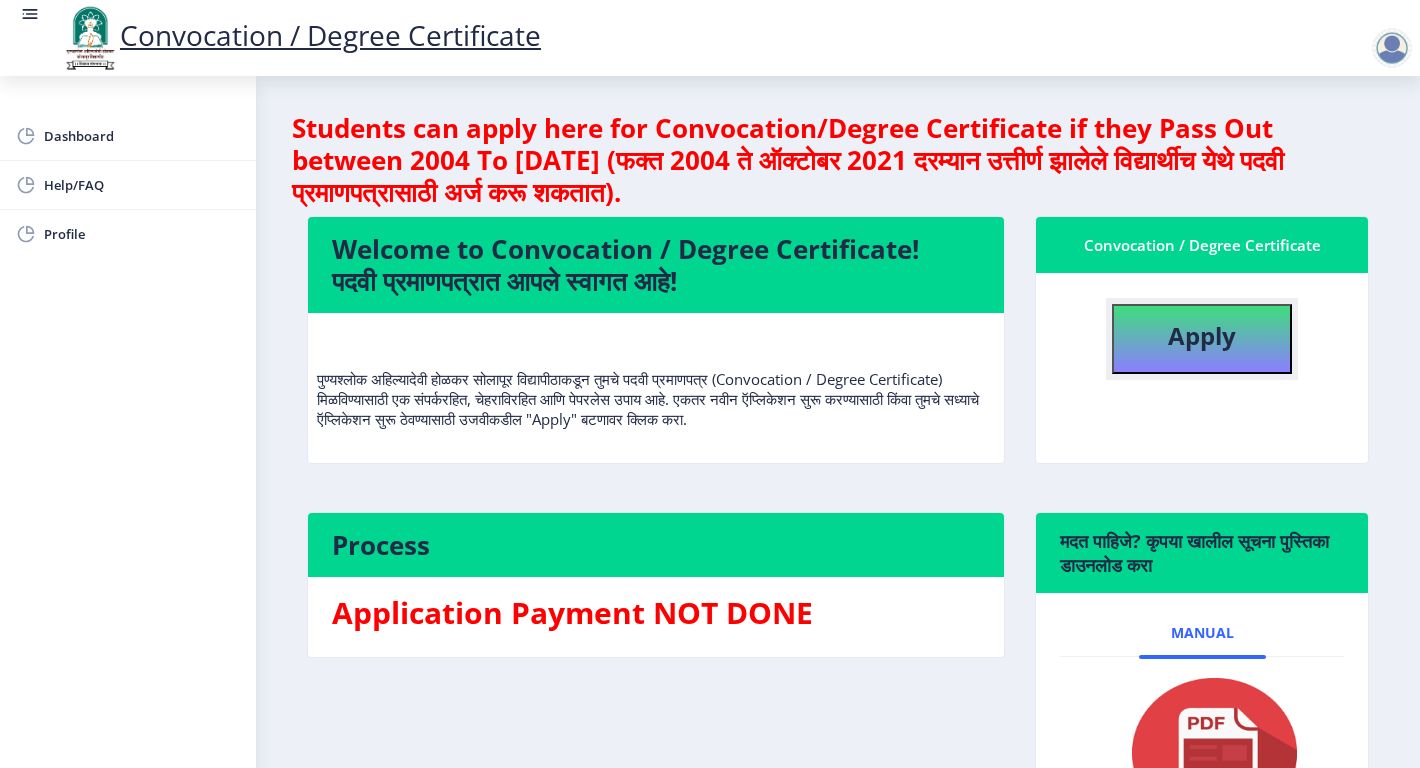 click on "Apply" 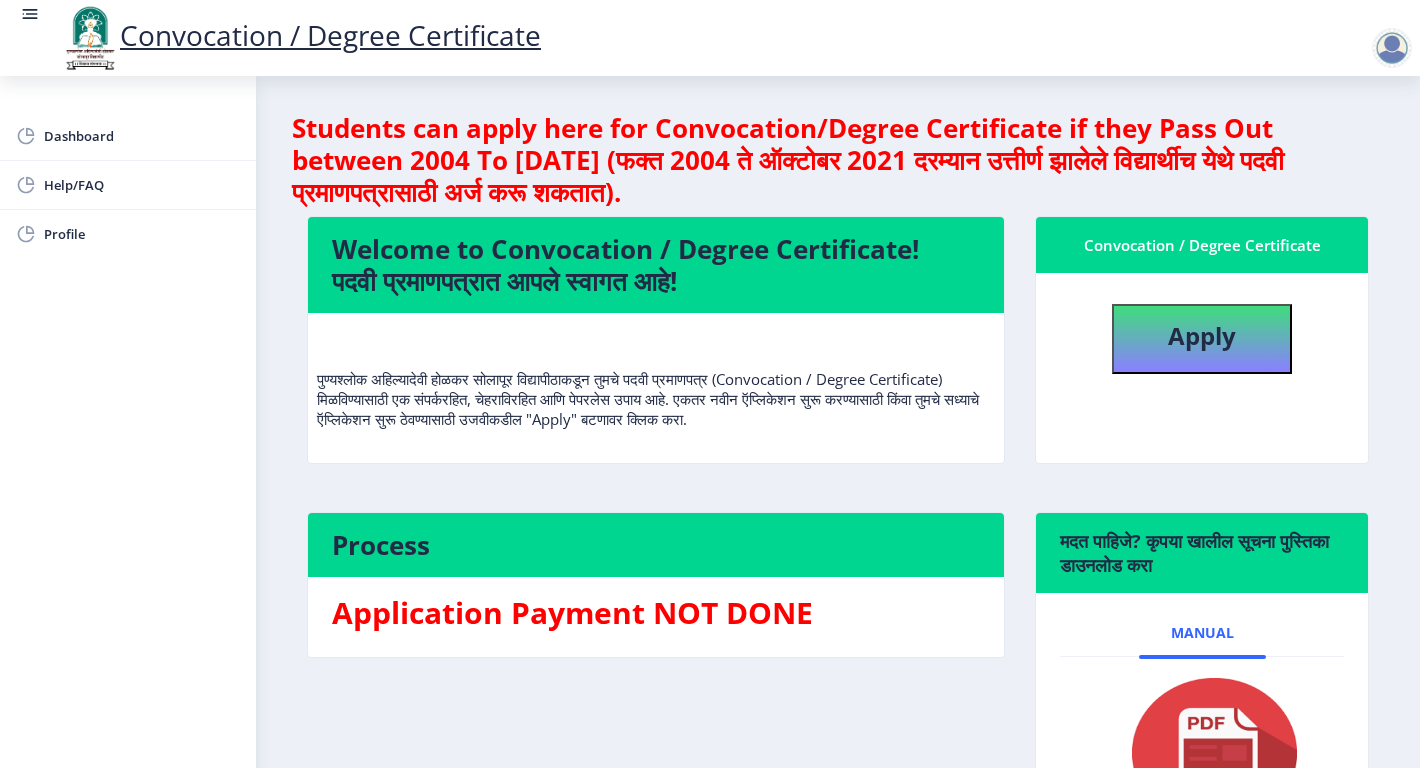select 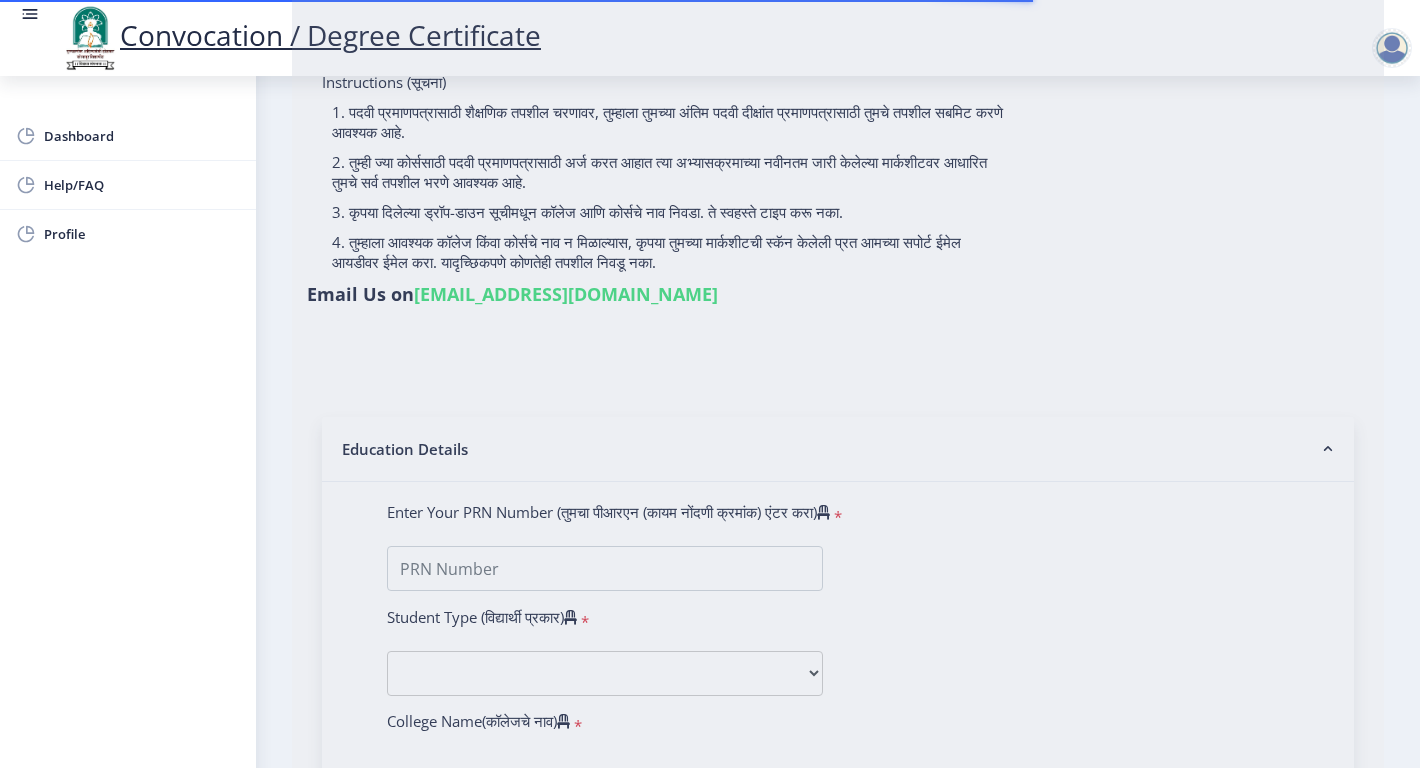 scroll, scrollTop: 200, scrollLeft: 0, axis: vertical 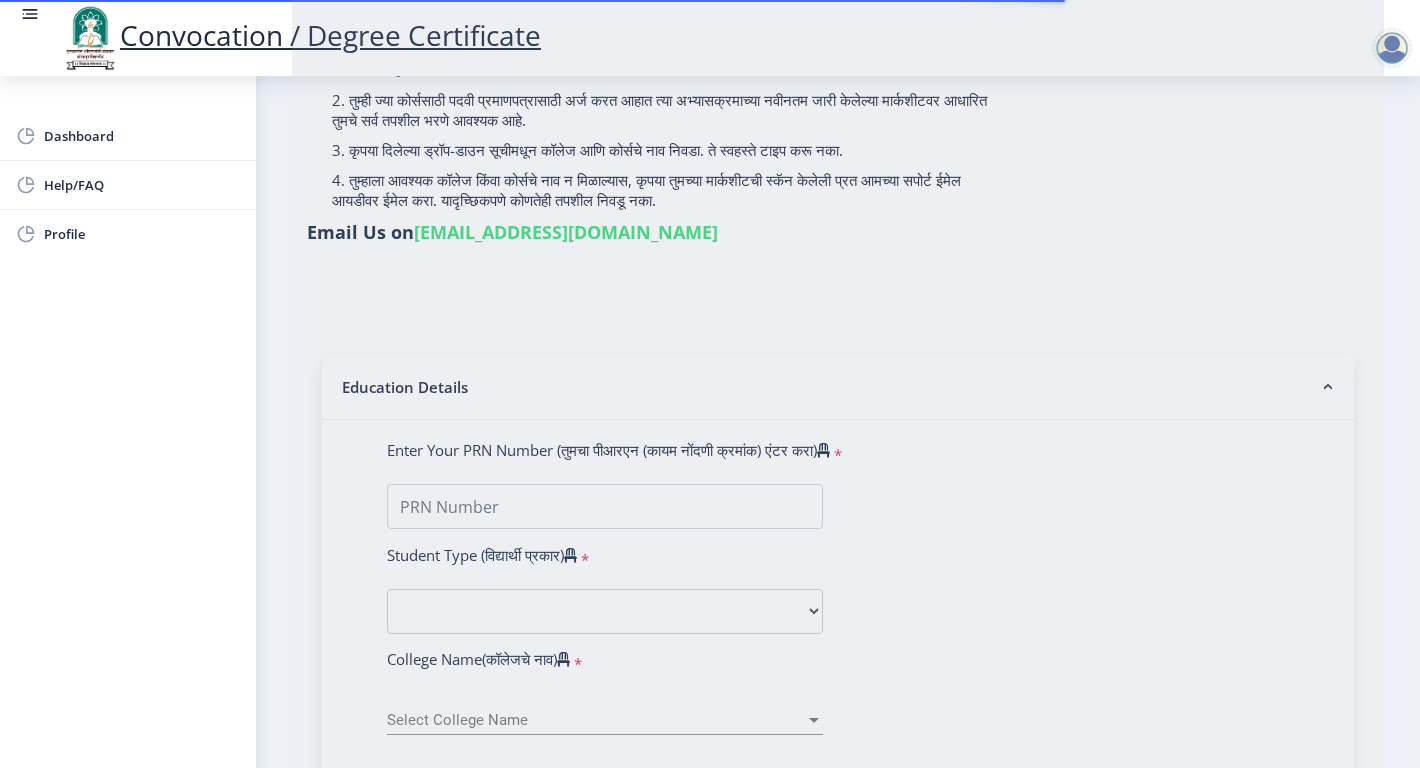 type on "[PERSON_NAME]" 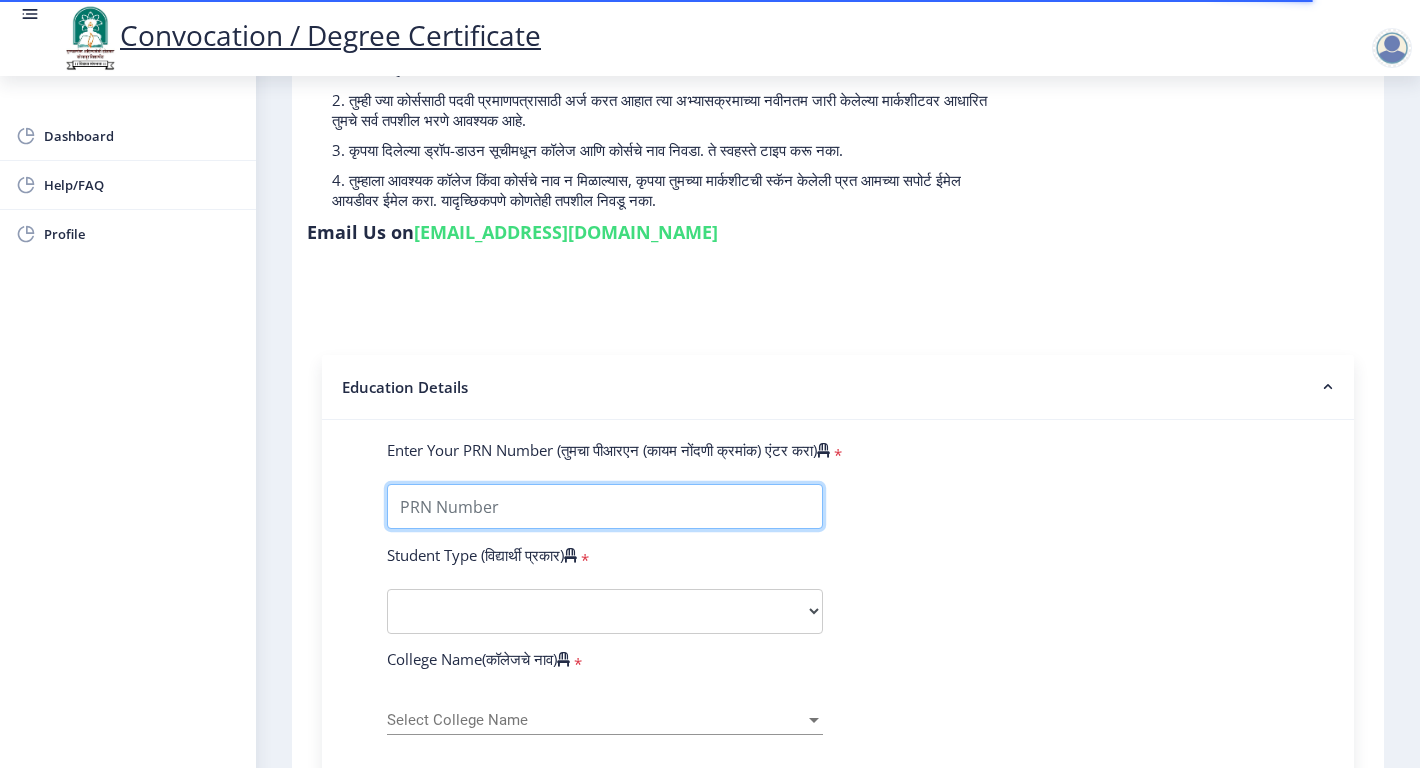 click on "Enter Your PRN Number (तुमचा पीआरएन (कायम नोंदणी क्रमांक) एंटर करा)" at bounding box center [605, 506] 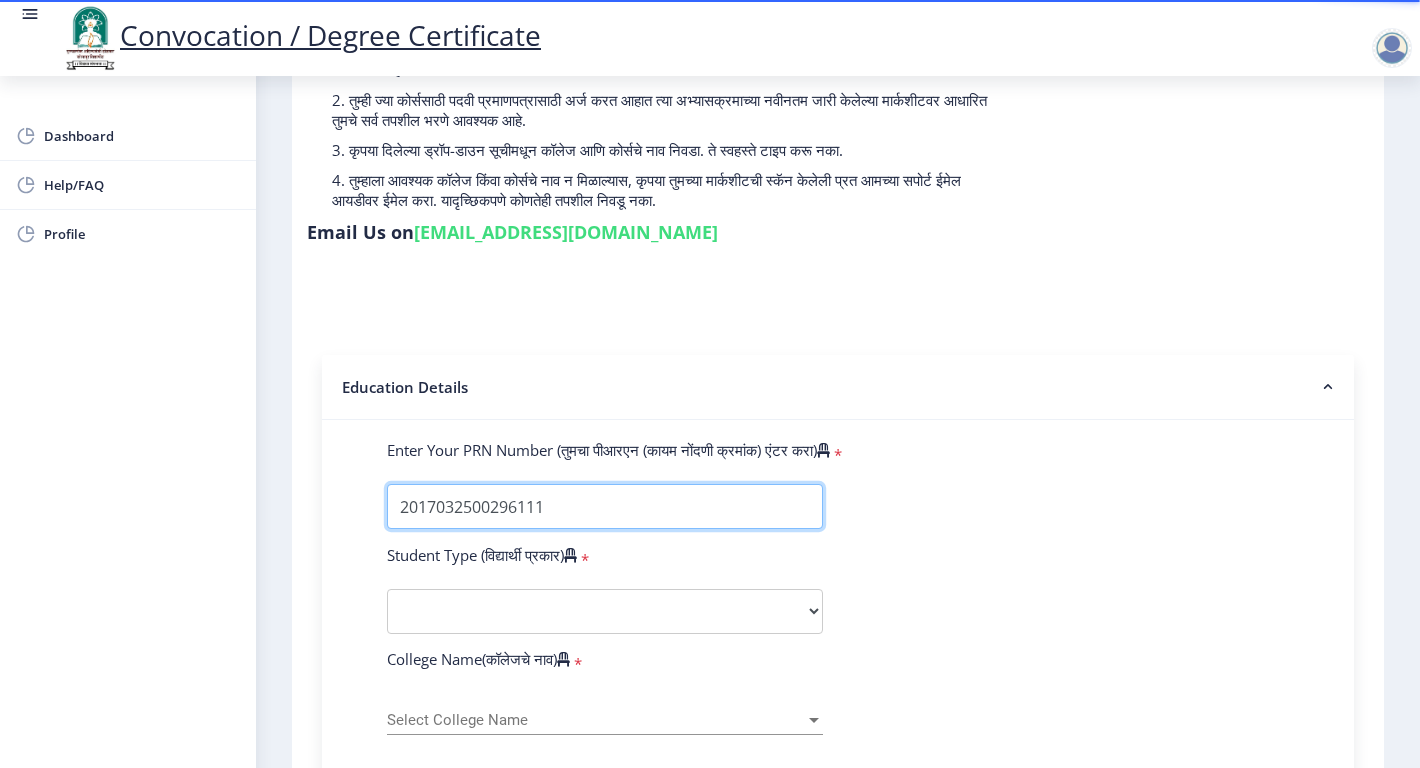 type on "2017032500296111" 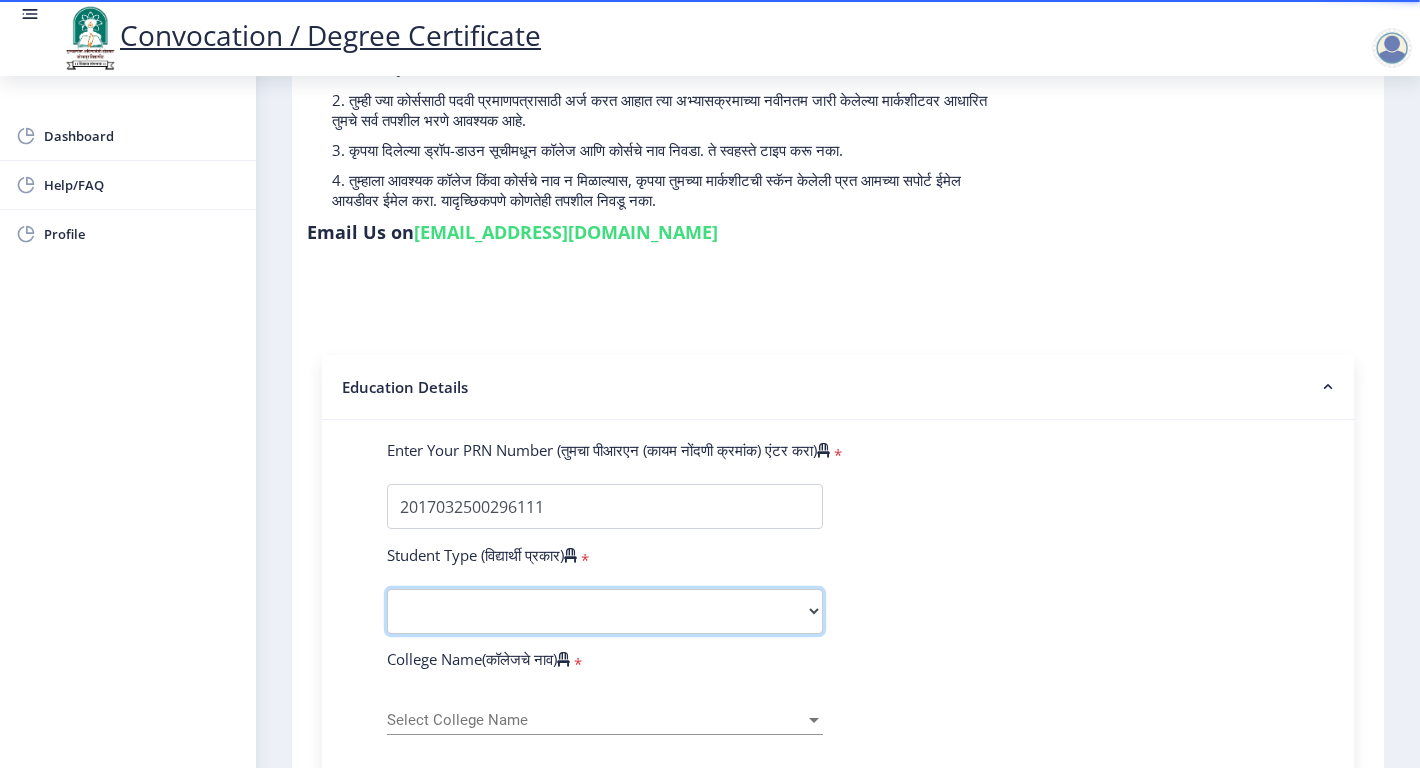 click on "Select Student Type Regular External" at bounding box center (605, 611) 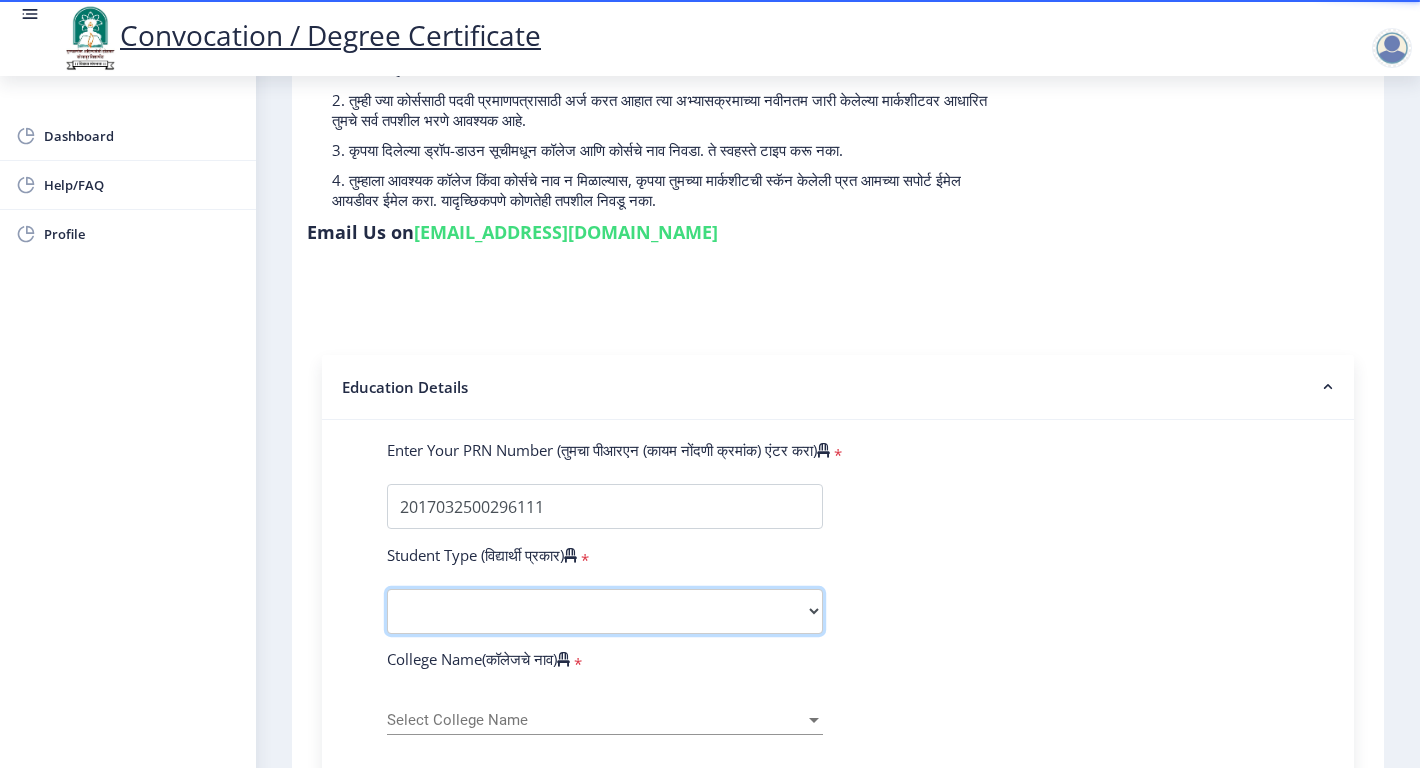 select on "Regular" 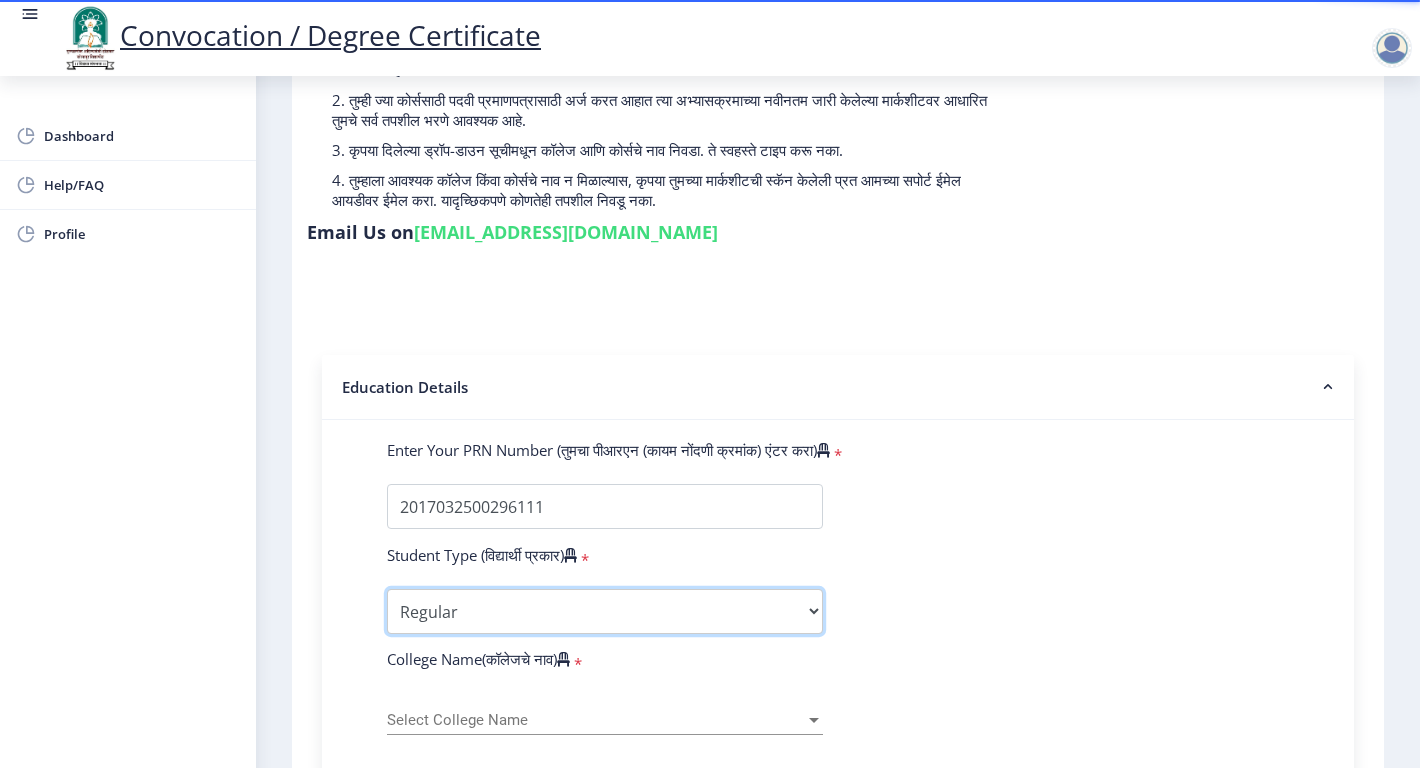 click on "Select Student Type Regular External" at bounding box center (605, 611) 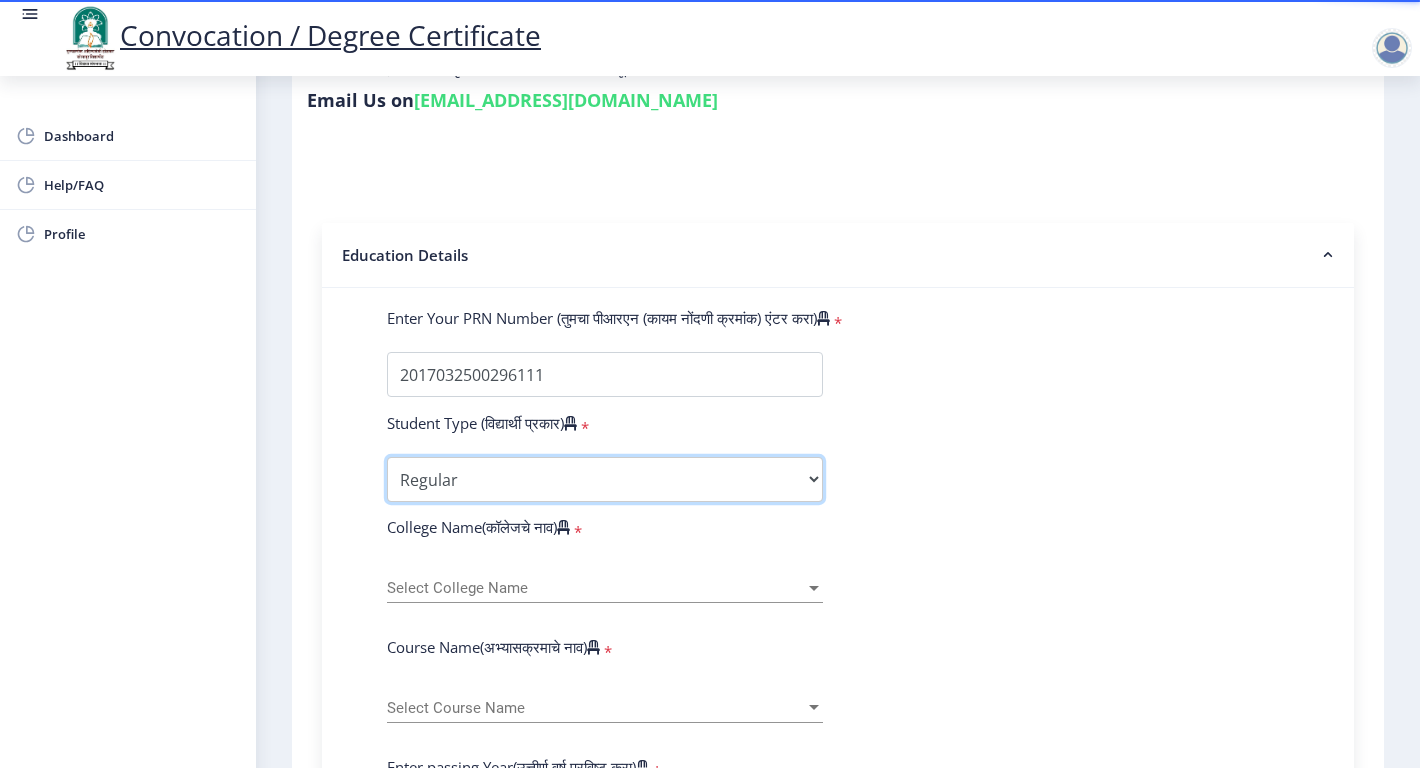 scroll, scrollTop: 500, scrollLeft: 0, axis: vertical 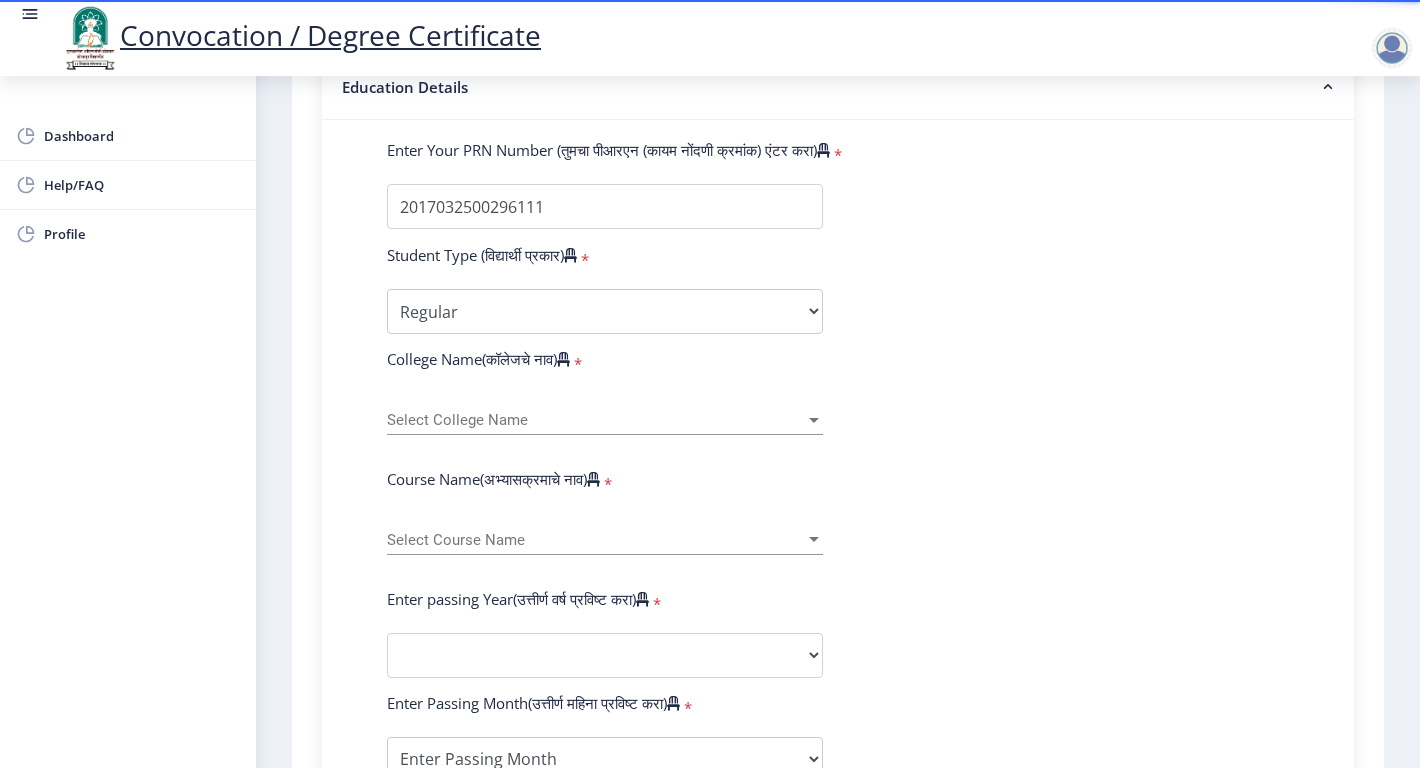 click on "Select College Name" at bounding box center (596, 420) 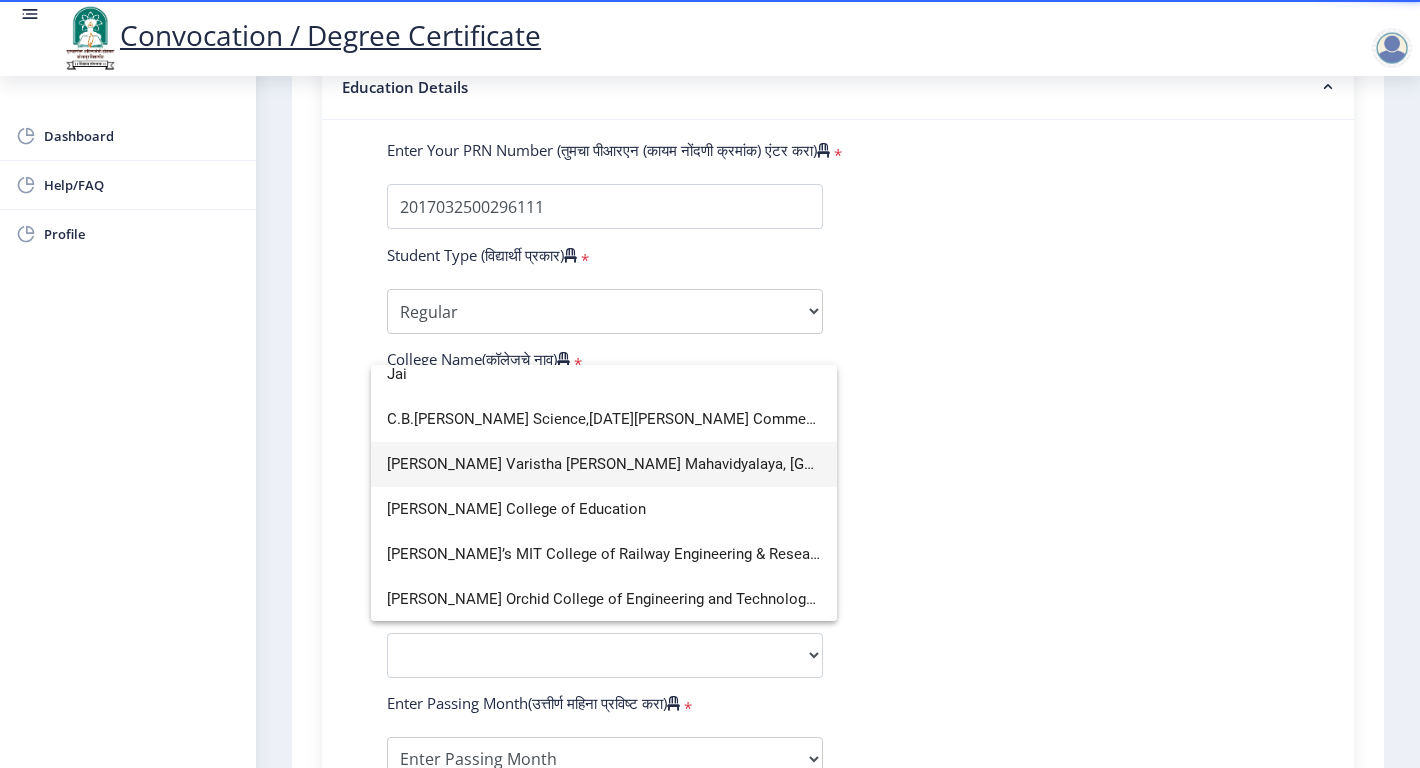 scroll, scrollTop: 0, scrollLeft: 0, axis: both 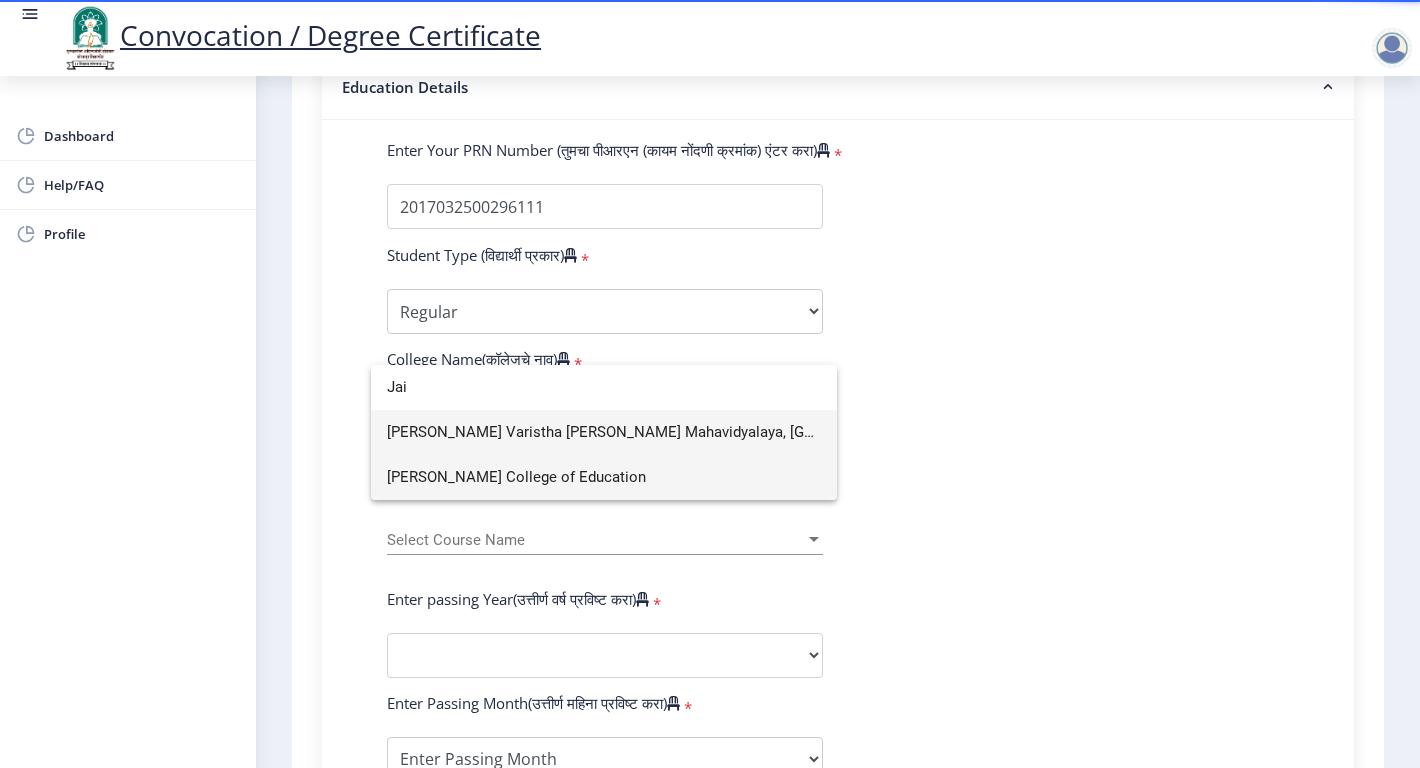 type on "Jai" 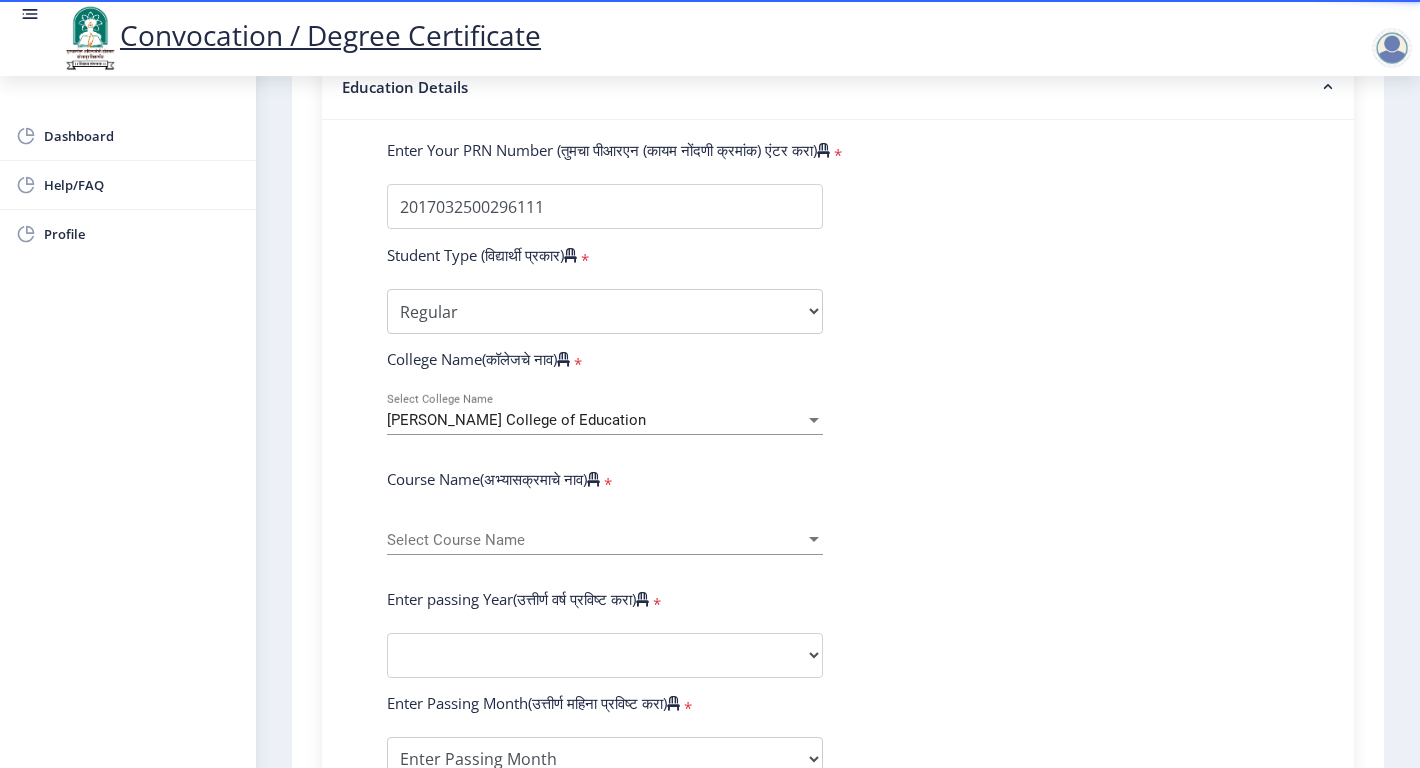 click on "Select Course Name" at bounding box center (596, 540) 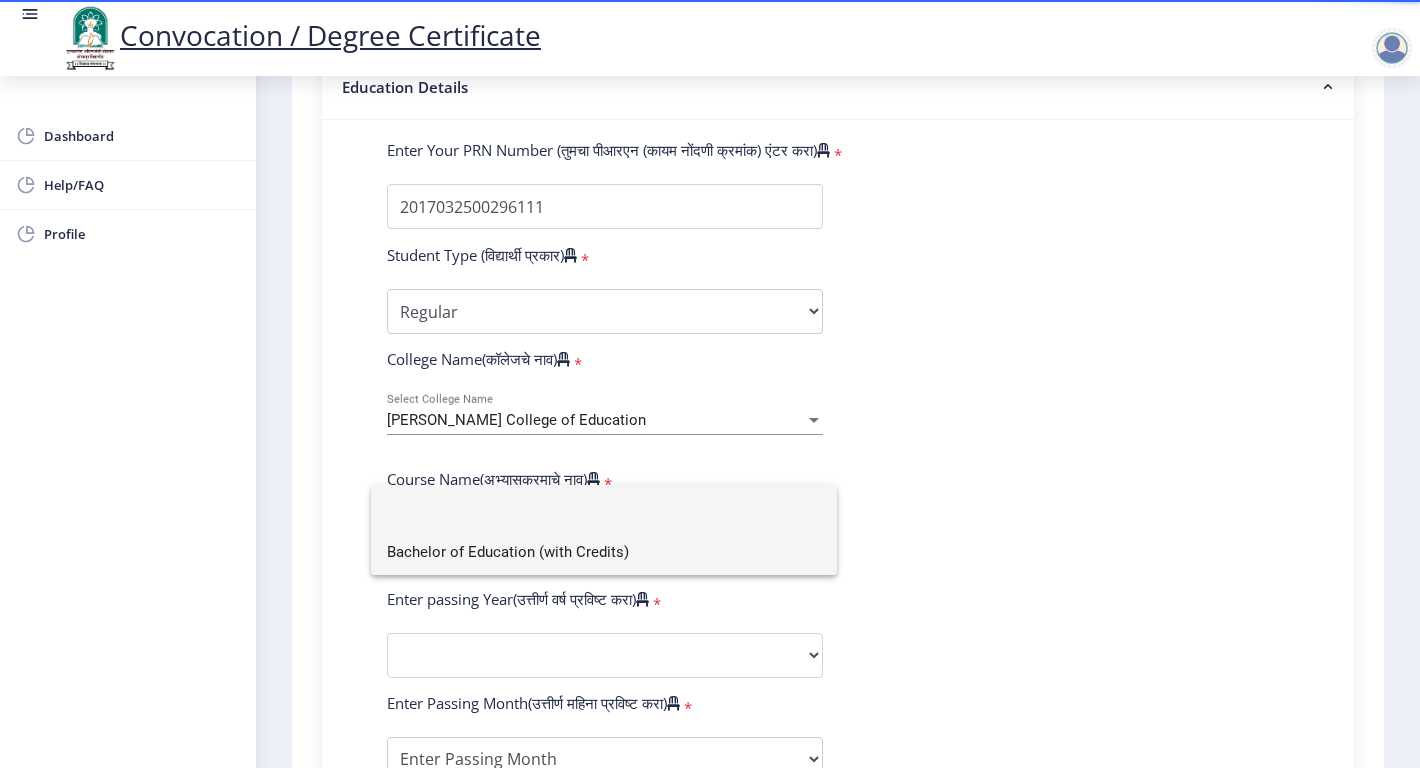 click on "Bachelor of Education (with Credits)" at bounding box center [604, 552] 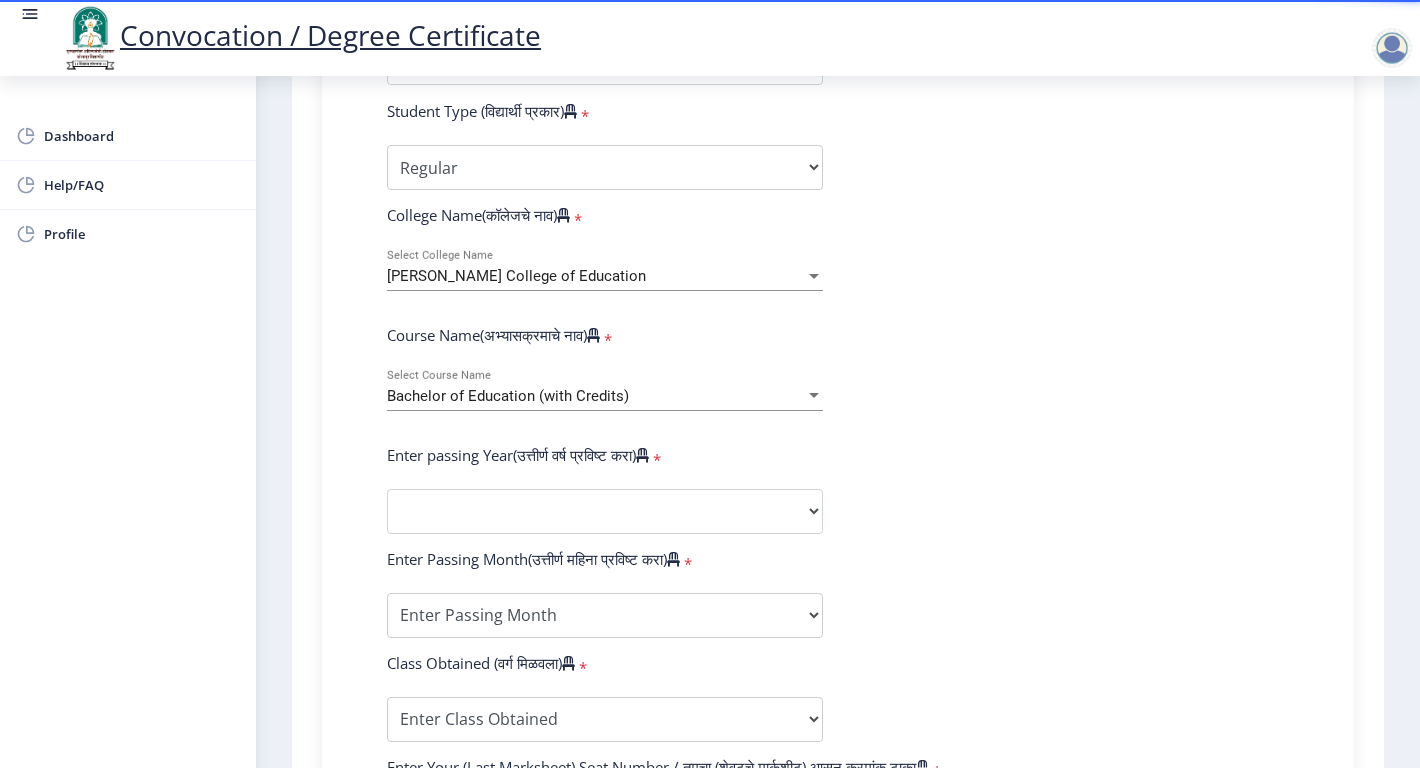 scroll, scrollTop: 700, scrollLeft: 0, axis: vertical 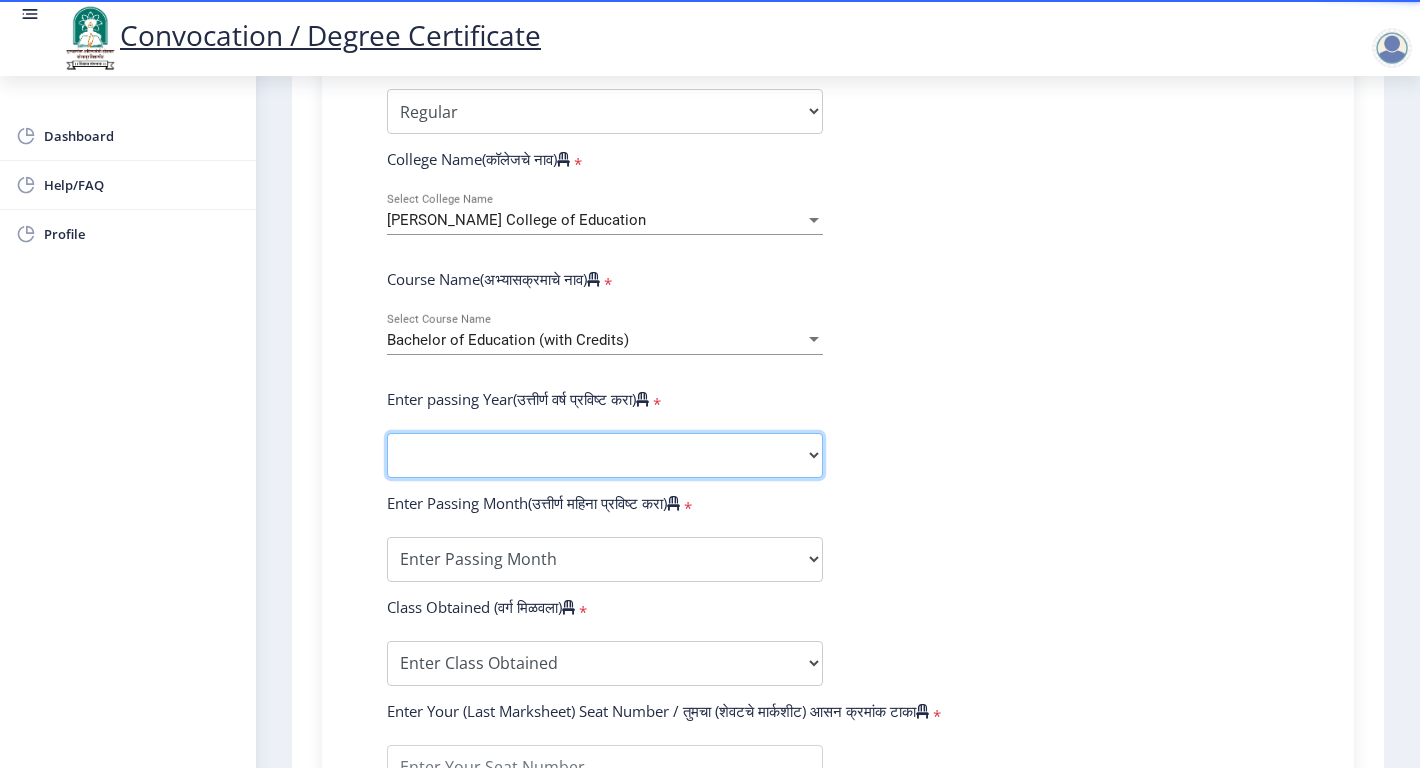 click on "2025   2024   2023   2022   2021   2020   2019   2018   2017   2016   2015   2014   2013   2012   2011   2010   2009   2008   2007   2006   2005   2004   2003   2002   2001   2000   1999   1998   1997   1996   1995   1994   1993   1992   1991   1990   1989   1988   1987   1986   1985   1984   1983   1982   1981   1980   1979   1978   1977   1976" 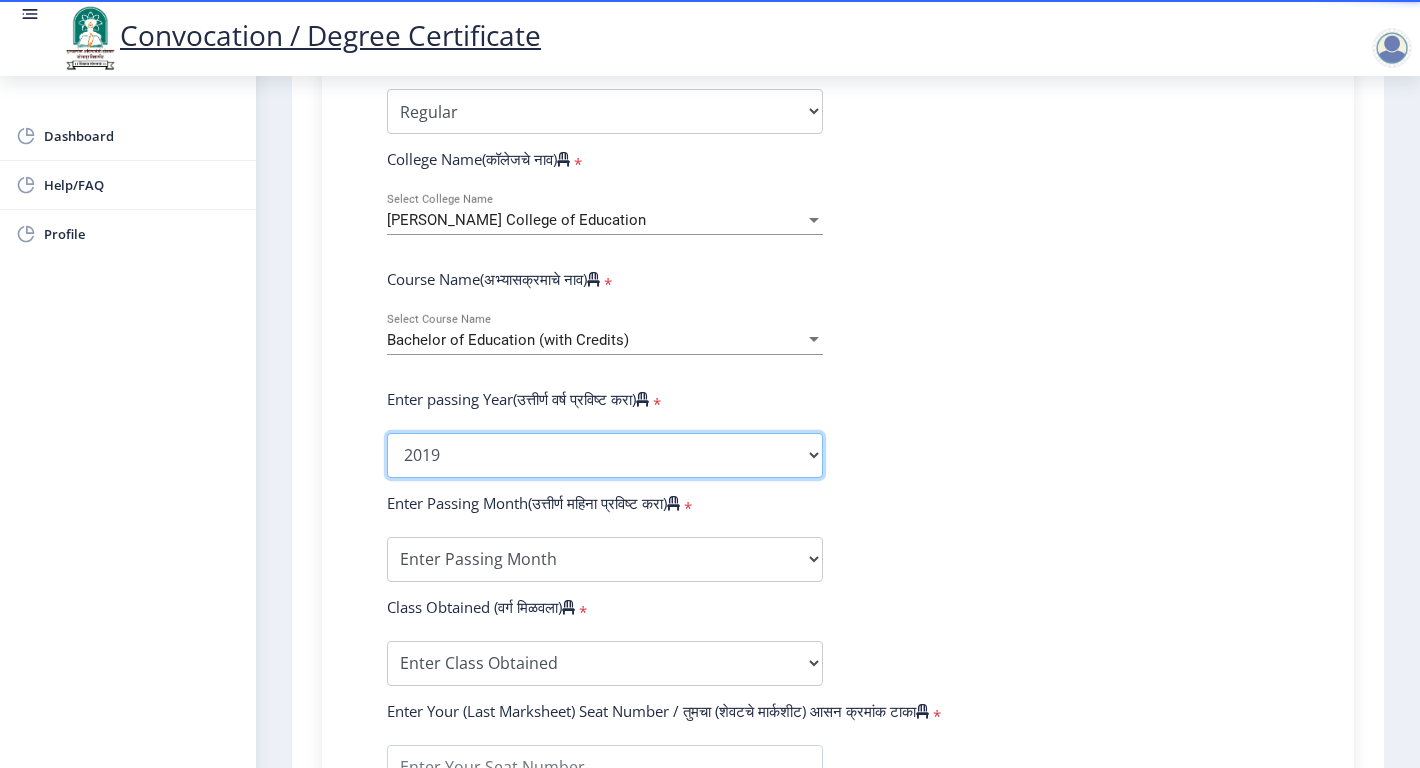 click on "2025   2024   2023   2022   2021   2020   2019   2018   2017   2016   2015   2014   2013   2012   2011   2010   2009   2008   2007   2006   2005   2004   2003   2002   2001   2000   1999   1998   1997   1996   1995   1994   1993   1992   1991   1990   1989   1988   1987   1986   1985   1984   1983   1982   1981   1980   1979   1978   1977   1976" 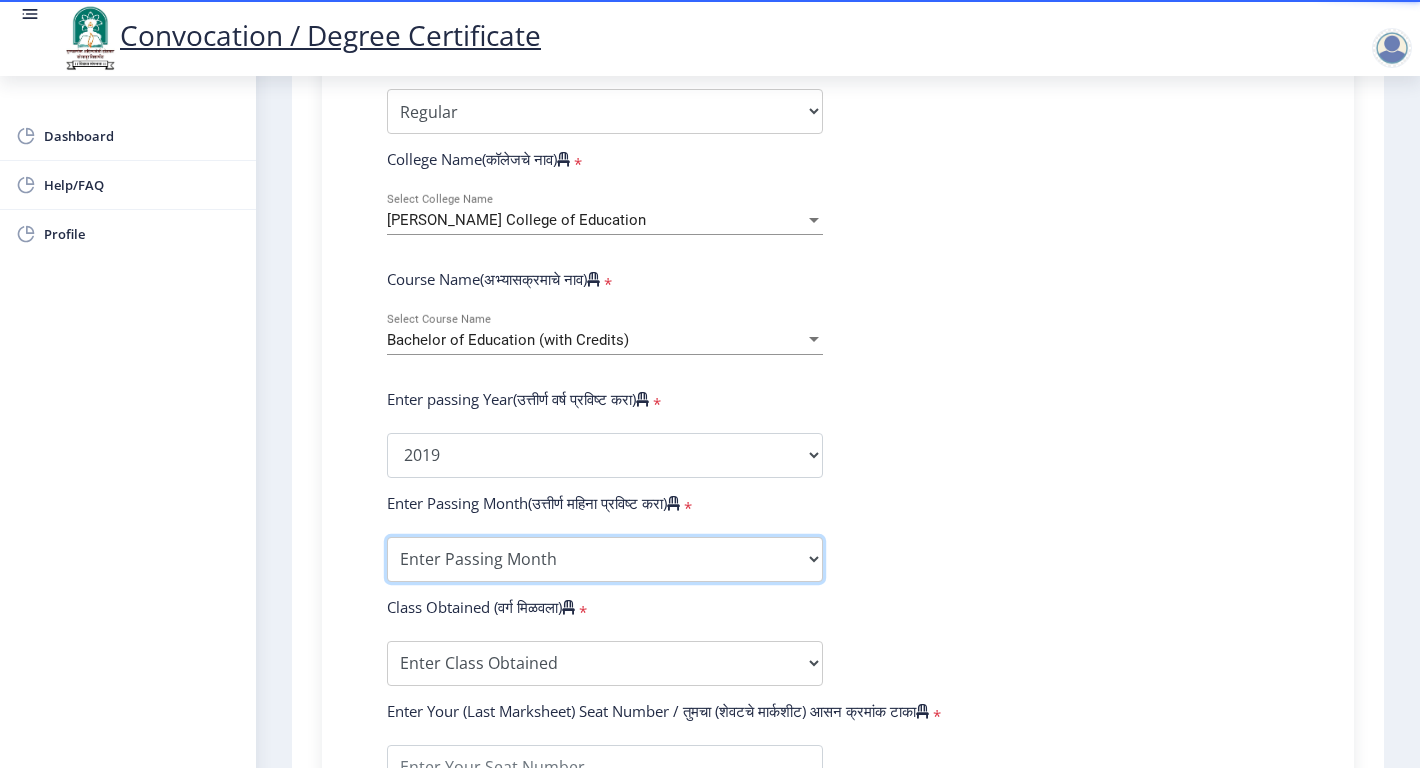 click on "Enter Passing Month March April May October November December" at bounding box center [605, 559] 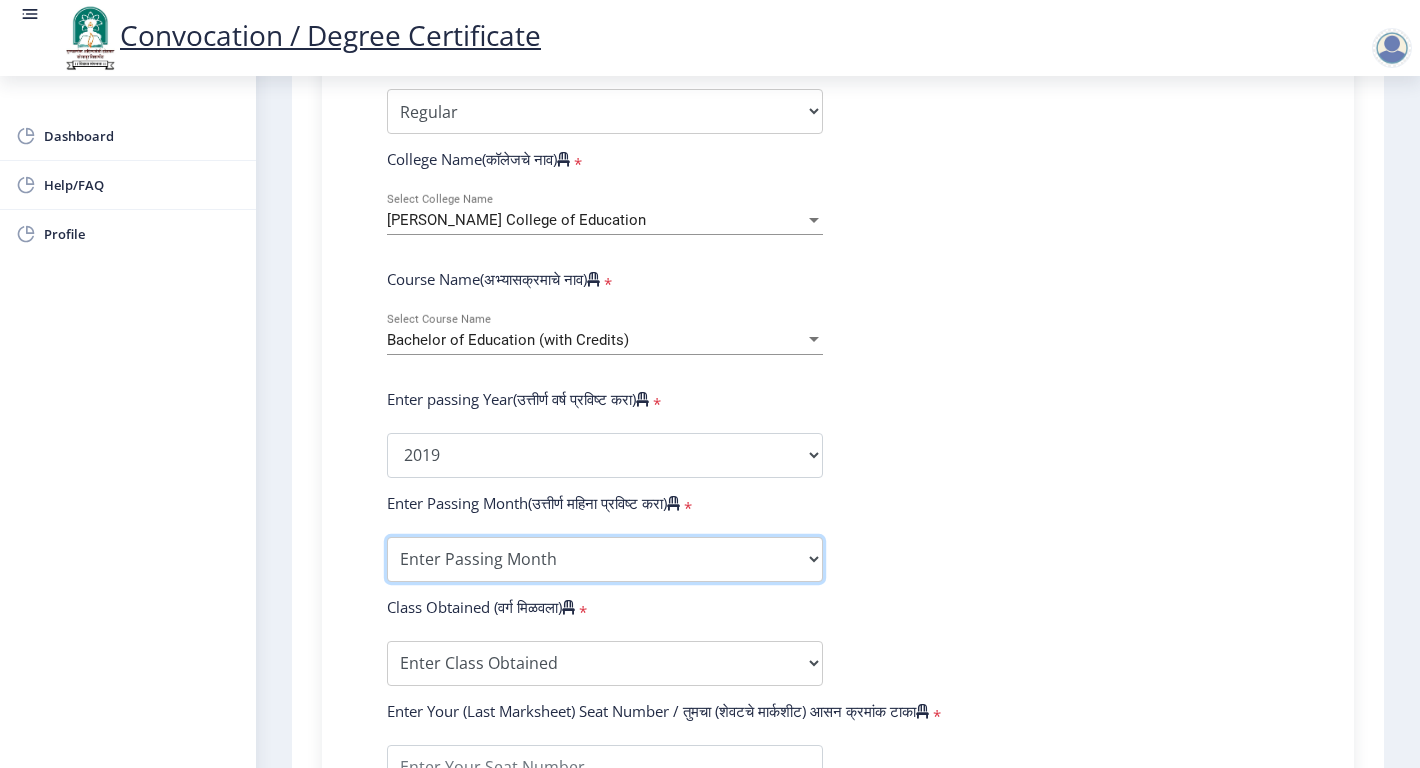 click on "Enter Passing Month March April May October November December" at bounding box center [605, 559] 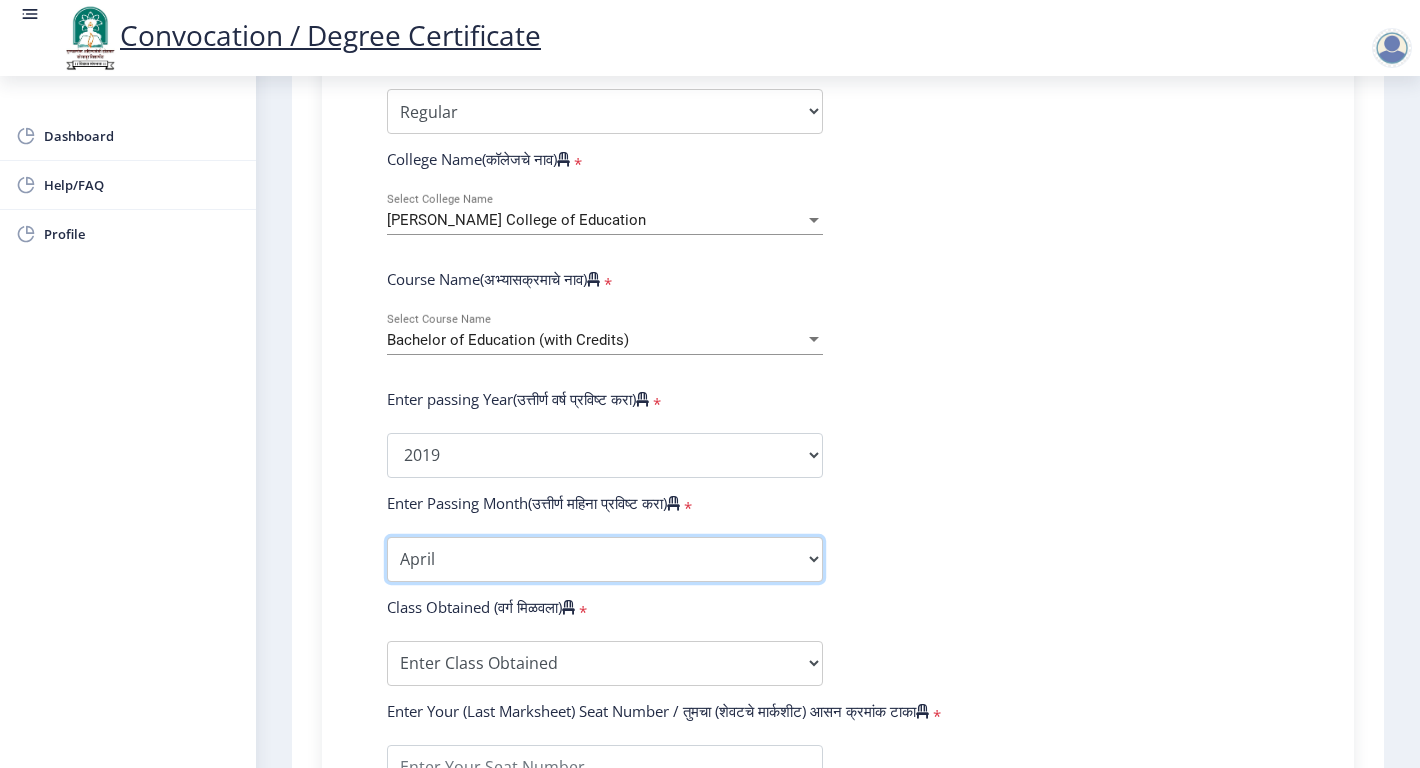 click on "Enter Passing Month March April May October November December" at bounding box center [605, 559] 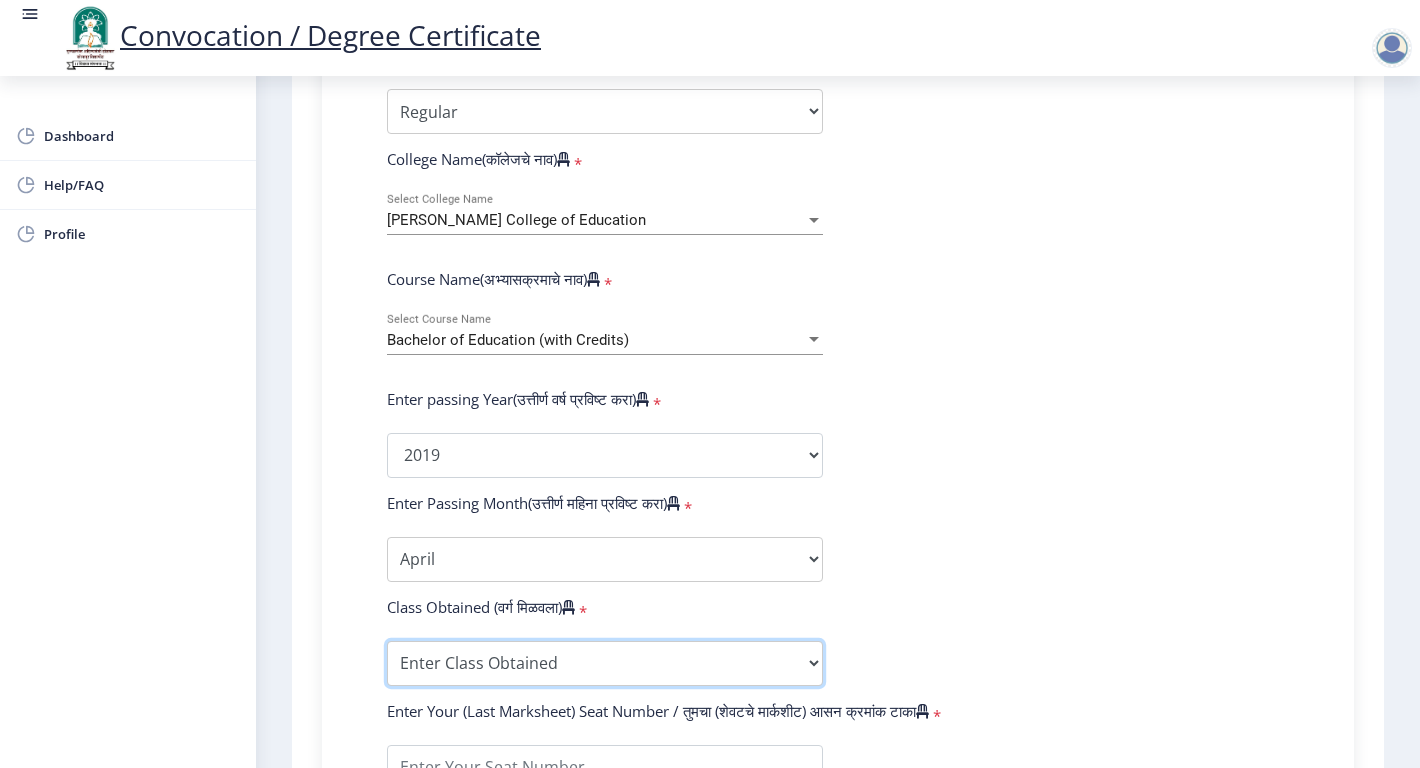 click on "Enter Class Obtained DISTINCTION FIRST CLASS HIGHER SECOND CLASS SECOND CLASS PASS CLASS OUTSTANDING - EXEMPLARY FIRST CLASS WITH DISTINCTION Grade O Grade A+ Grade A Grade B+ Grade B Grade C+ Grade C Grade D Grade E" at bounding box center (605, 663) 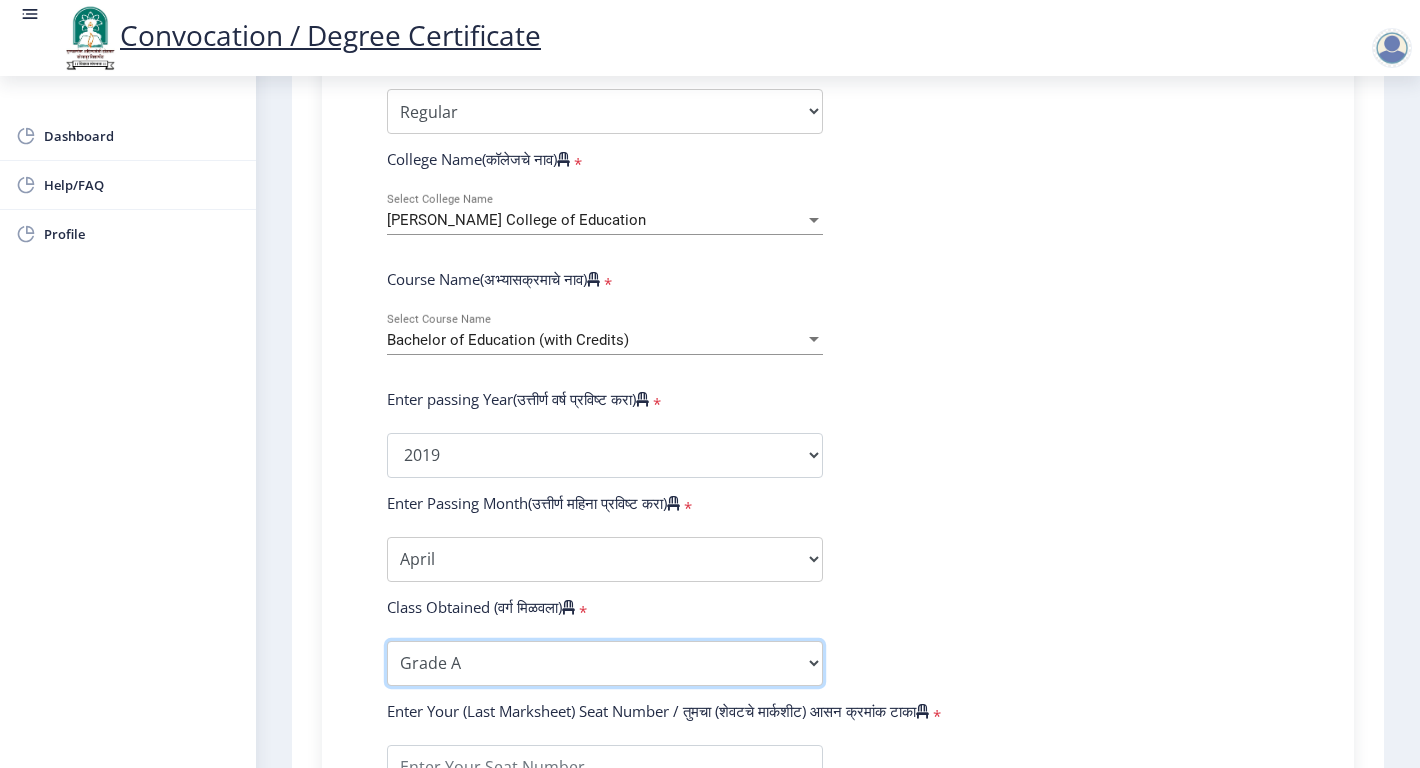 click on "Enter Class Obtained DISTINCTION FIRST CLASS HIGHER SECOND CLASS SECOND CLASS PASS CLASS OUTSTANDING - EXEMPLARY FIRST CLASS WITH DISTINCTION Grade O Grade A+ Grade A Grade B+ Grade B Grade C+ Grade C Grade D Grade E" at bounding box center [605, 663] 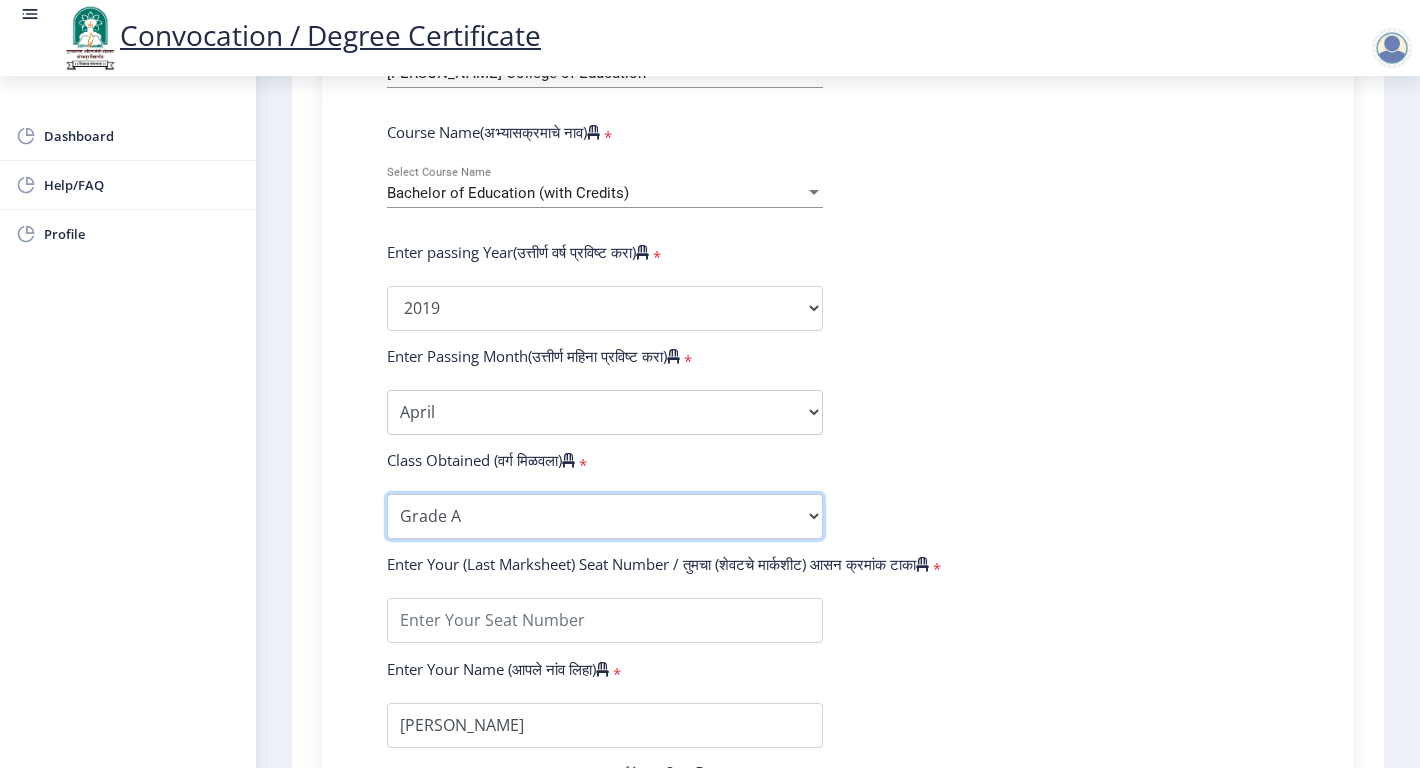 scroll, scrollTop: 900, scrollLeft: 0, axis: vertical 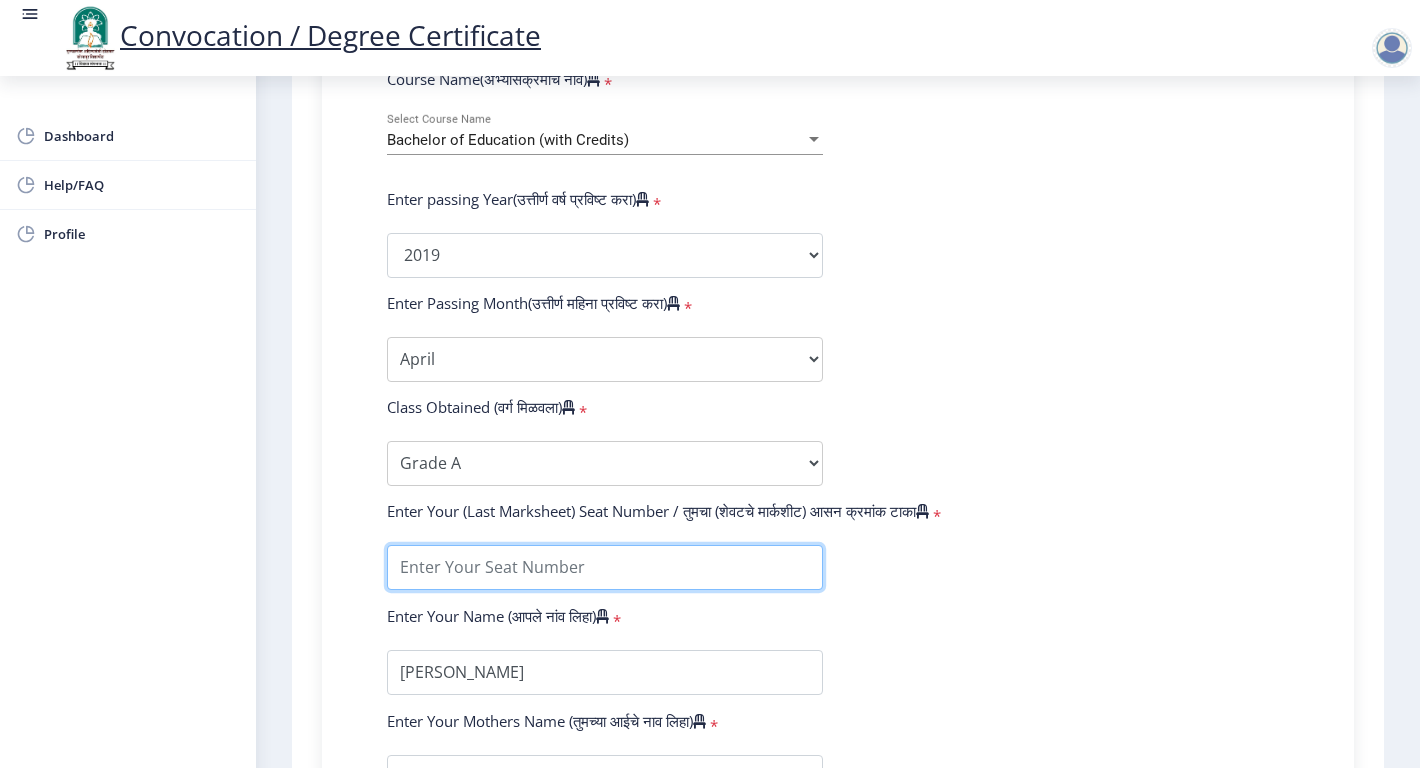 click at bounding box center [605, 567] 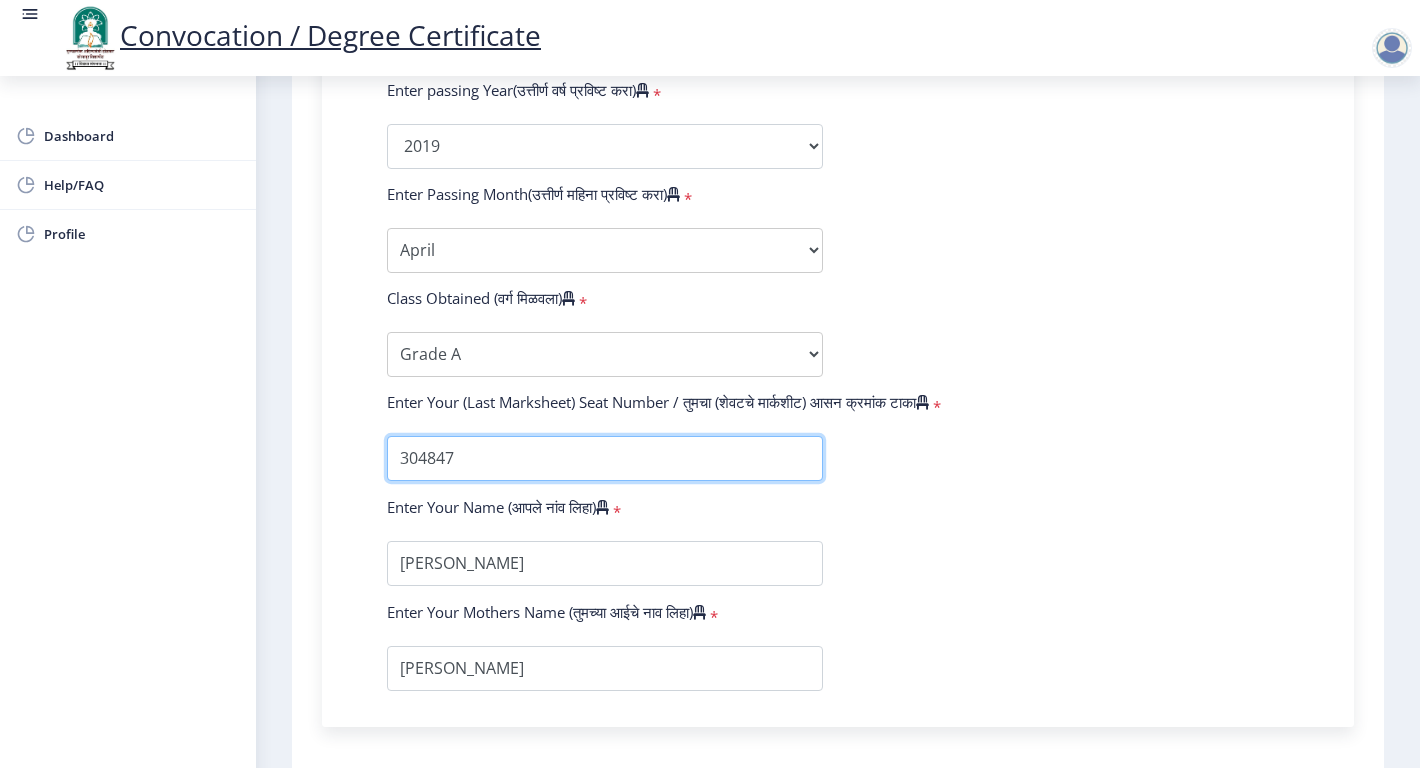scroll, scrollTop: 1100, scrollLeft: 0, axis: vertical 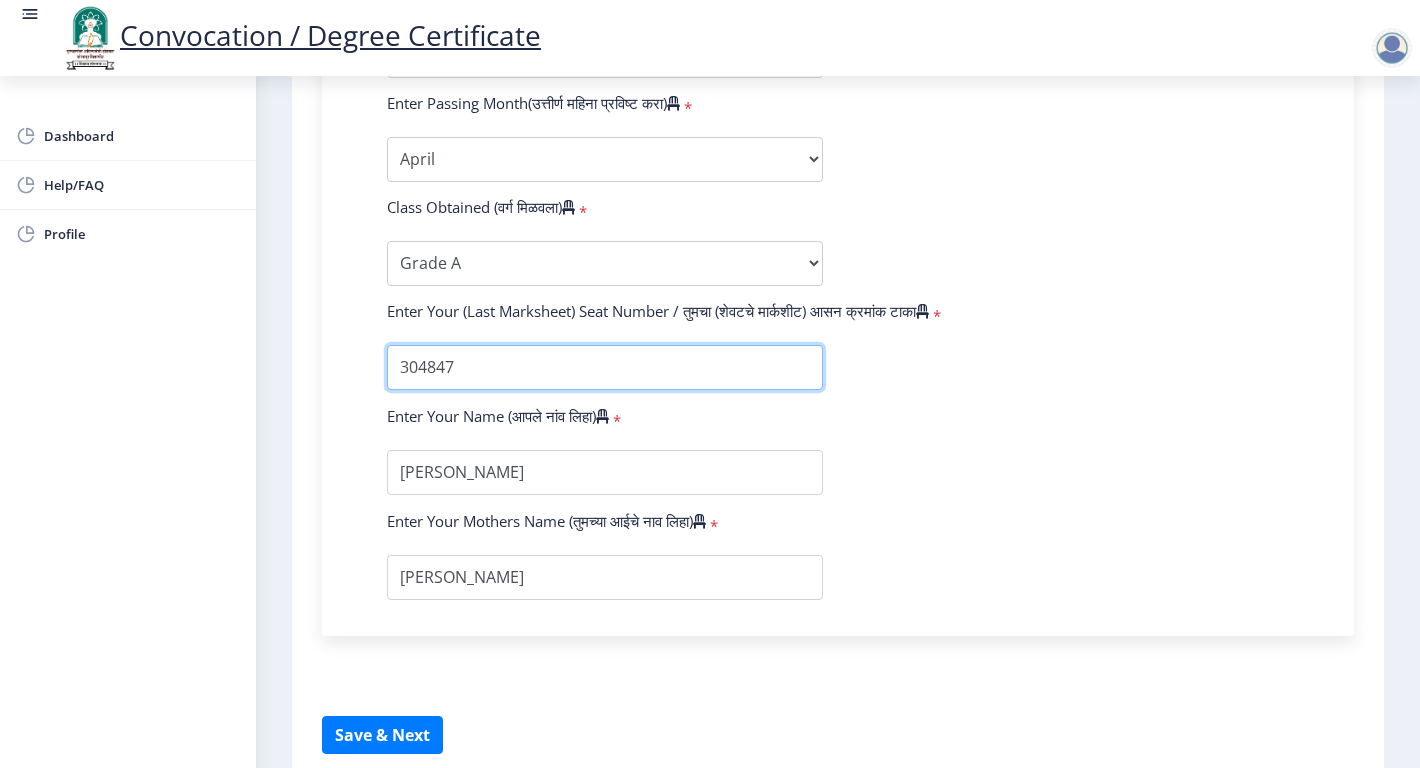 type on "304847" 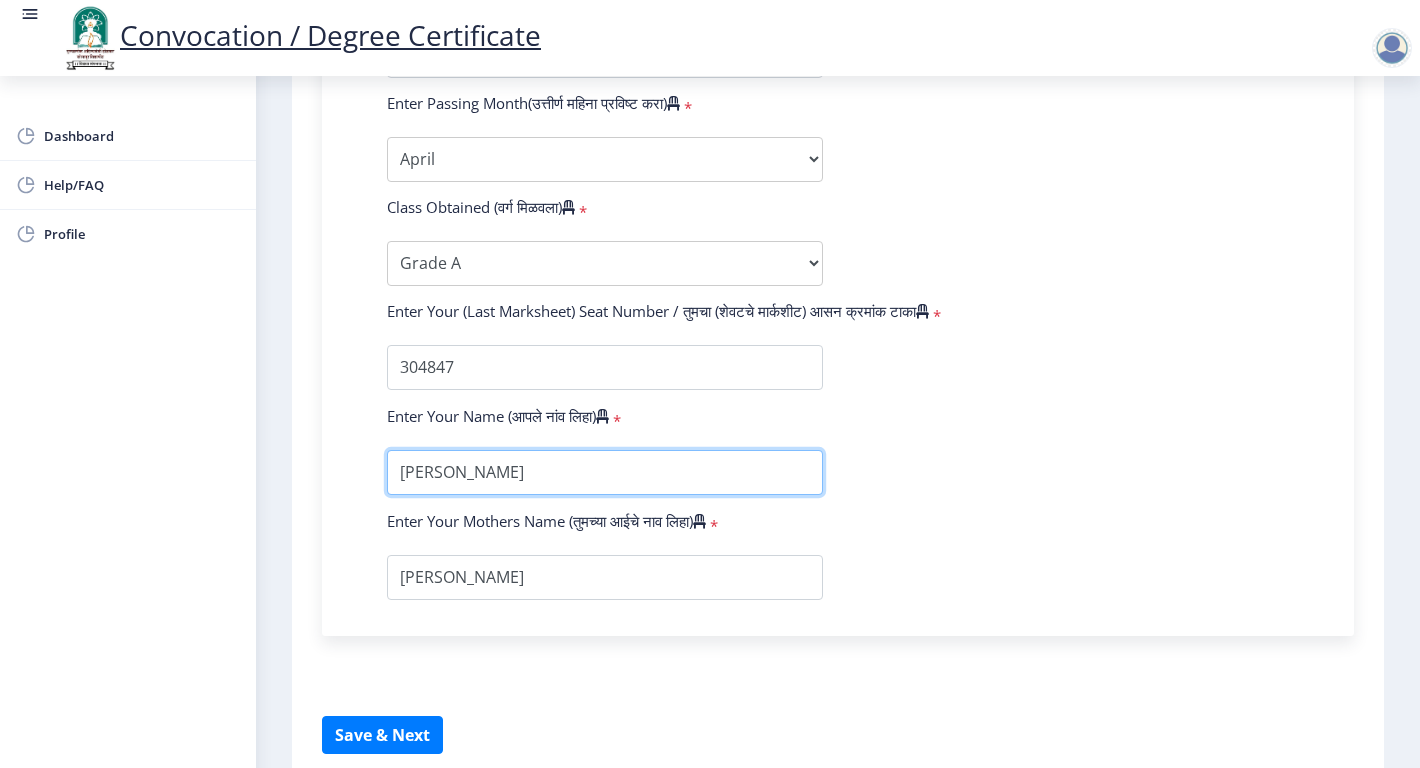 click at bounding box center [605, 472] 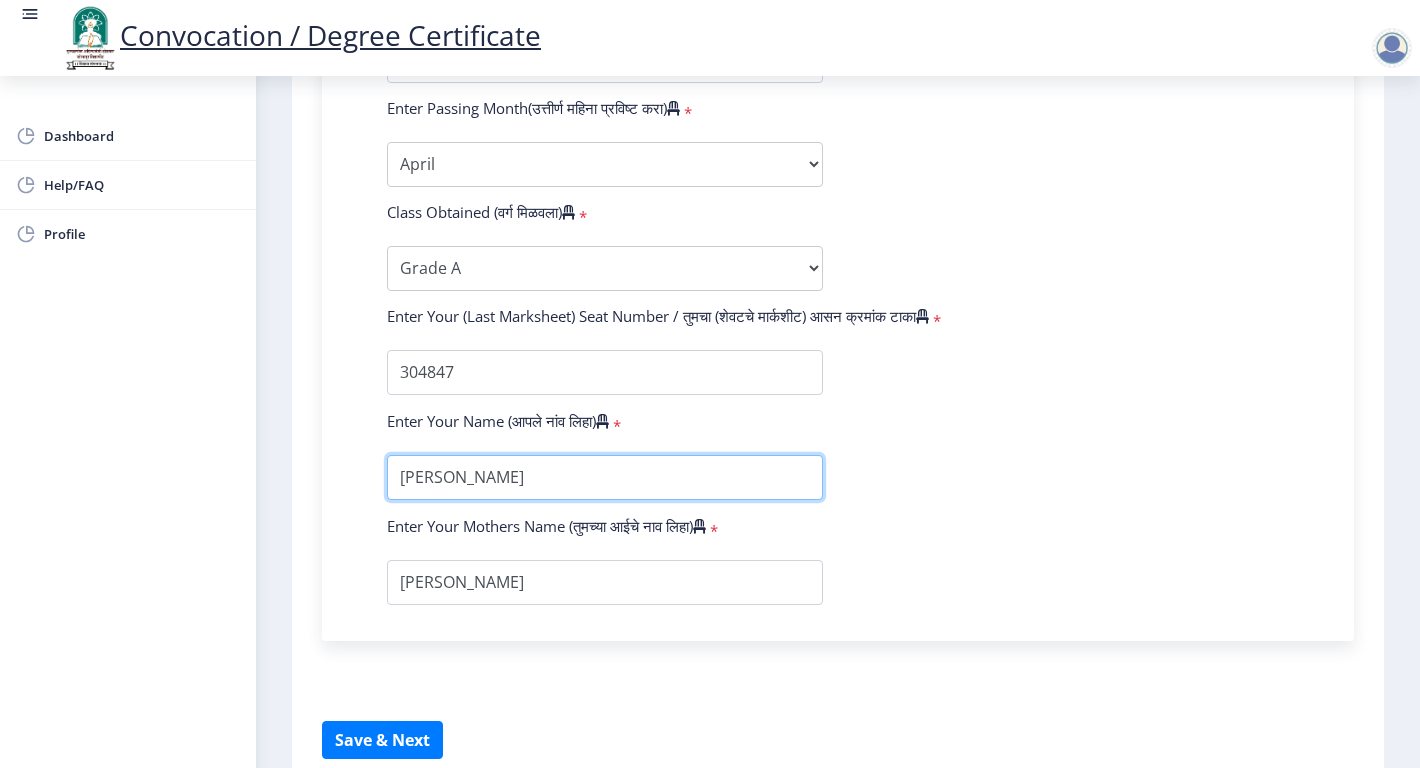 scroll, scrollTop: 1156, scrollLeft: 0, axis: vertical 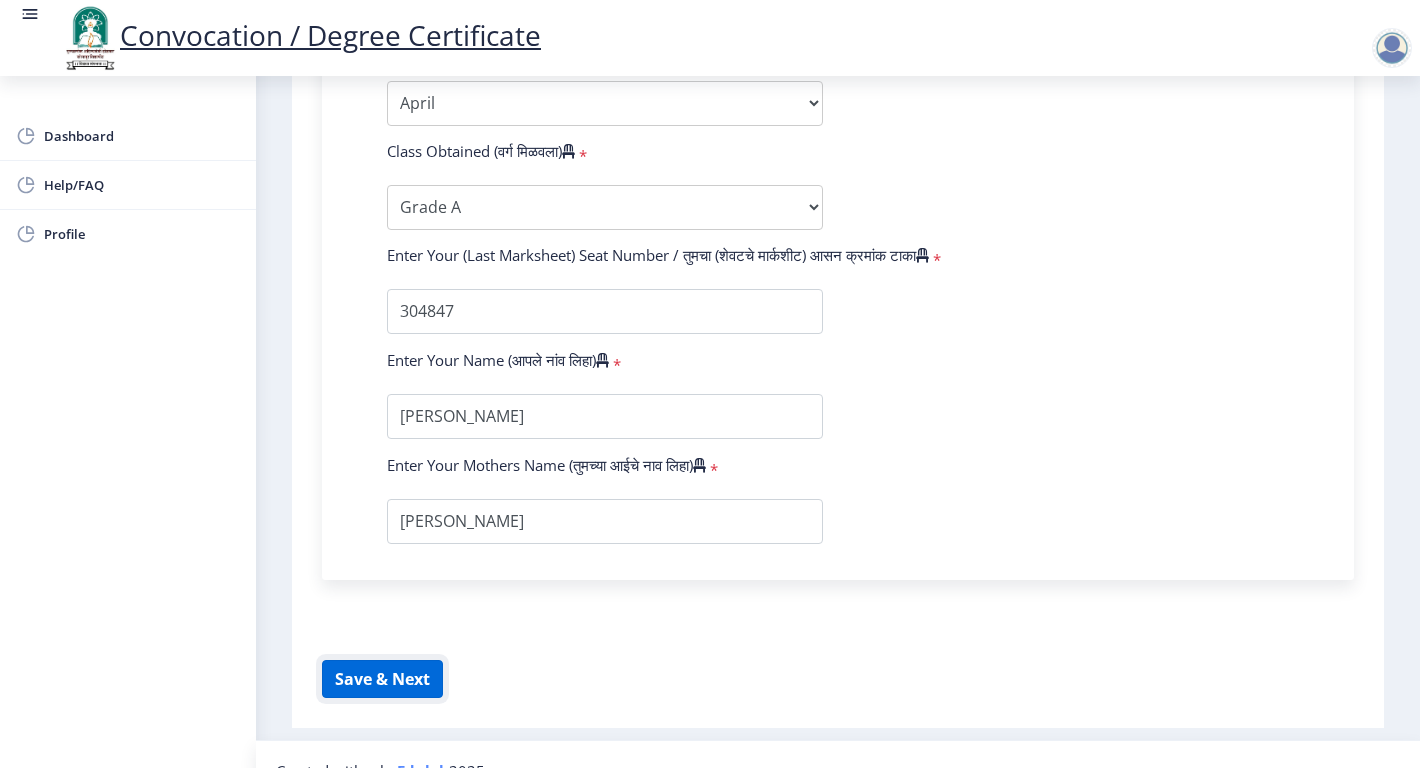 click on "Save & Next" 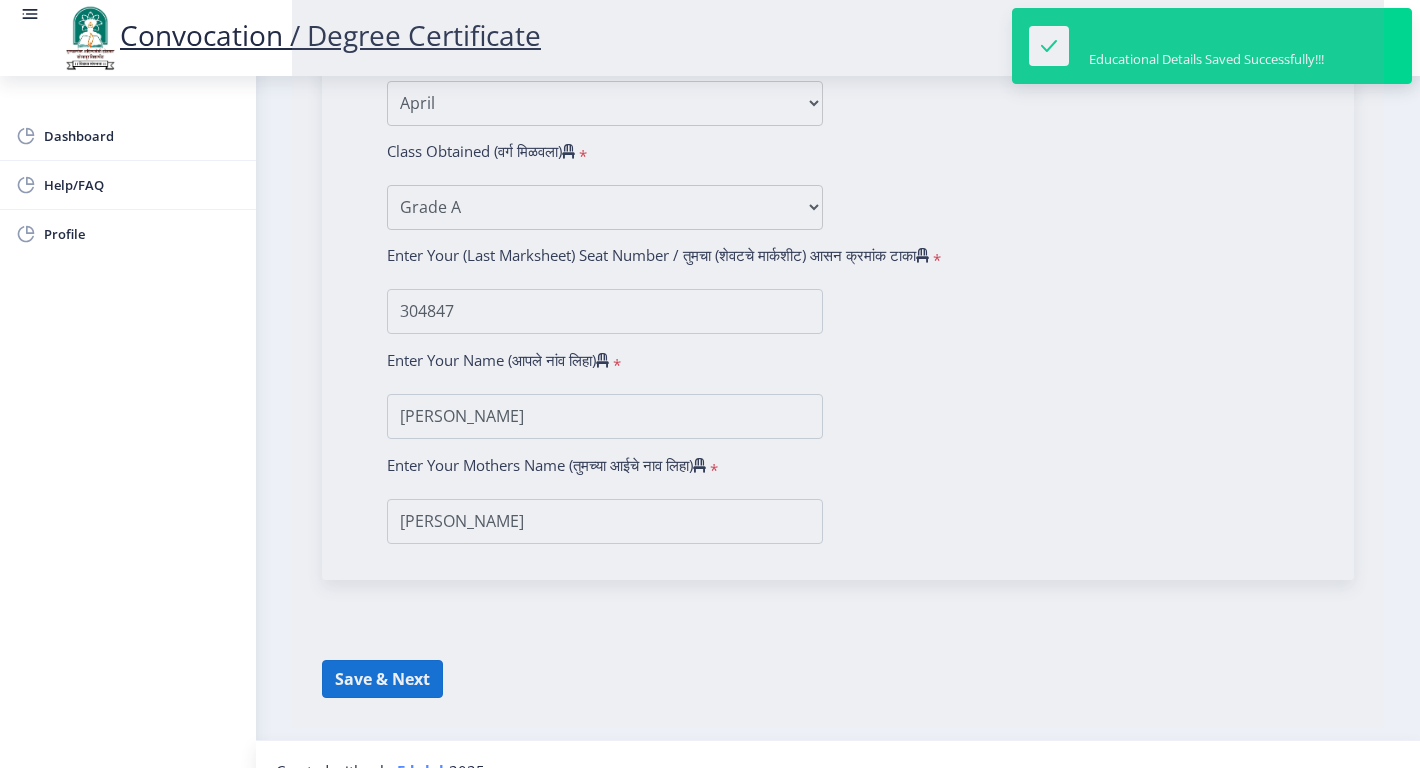select 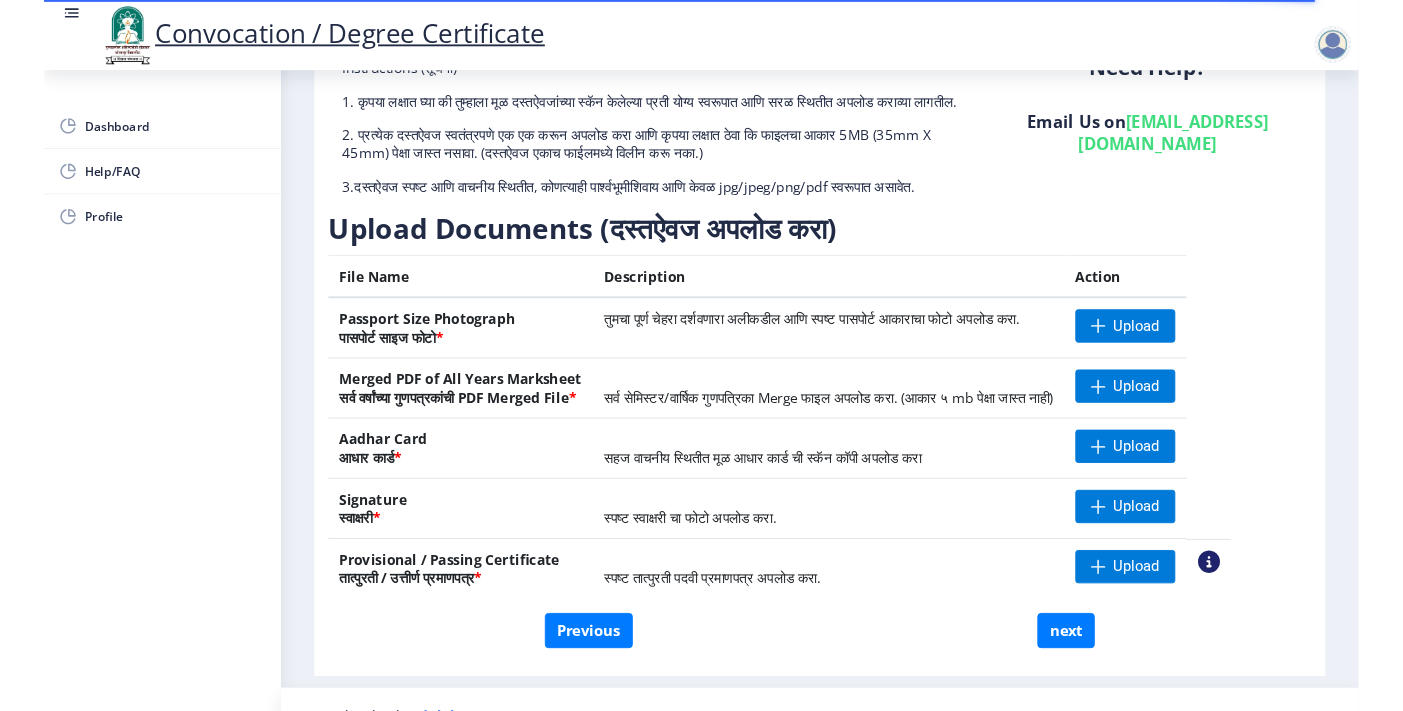 scroll, scrollTop: 200, scrollLeft: 0, axis: vertical 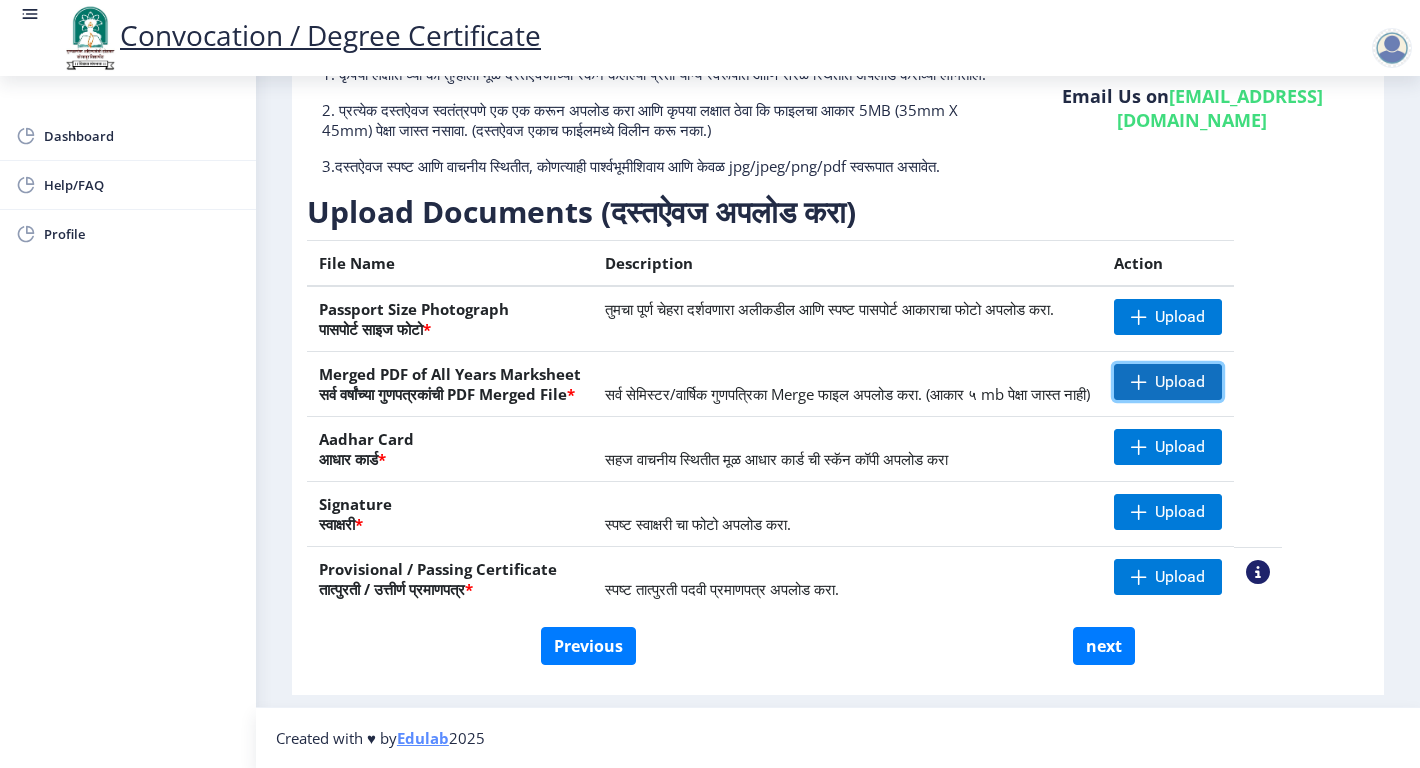 click on "Upload" 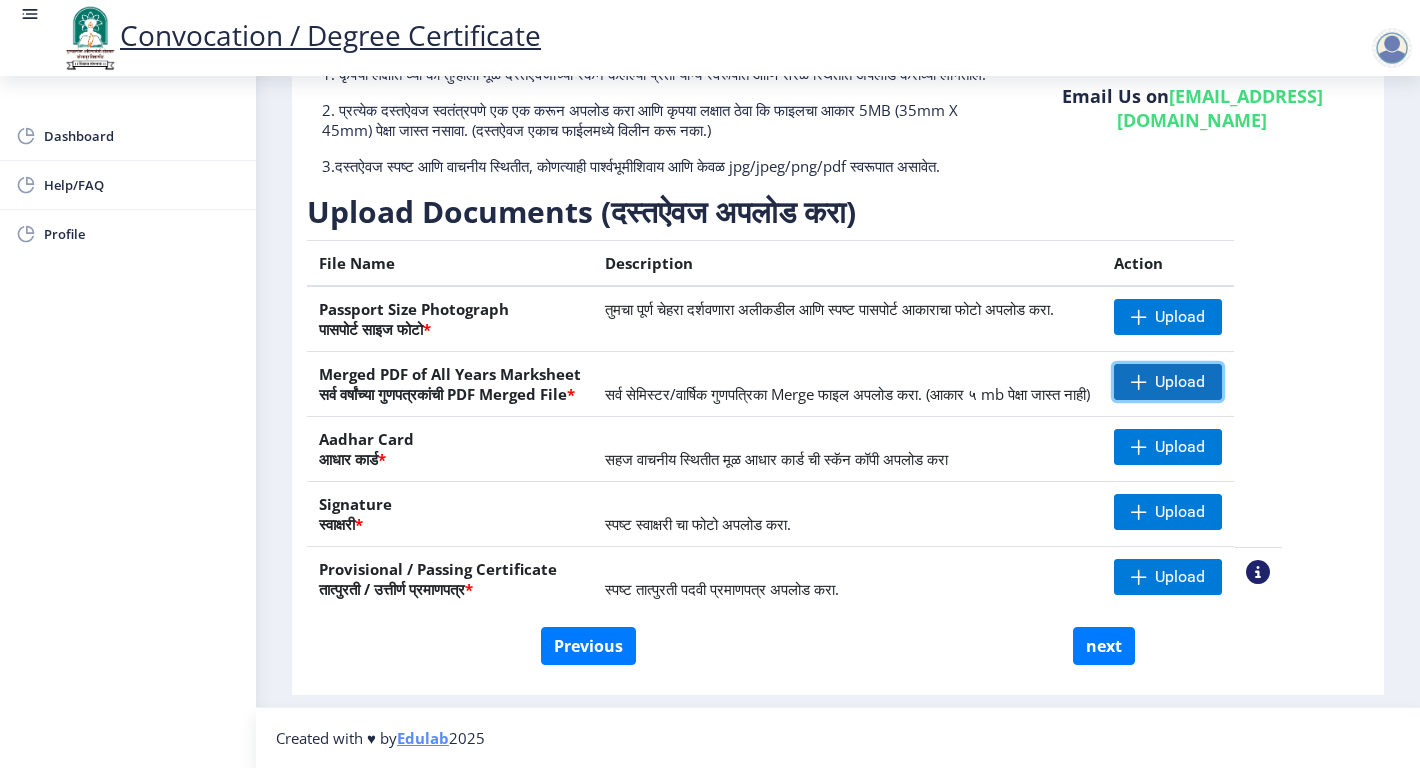click 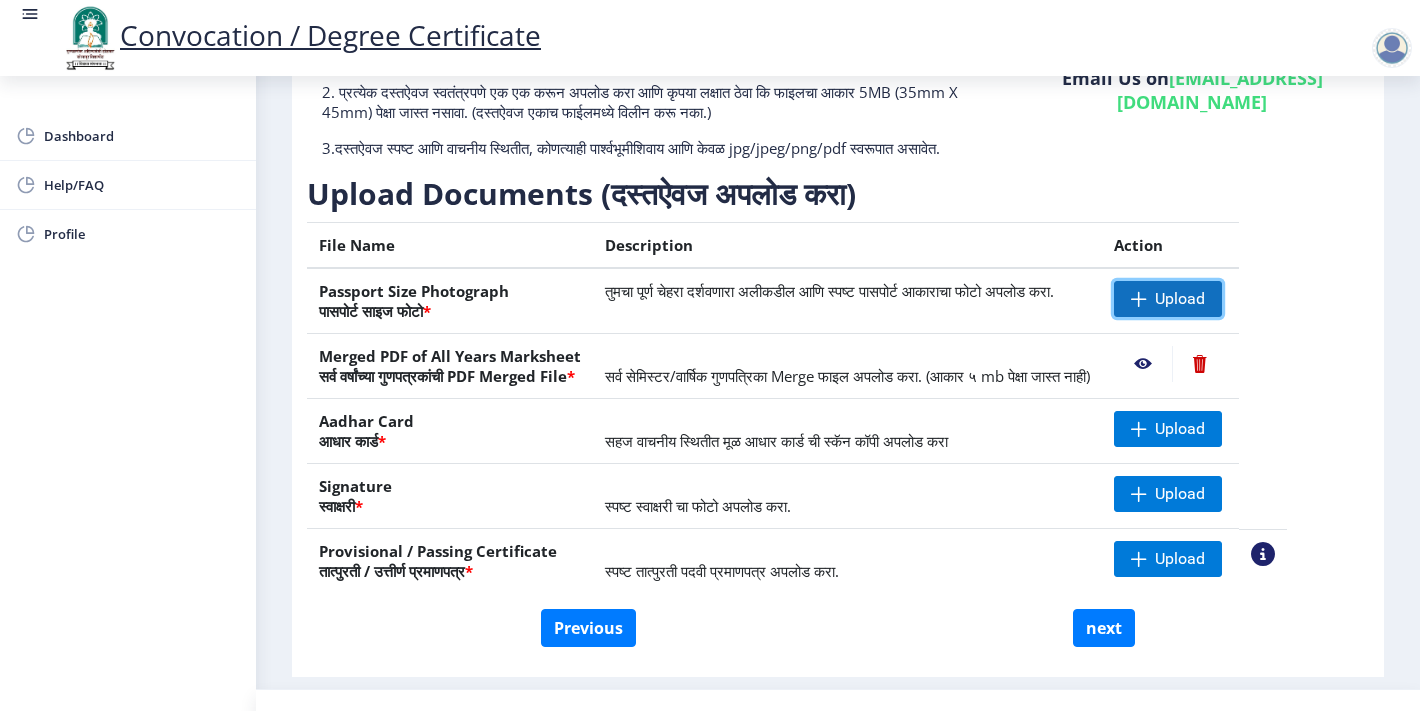 click 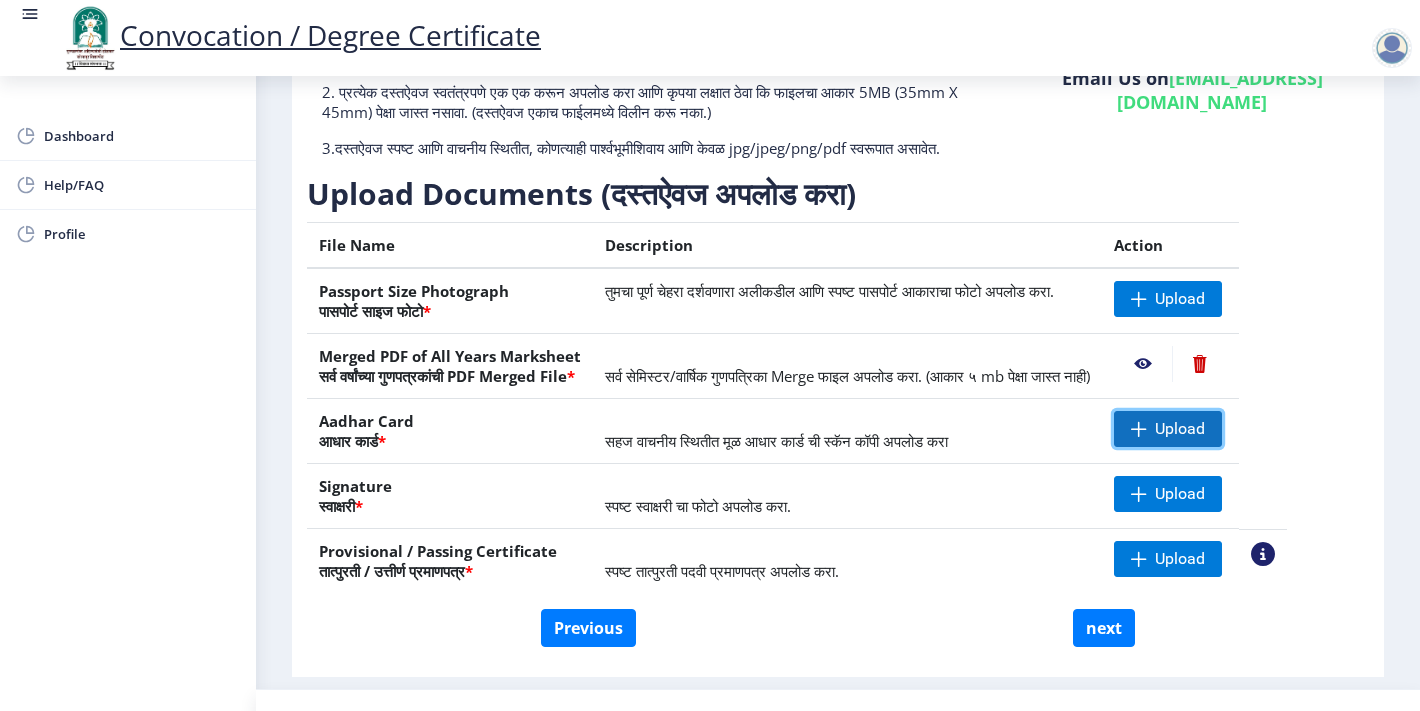 click on "Upload" 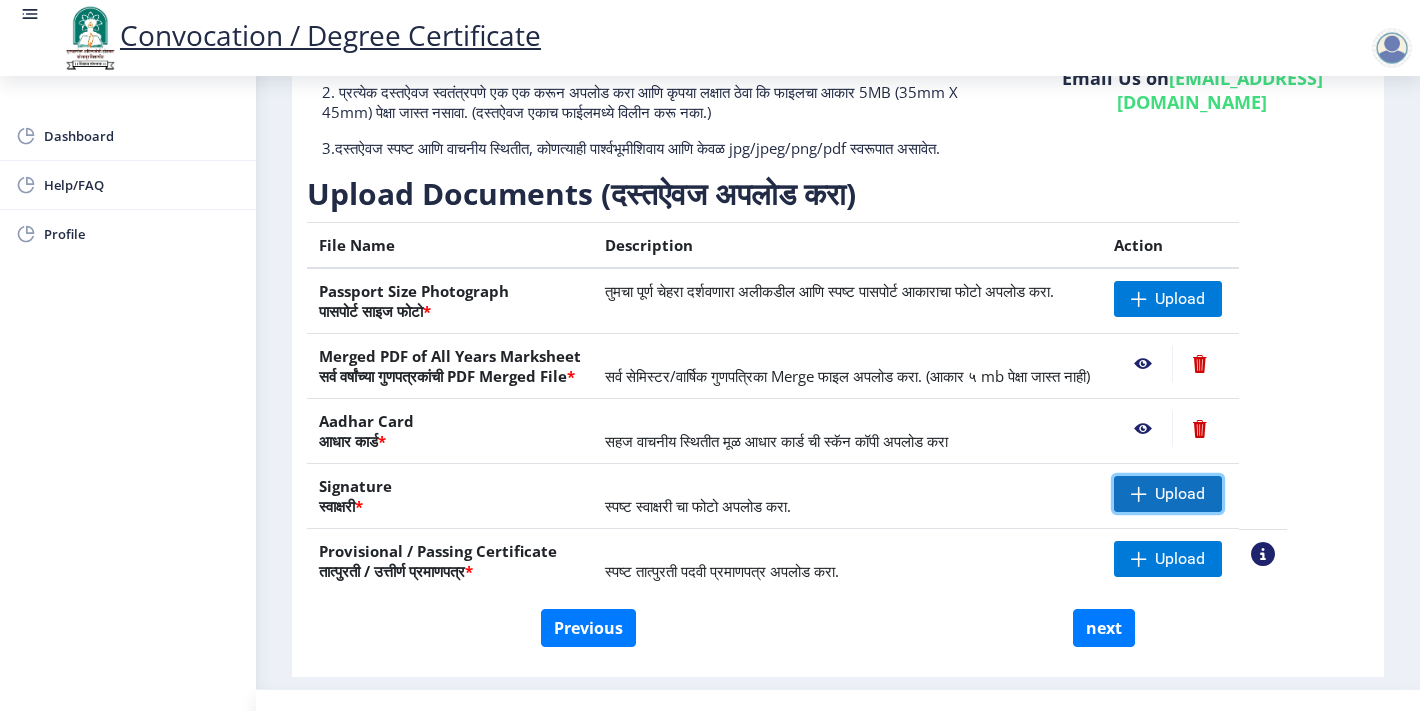 click 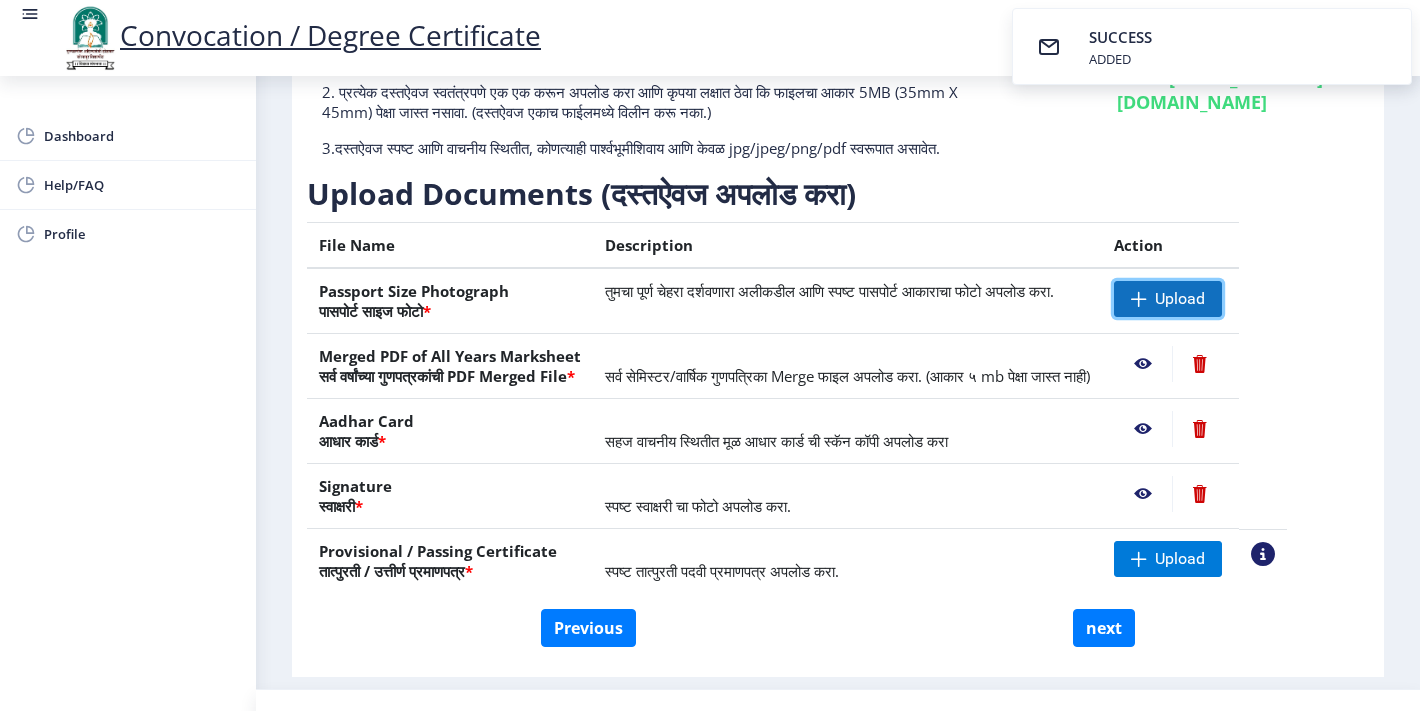 click on "Upload" 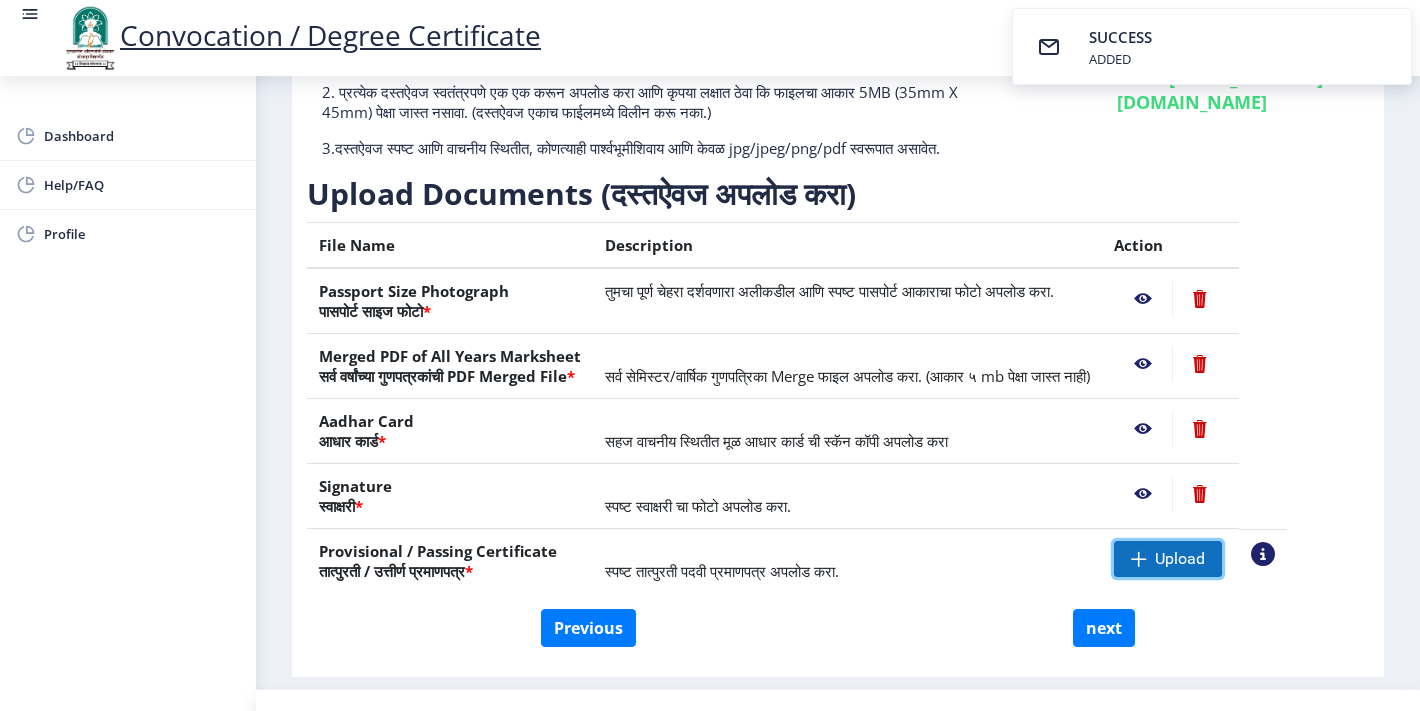 click on "Upload" 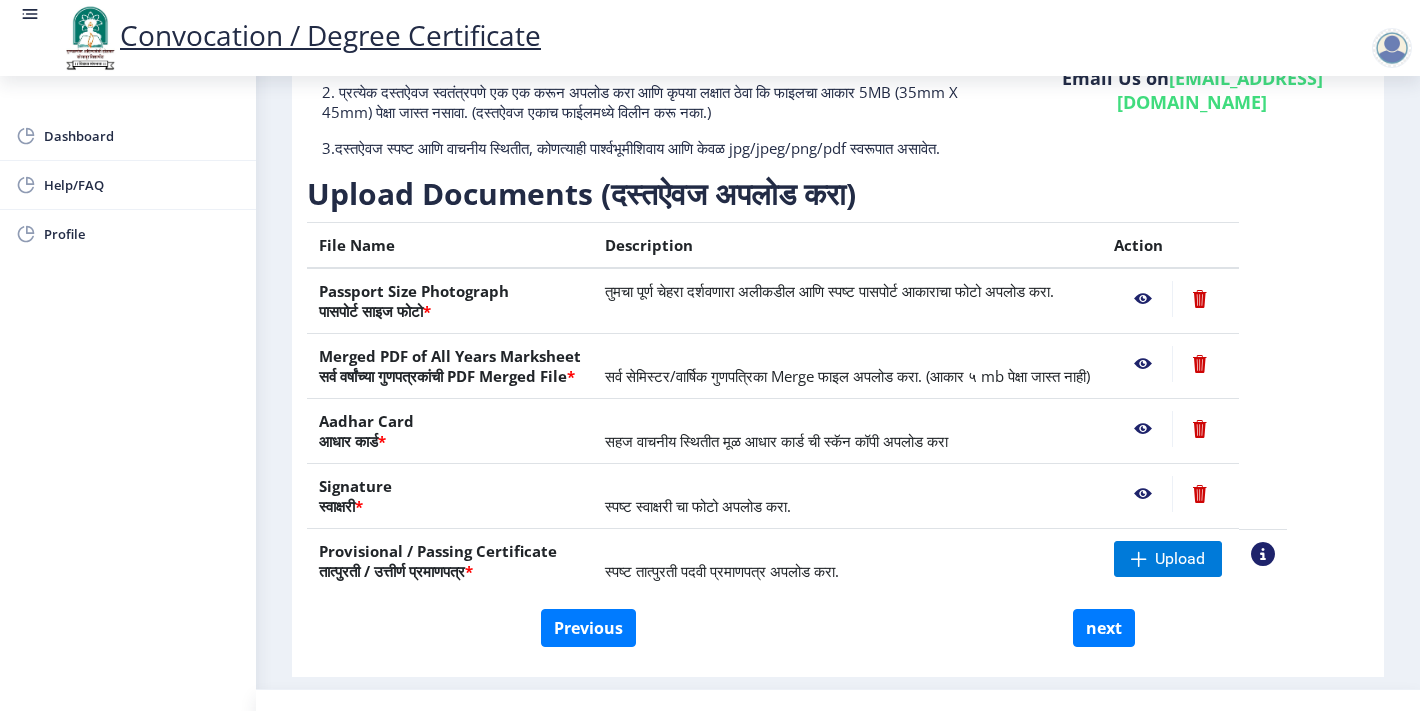 click 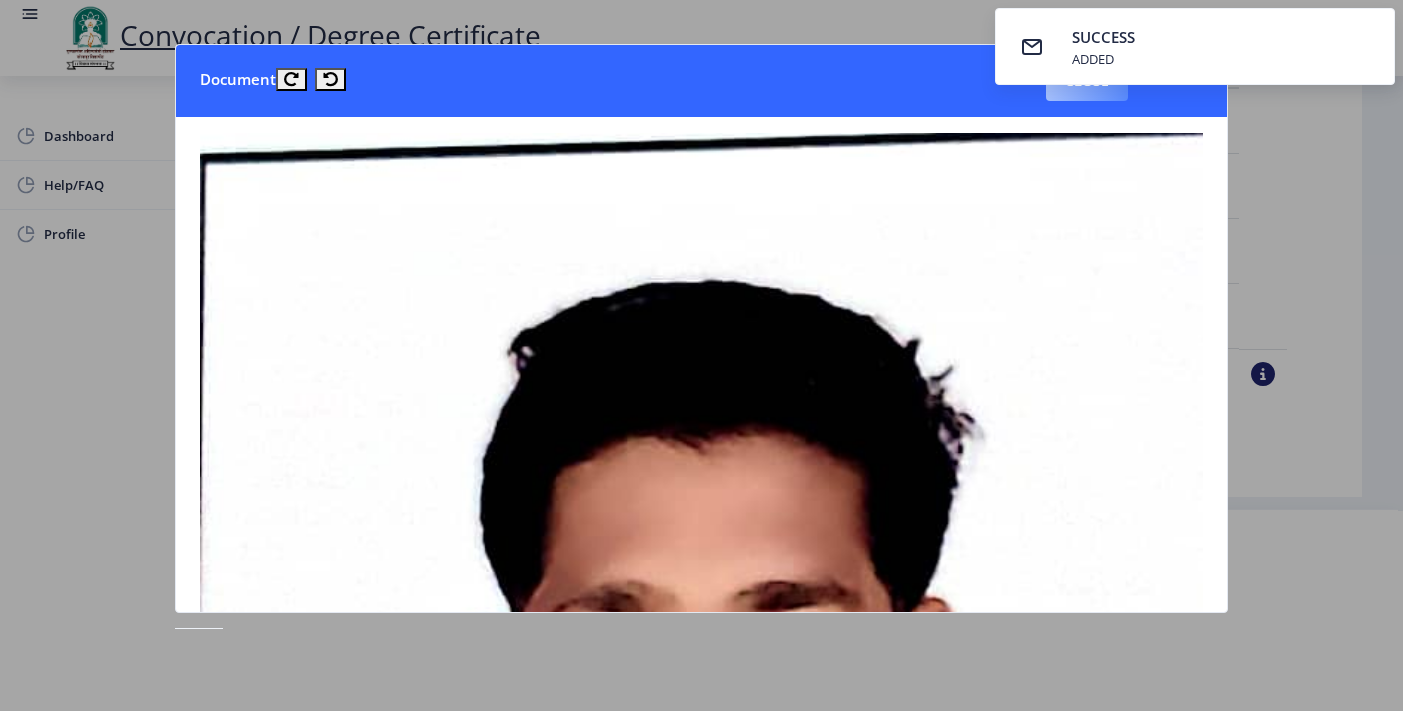 click on "SUCCESS  ADDED" at bounding box center (1195, 46) 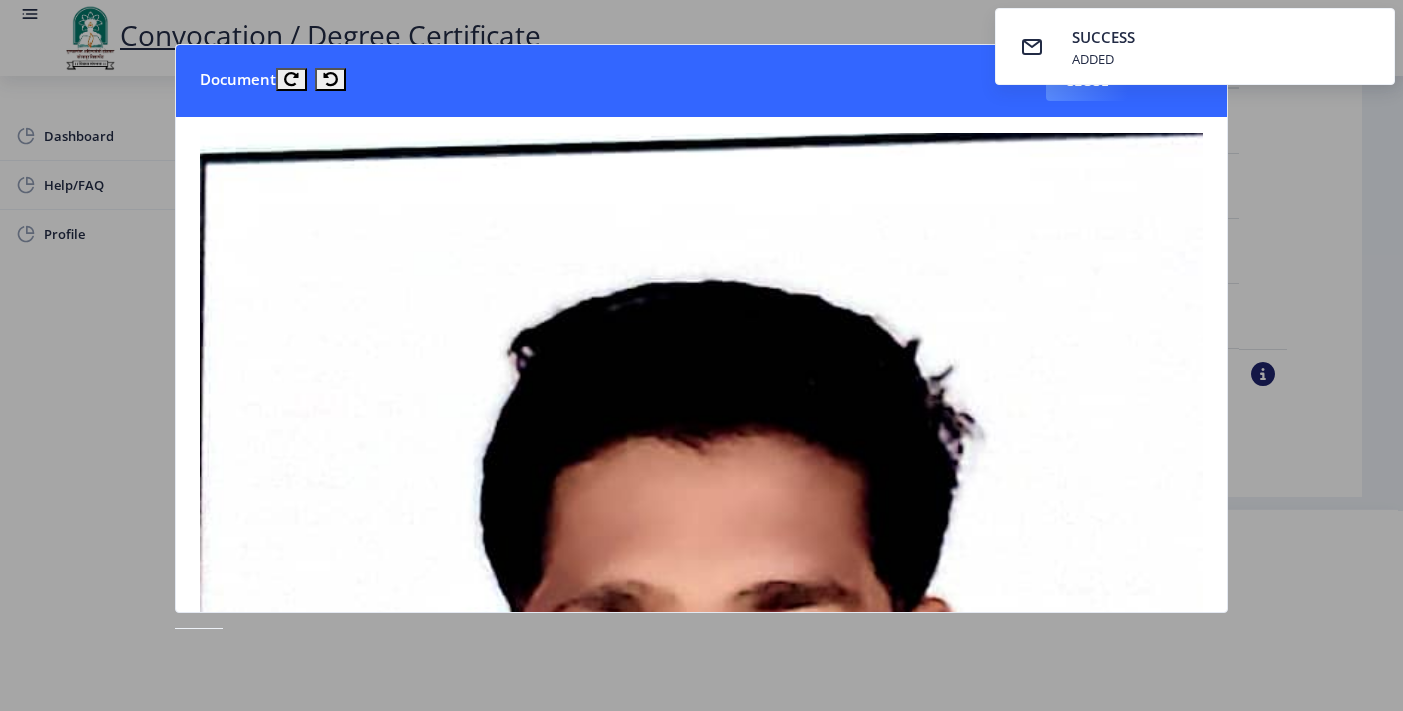 click 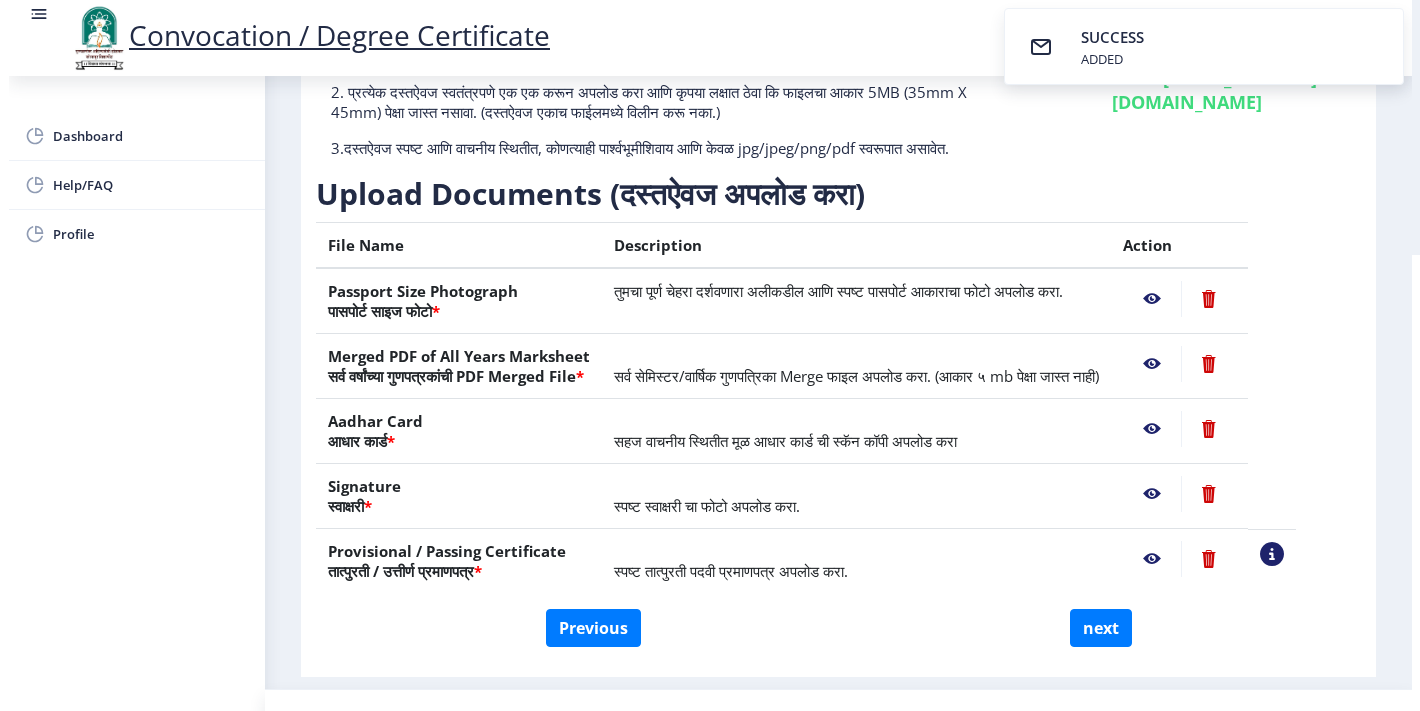 scroll, scrollTop: 83, scrollLeft: 0, axis: vertical 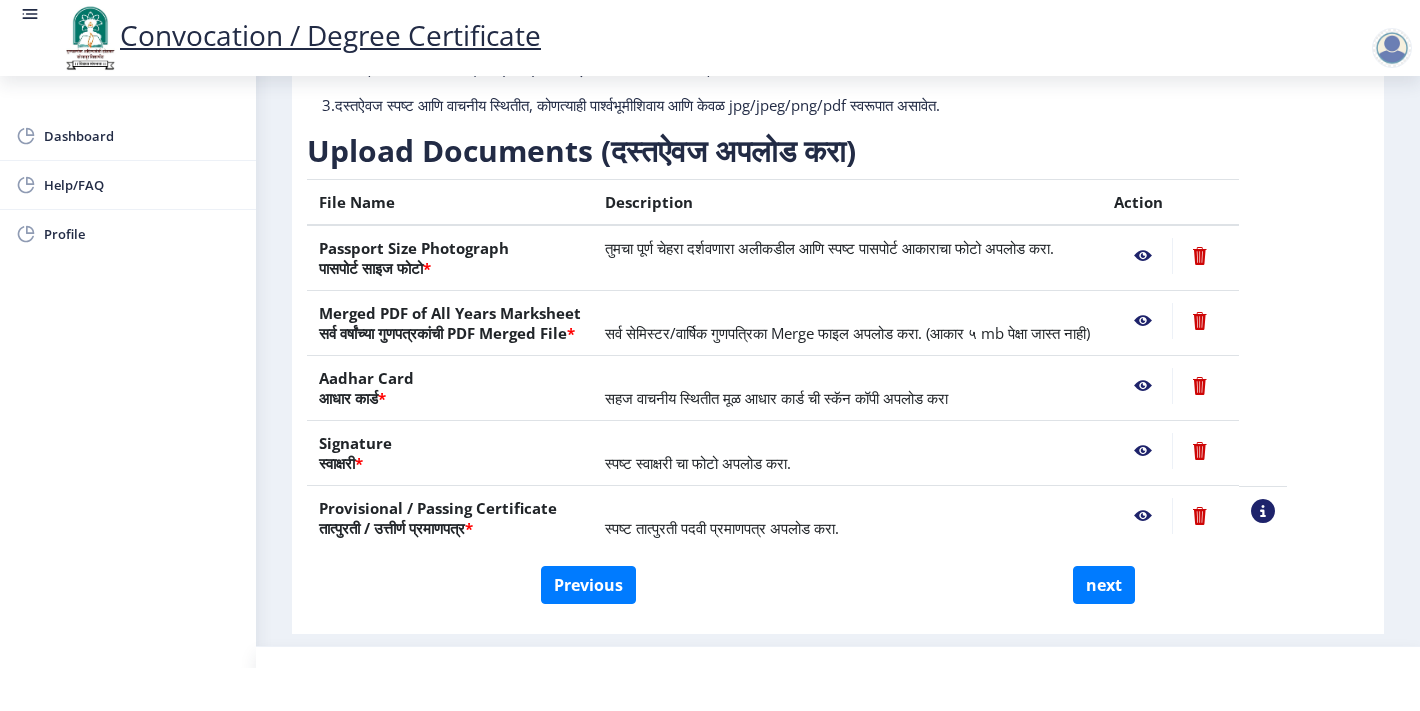 click 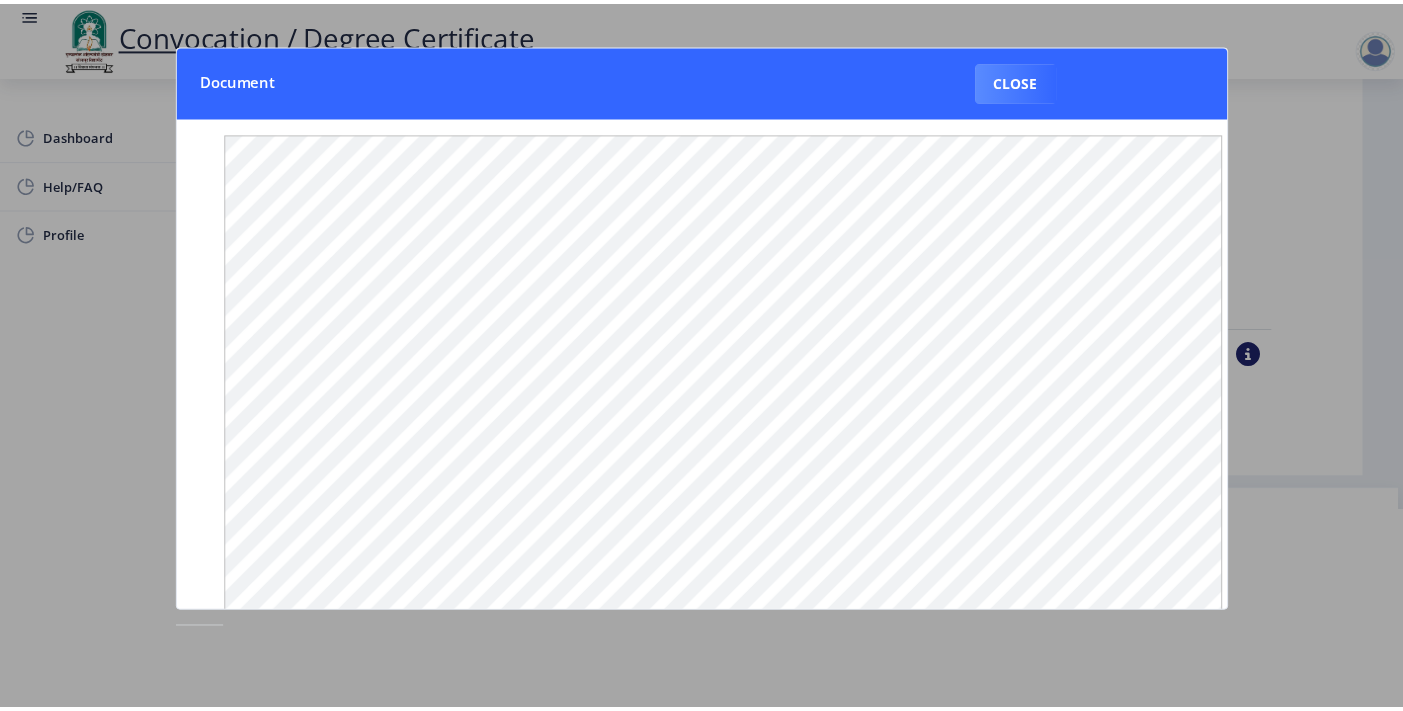 scroll, scrollTop: 0, scrollLeft: 0, axis: both 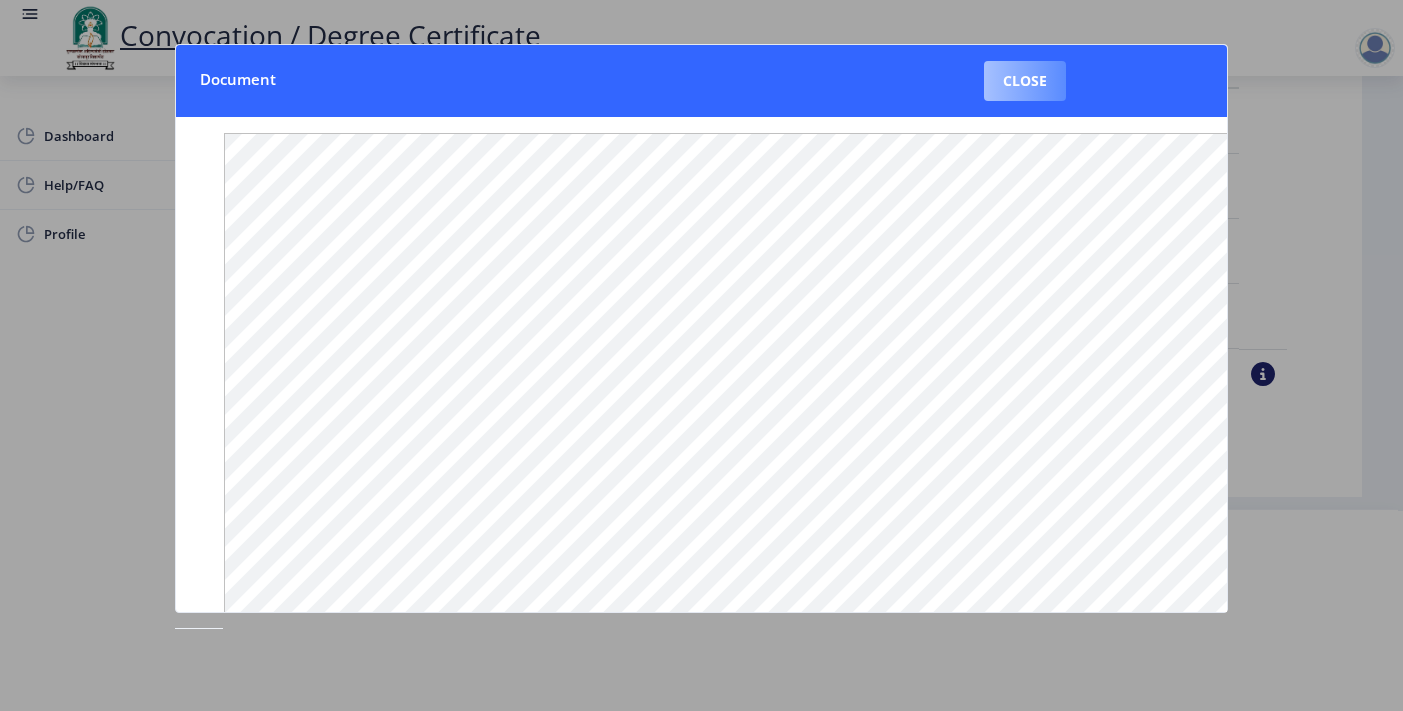 click on "Close" at bounding box center [1025, 81] 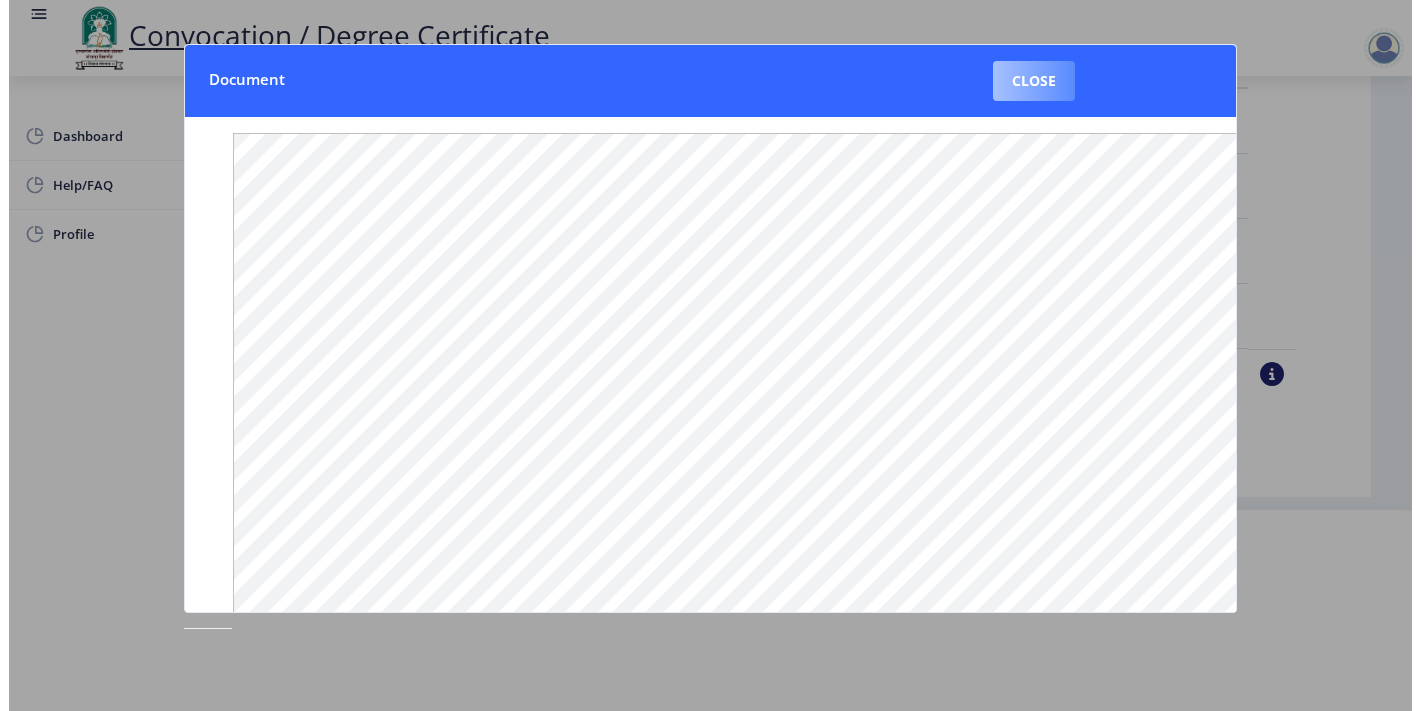 scroll, scrollTop: 83, scrollLeft: 0, axis: vertical 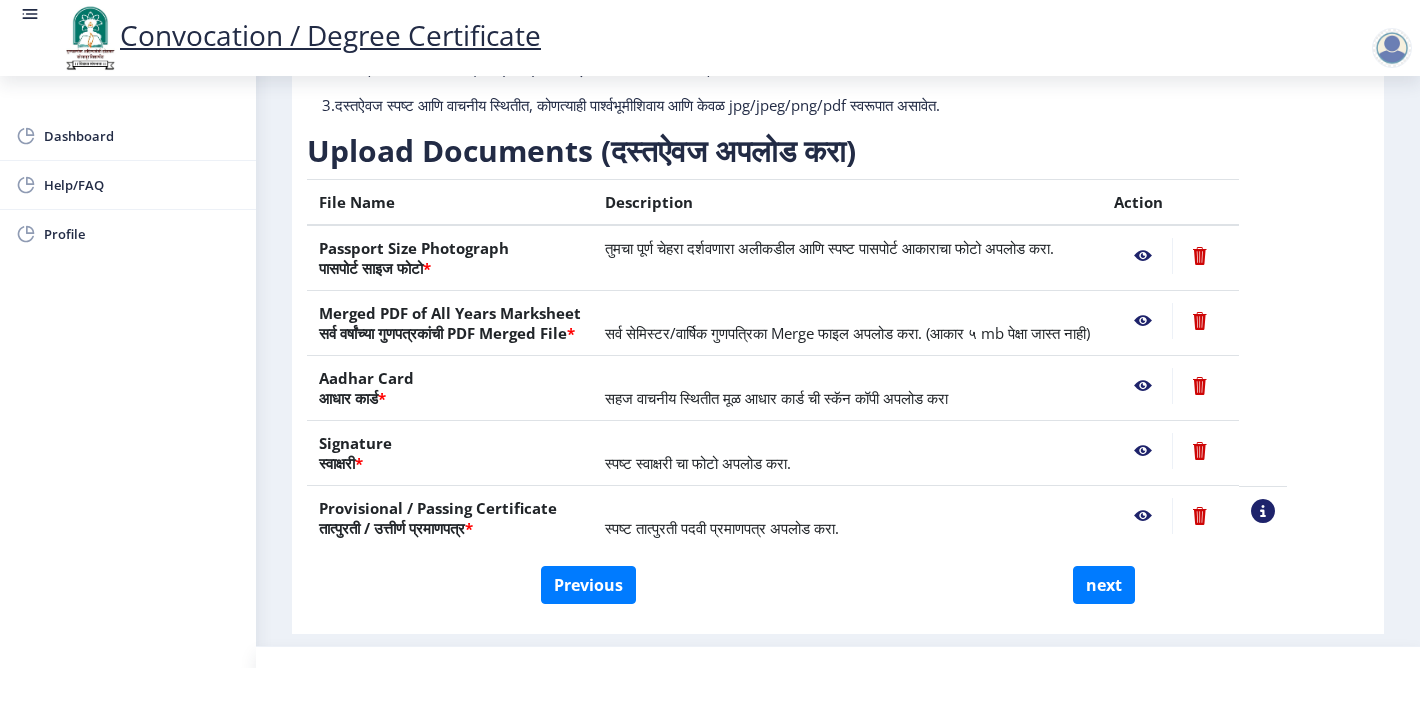 click 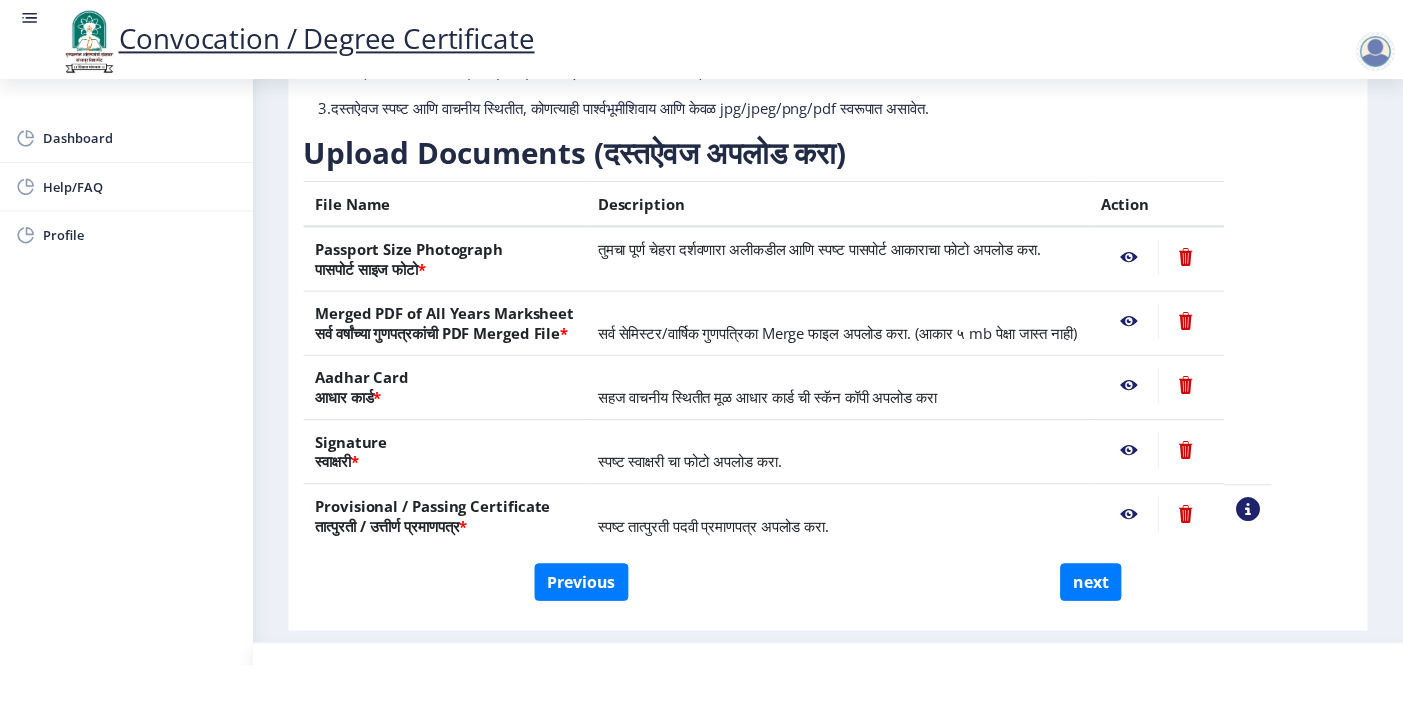 scroll, scrollTop: 0, scrollLeft: 0, axis: both 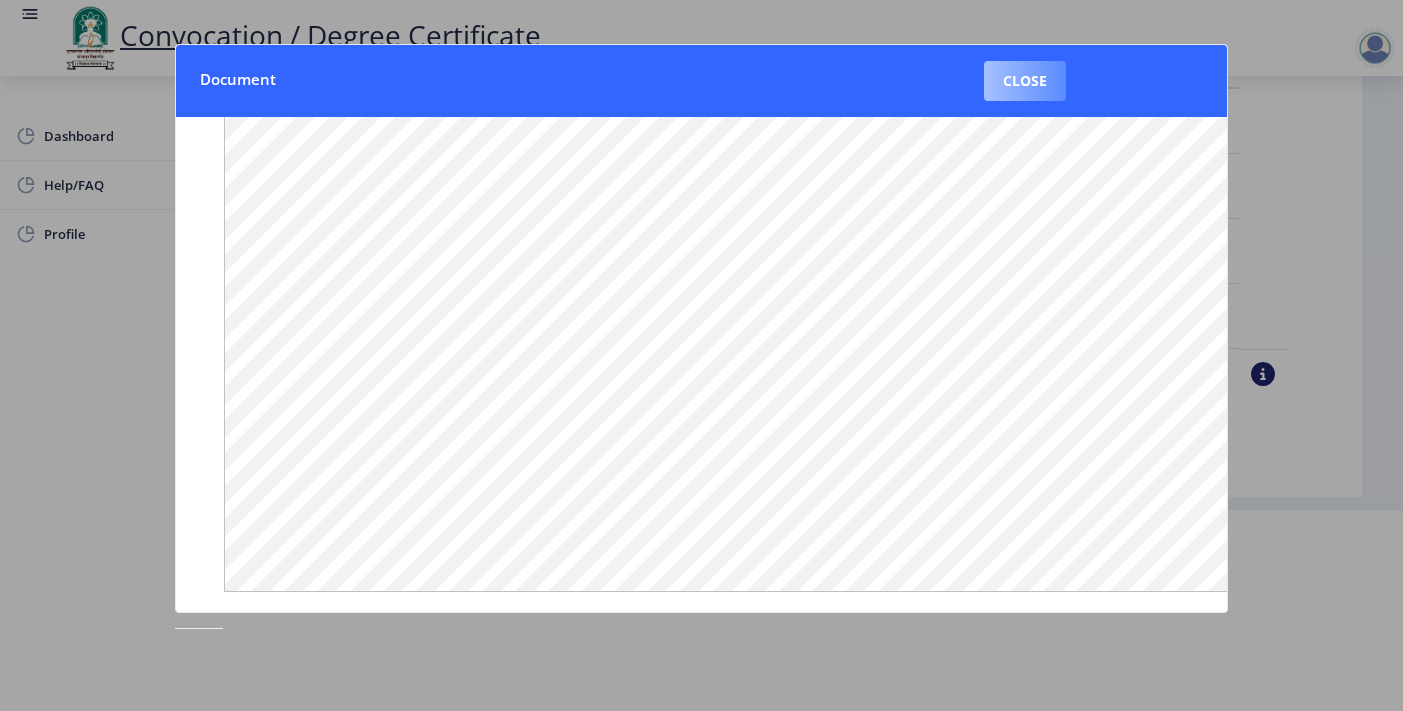 click on "Close" at bounding box center [1025, 81] 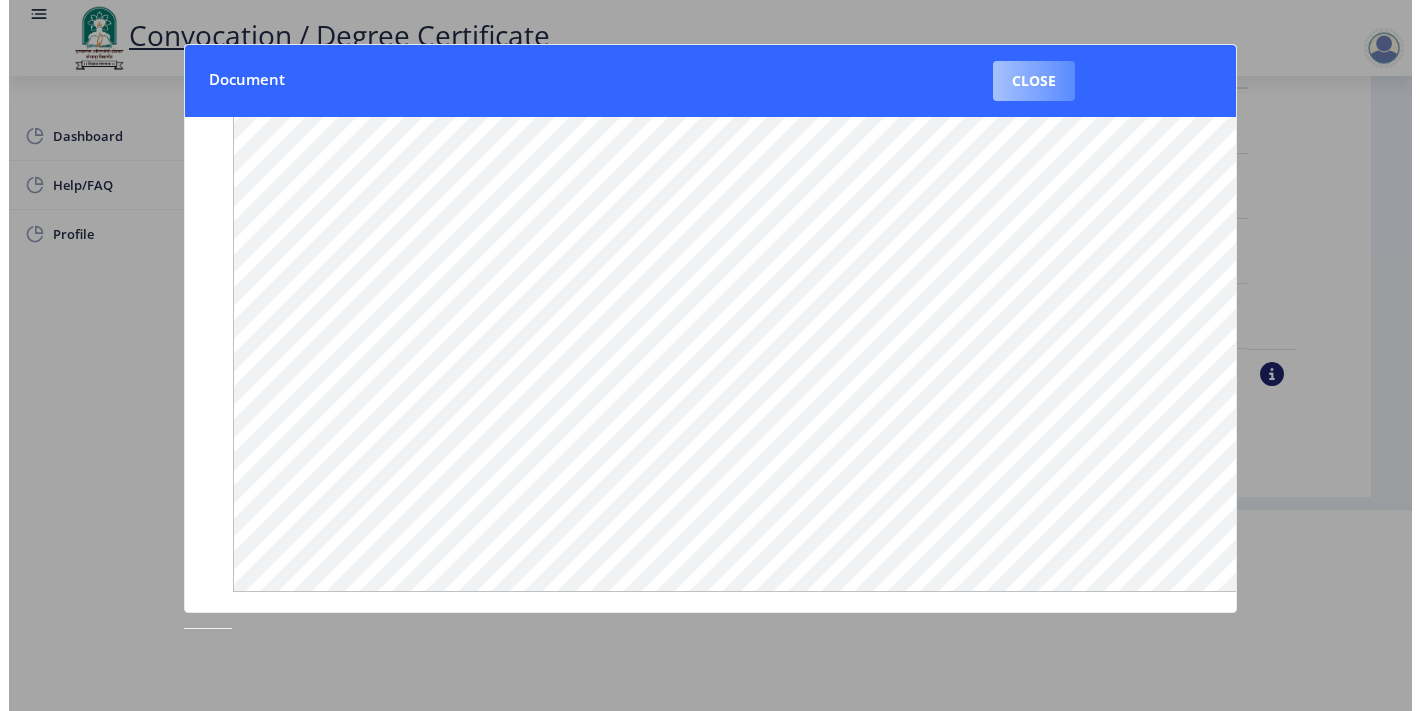 scroll, scrollTop: 83, scrollLeft: 0, axis: vertical 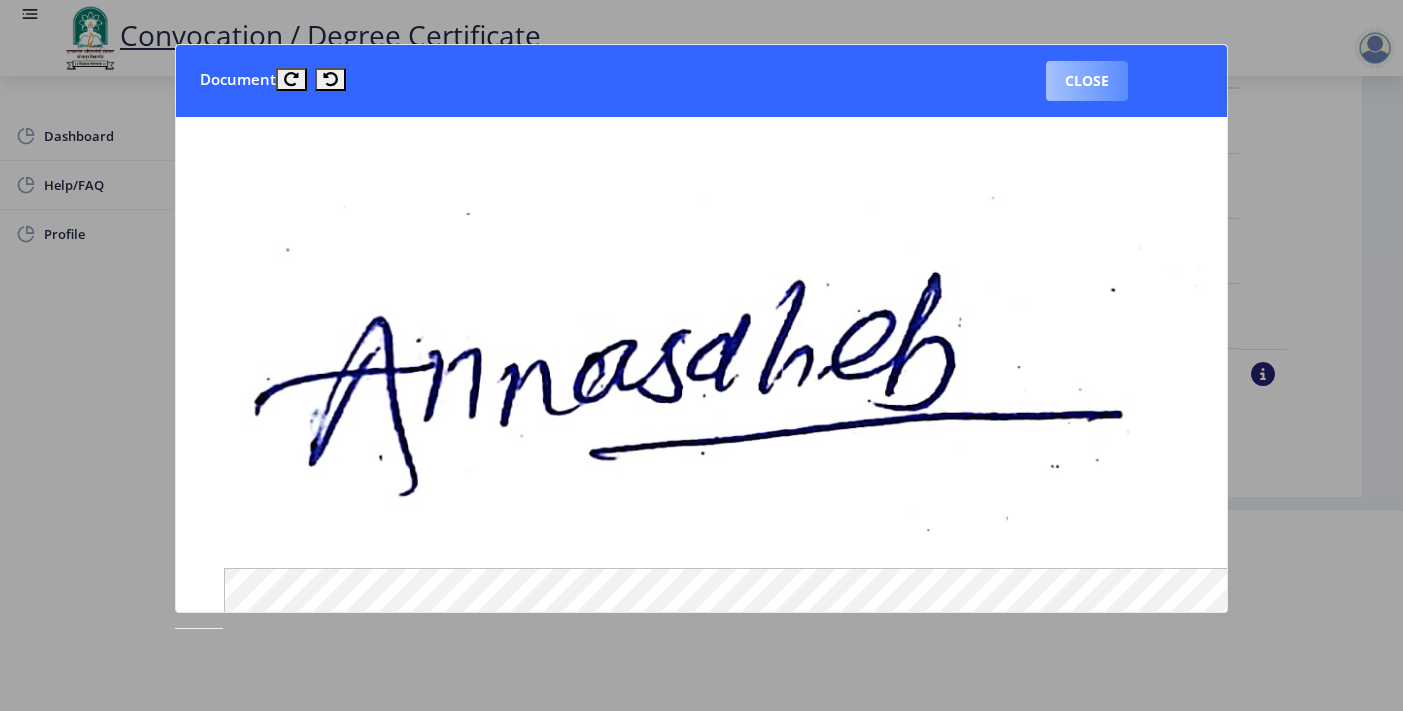 click on "Close" at bounding box center [1087, 81] 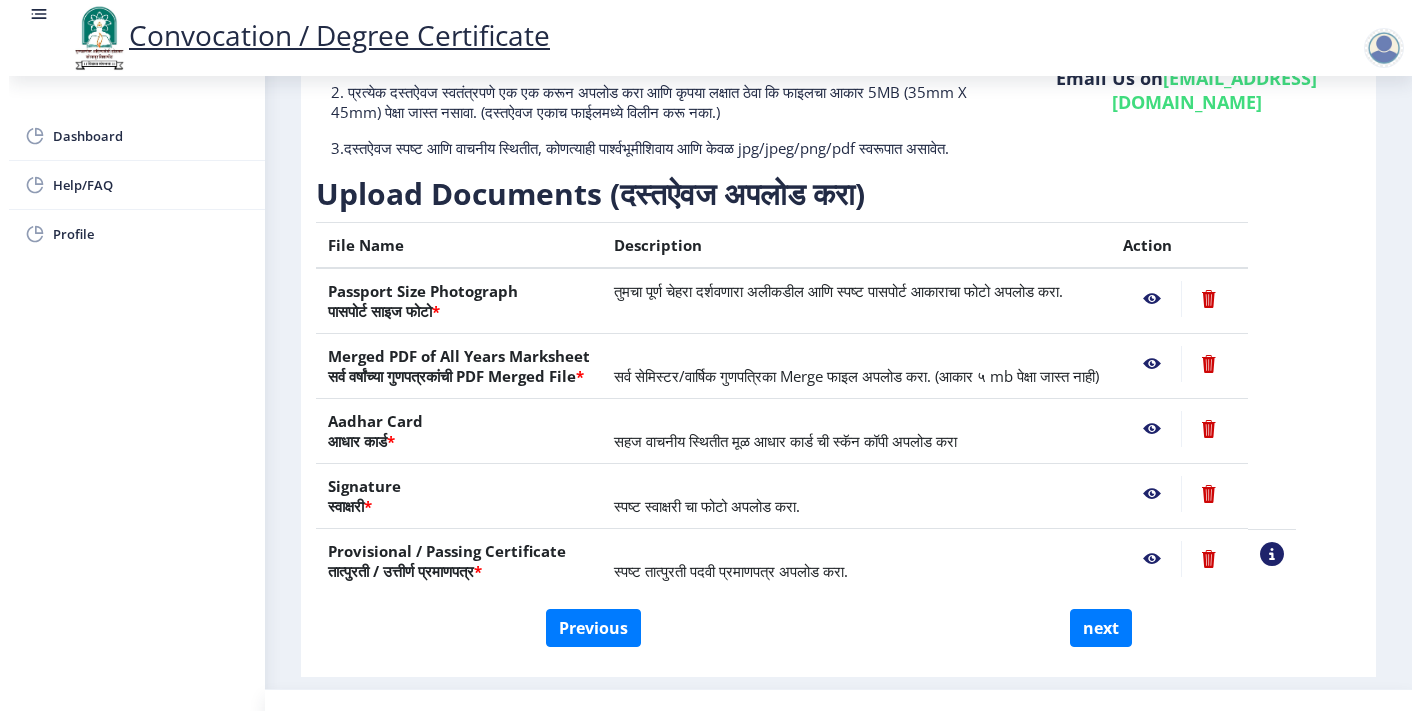 scroll, scrollTop: 83, scrollLeft: 0, axis: vertical 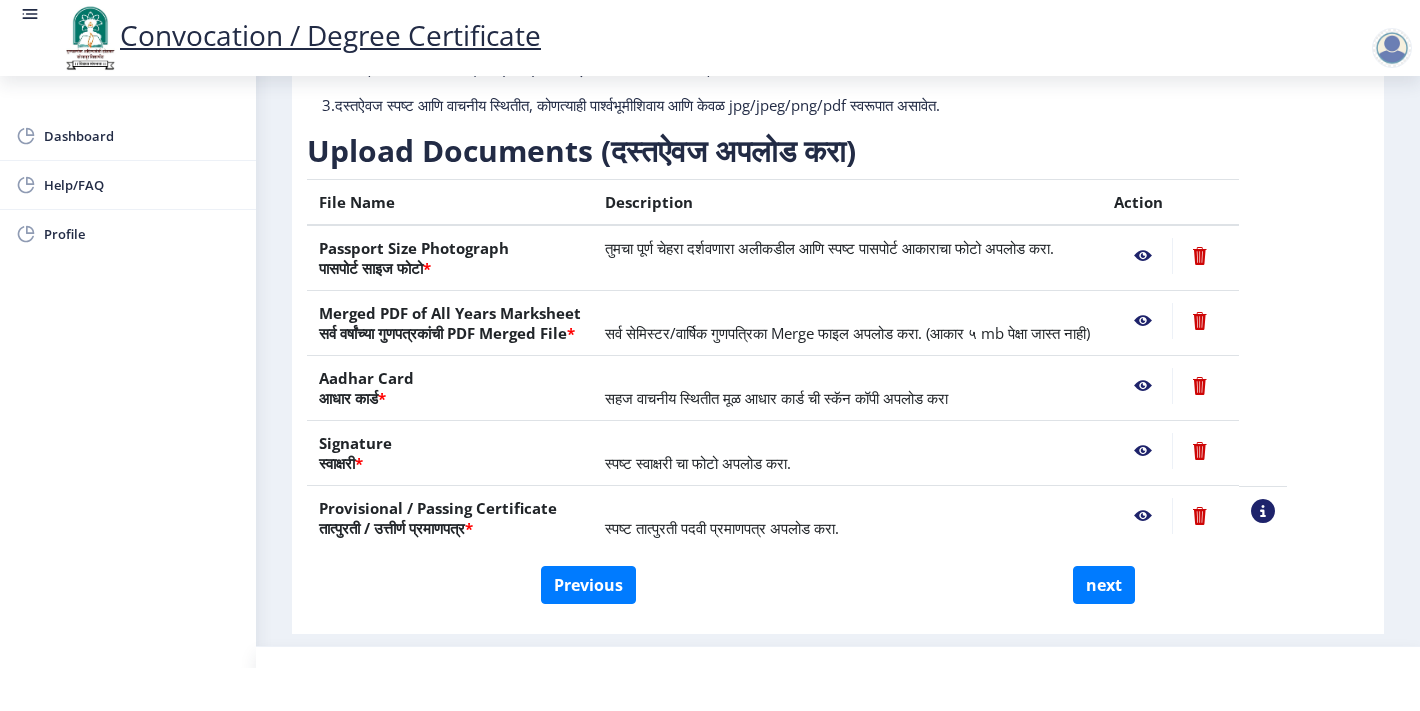 click 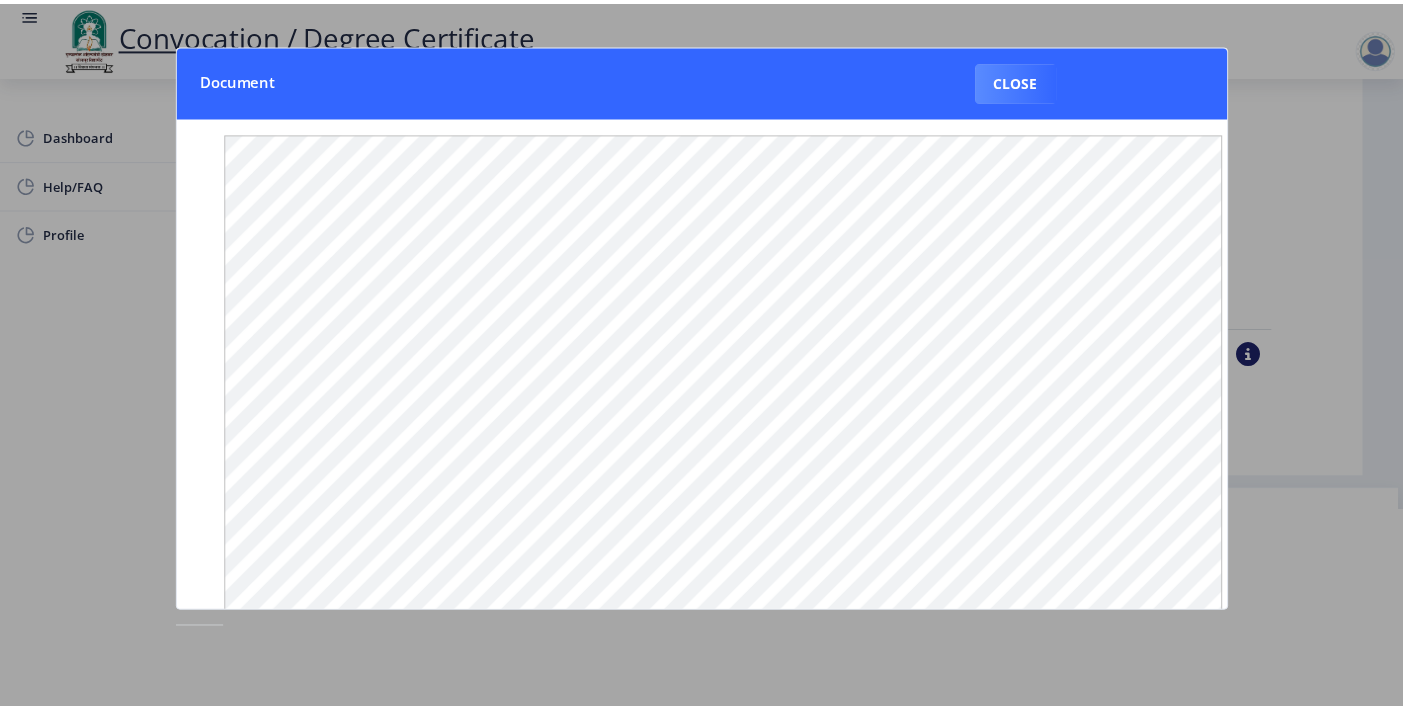 scroll, scrollTop: 0, scrollLeft: 0, axis: both 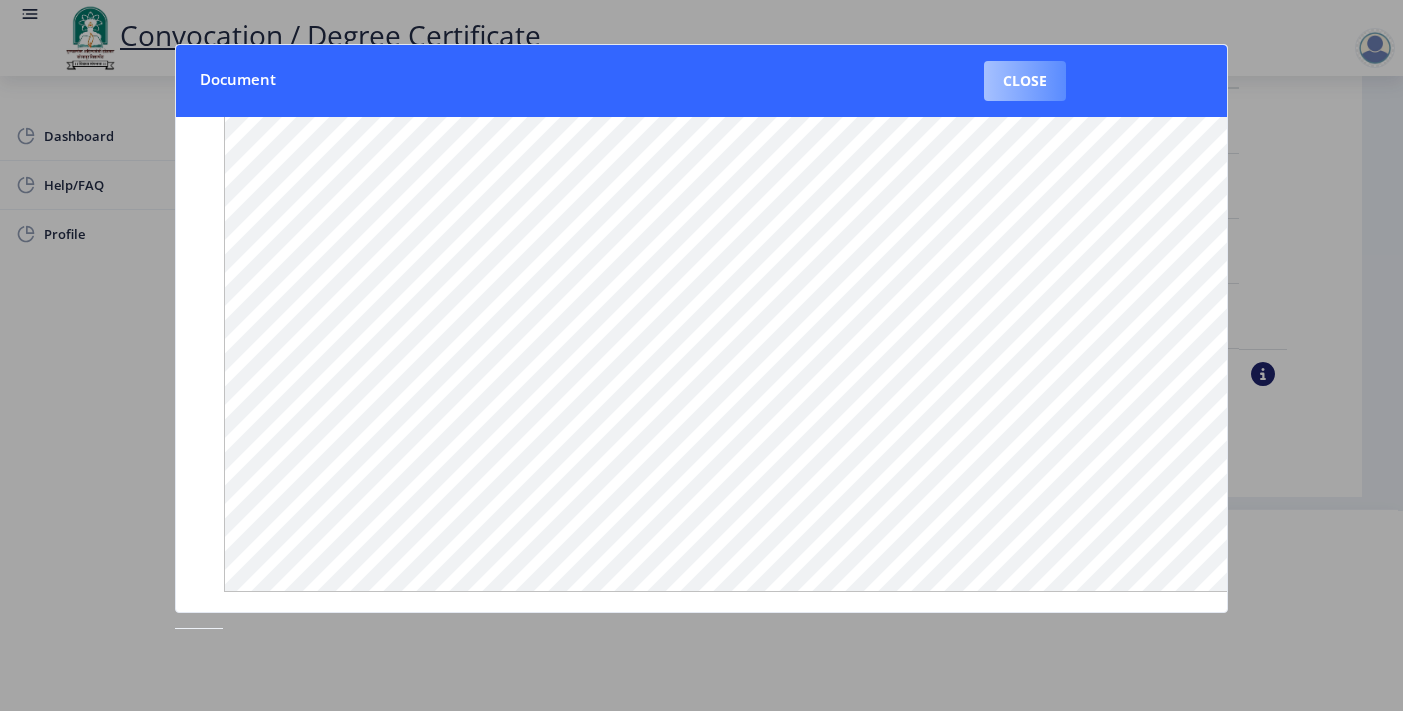 click on "Close" at bounding box center [1025, 81] 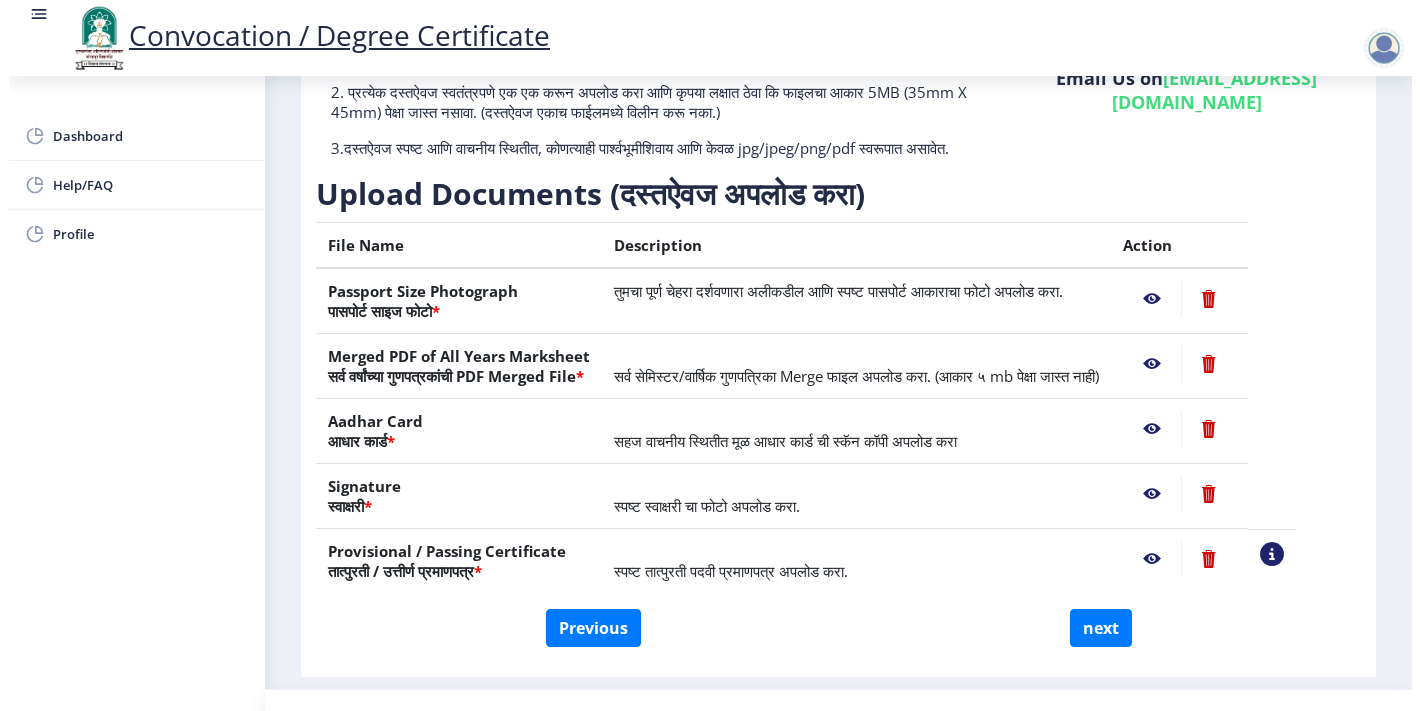 scroll, scrollTop: 83, scrollLeft: 0, axis: vertical 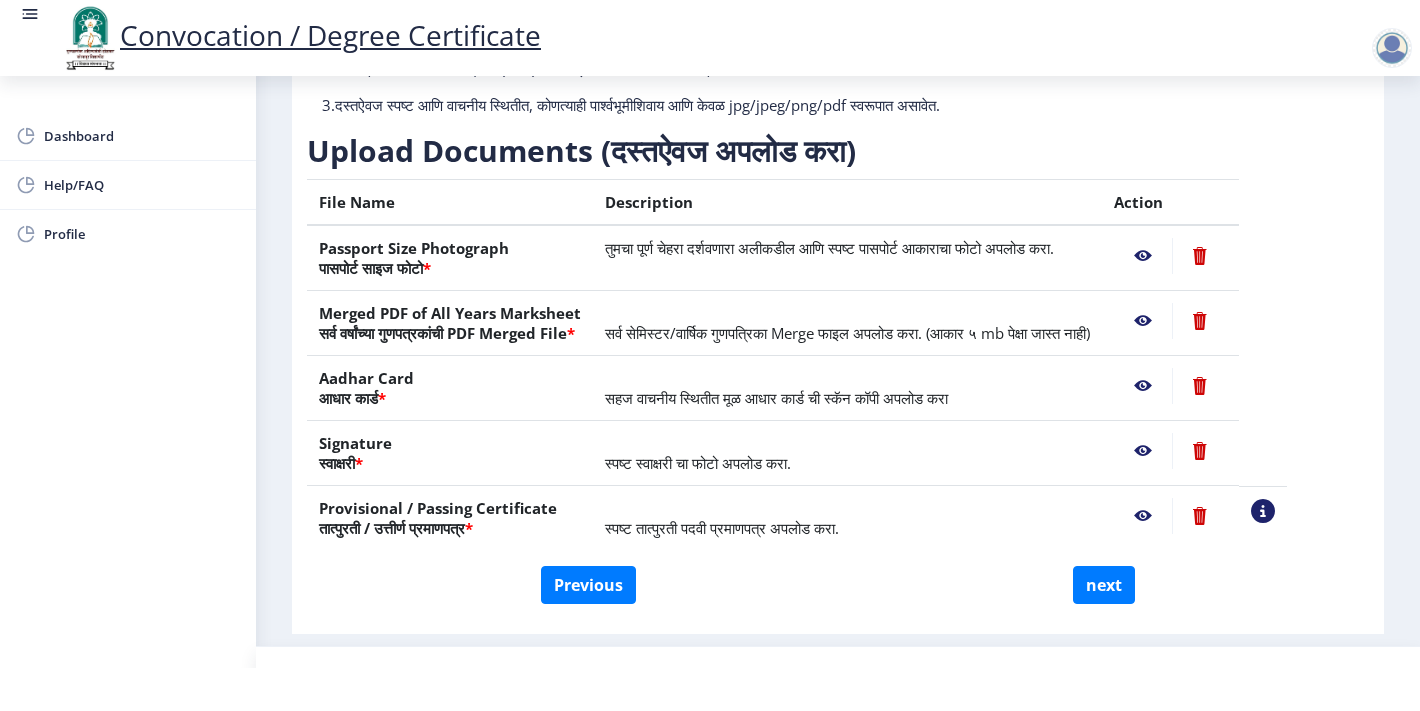 click 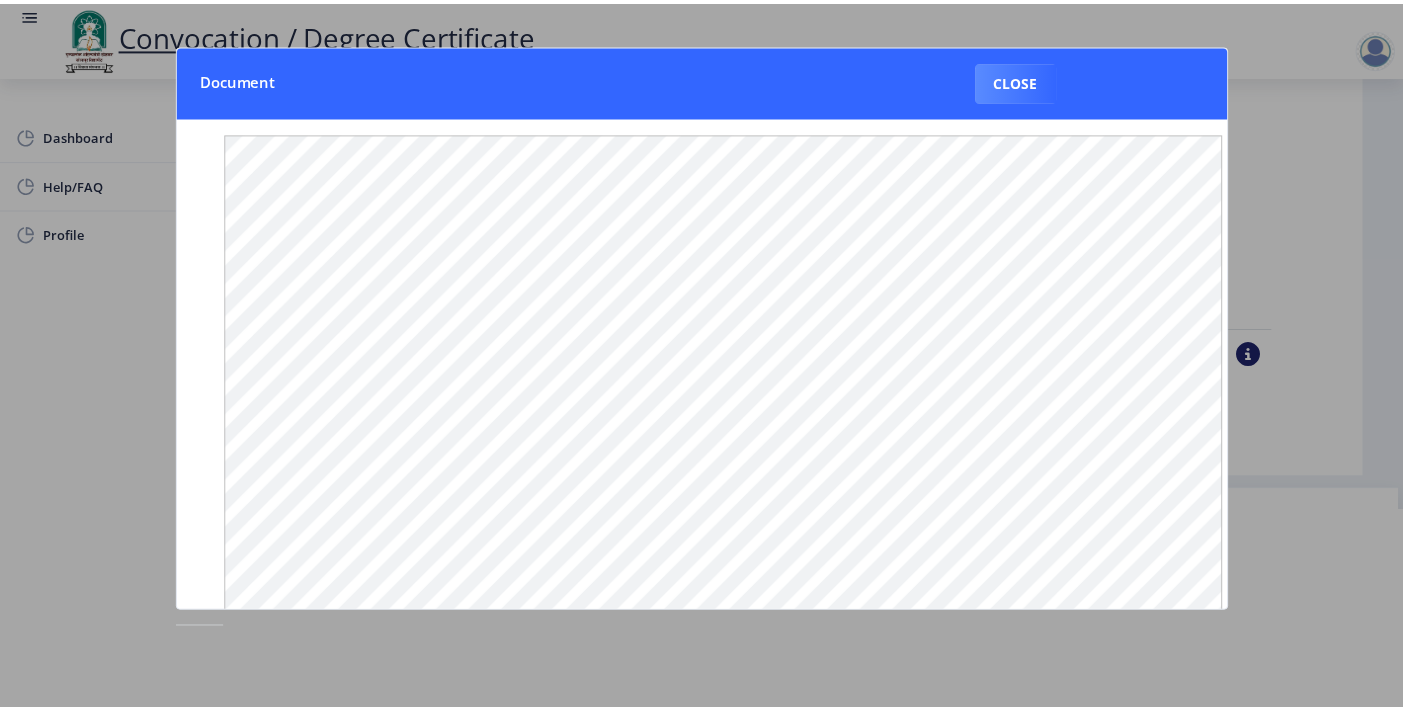 scroll, scrollTop: 0, scrollLeft: 0, axis: both 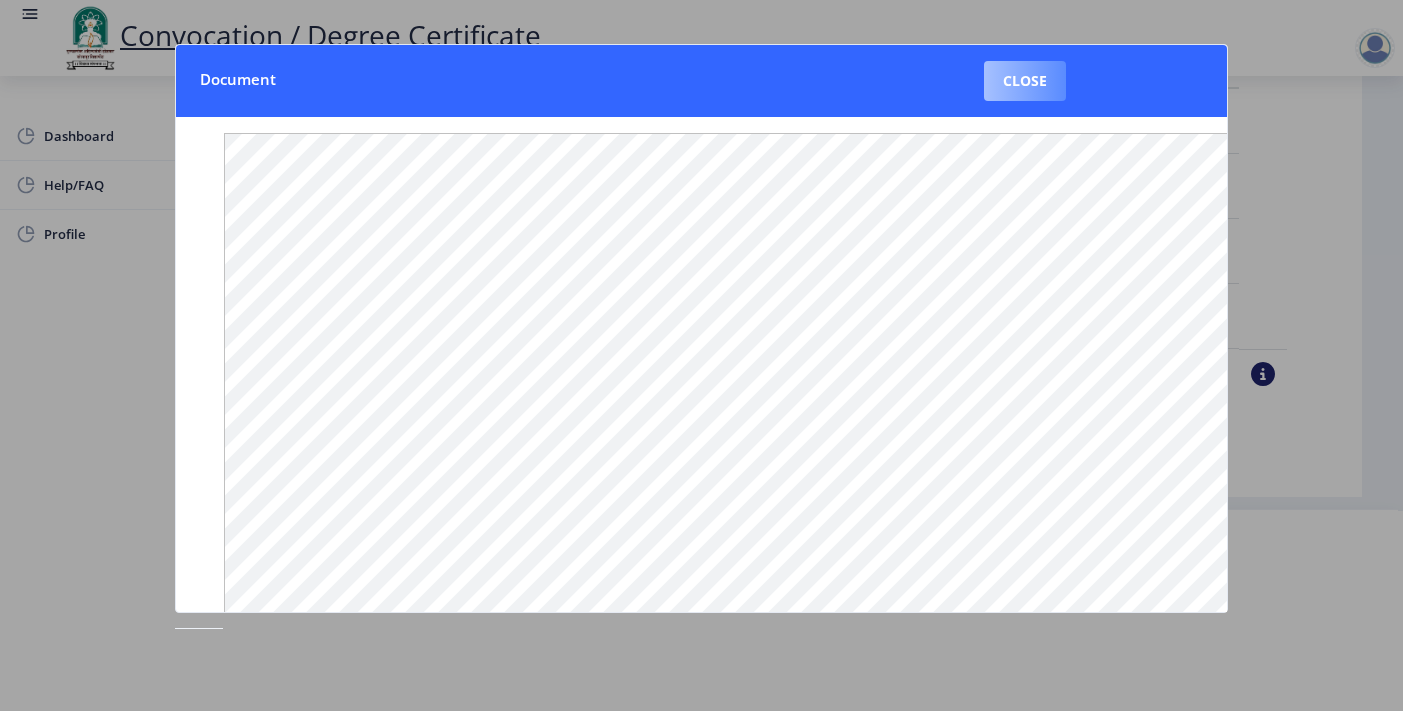 click on "Close" at bounding box center (1025, 81) 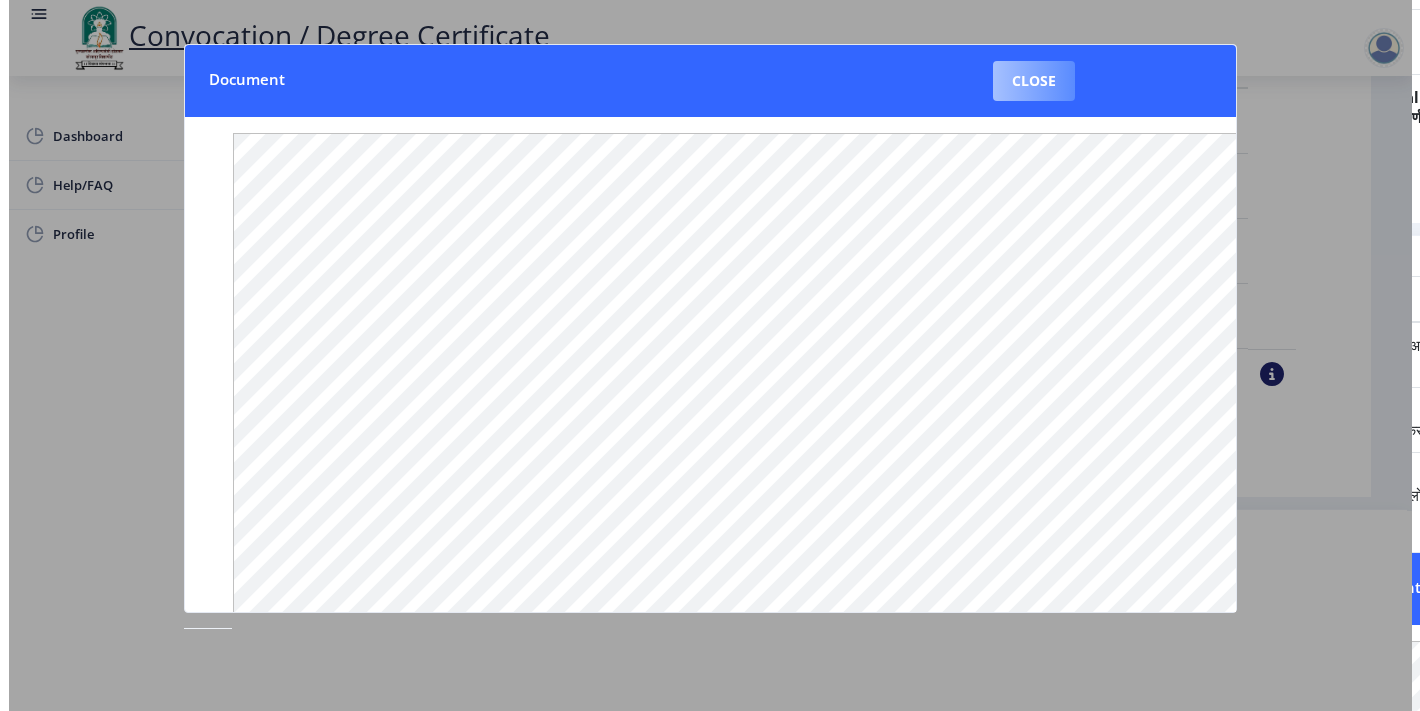 scroll, scrollTop: 83, scrollLeft: 0, axis: vertical 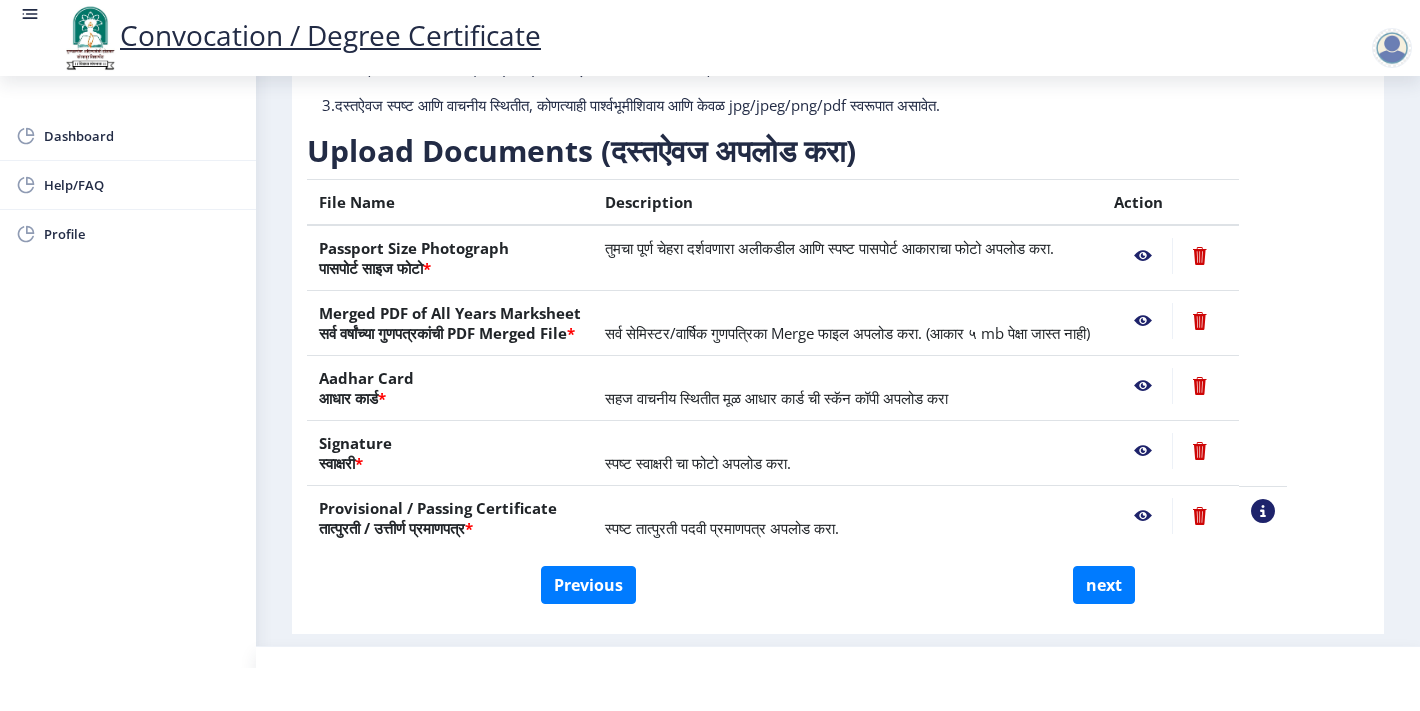 click 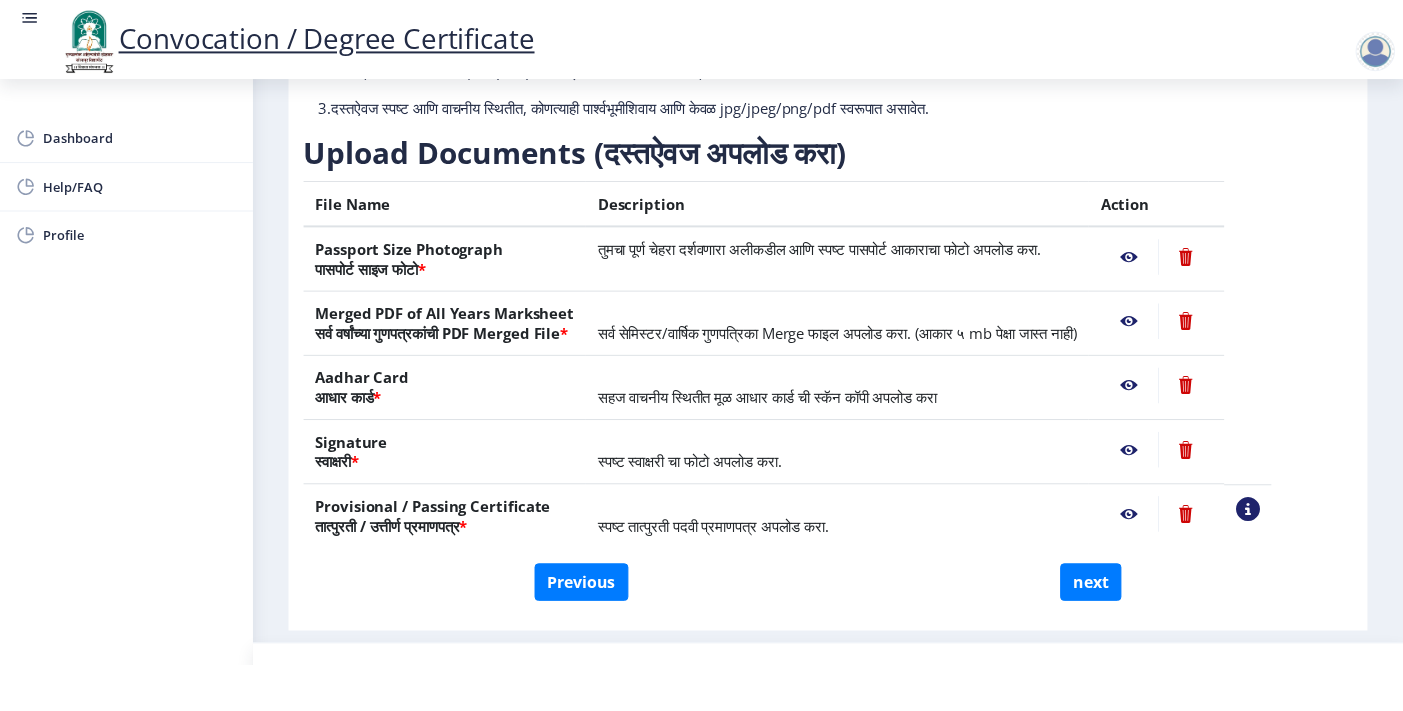 scroll, scrollTop: 0, scrollLeft: 0, axis: both 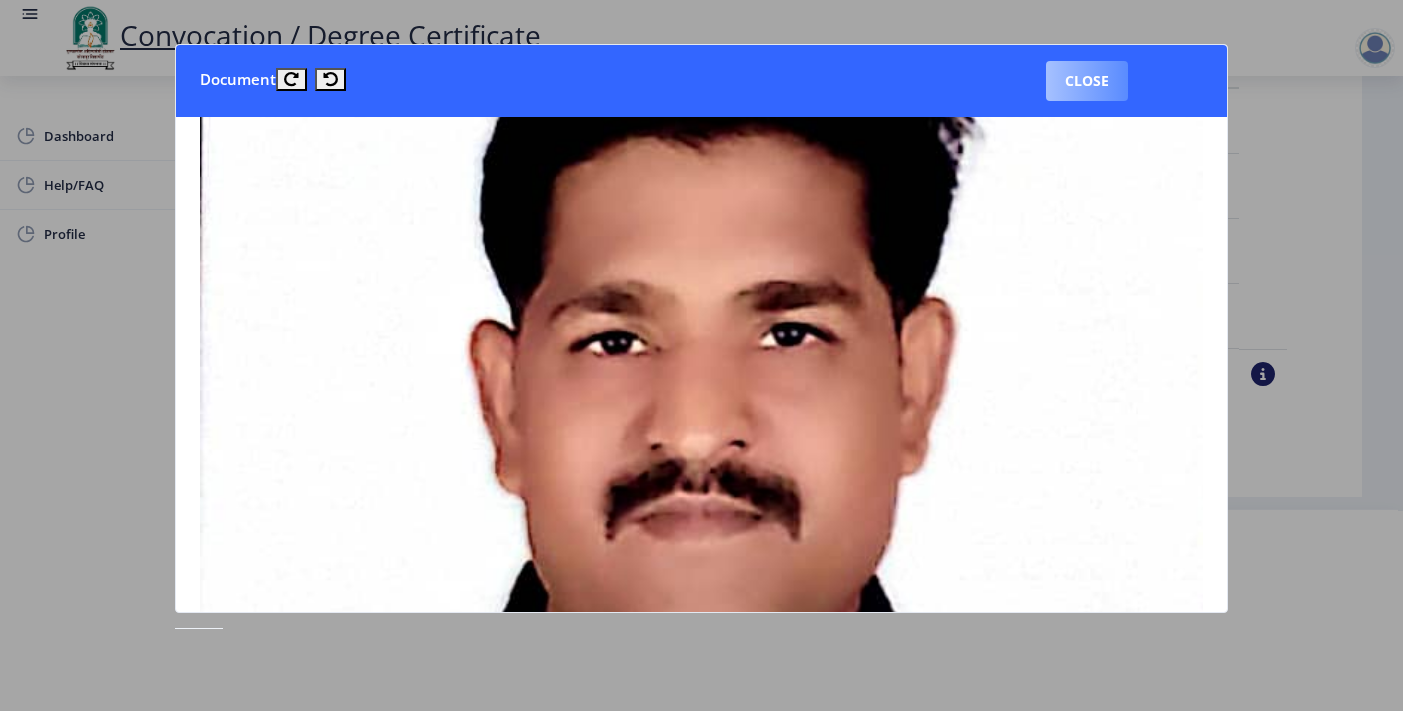 click on "Close" at bounding box center [1087, 81] 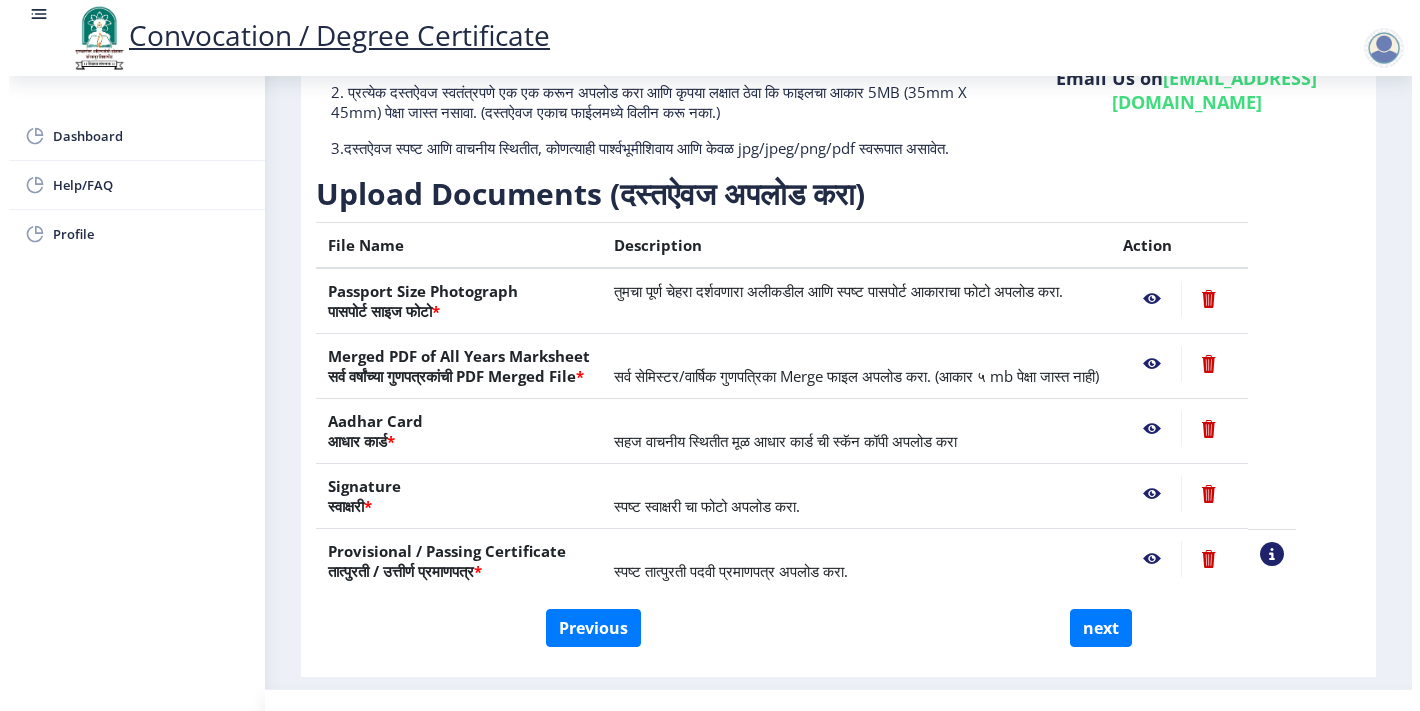 scroll, scrollTop: 83, scrollLeft: 0, axis: vertical 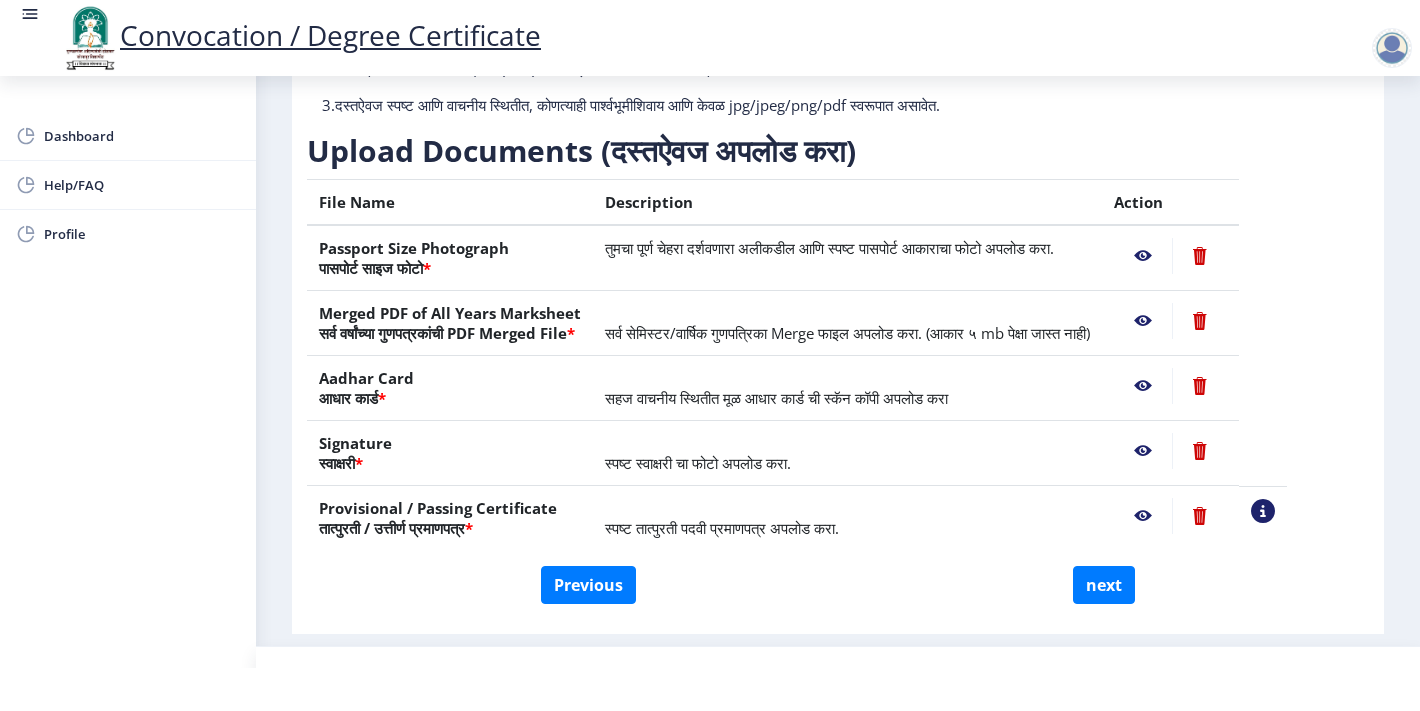 click 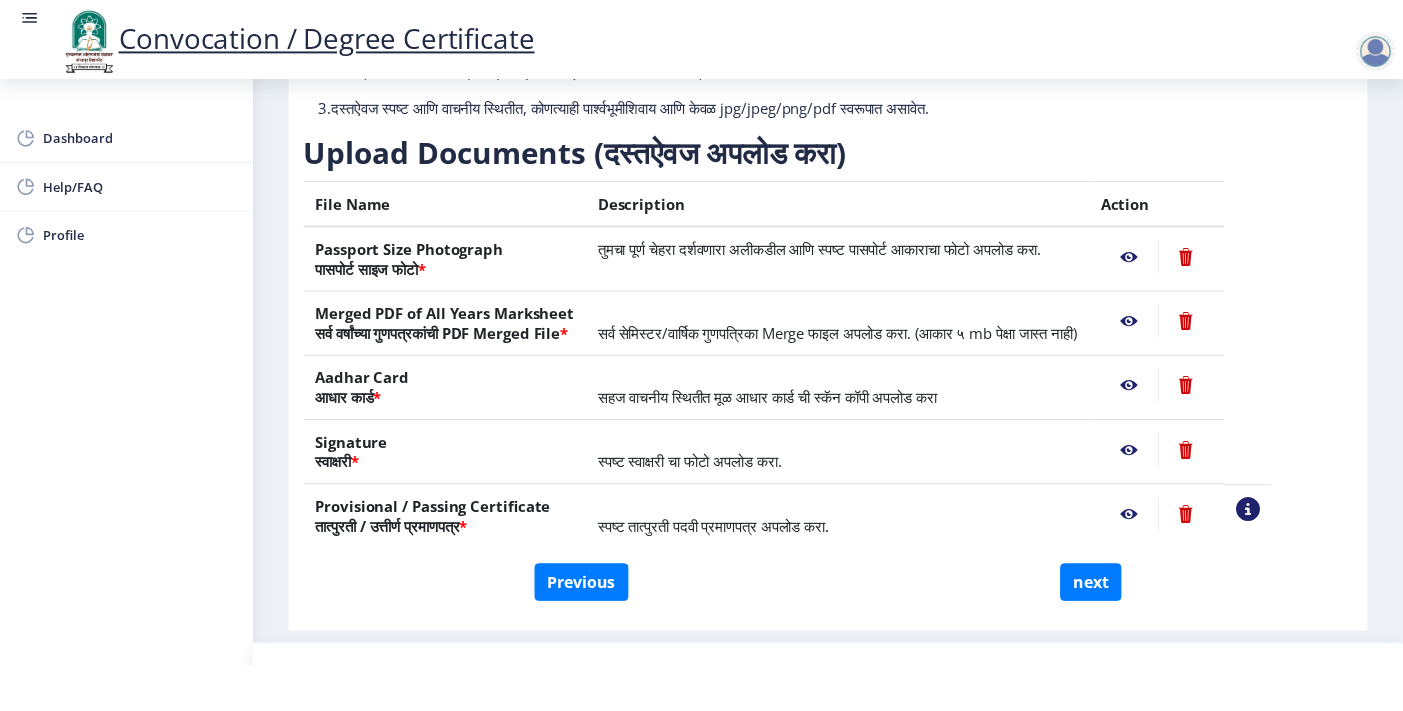 scroll, scrollTop: 0, scrollLeft: 0, axis: both 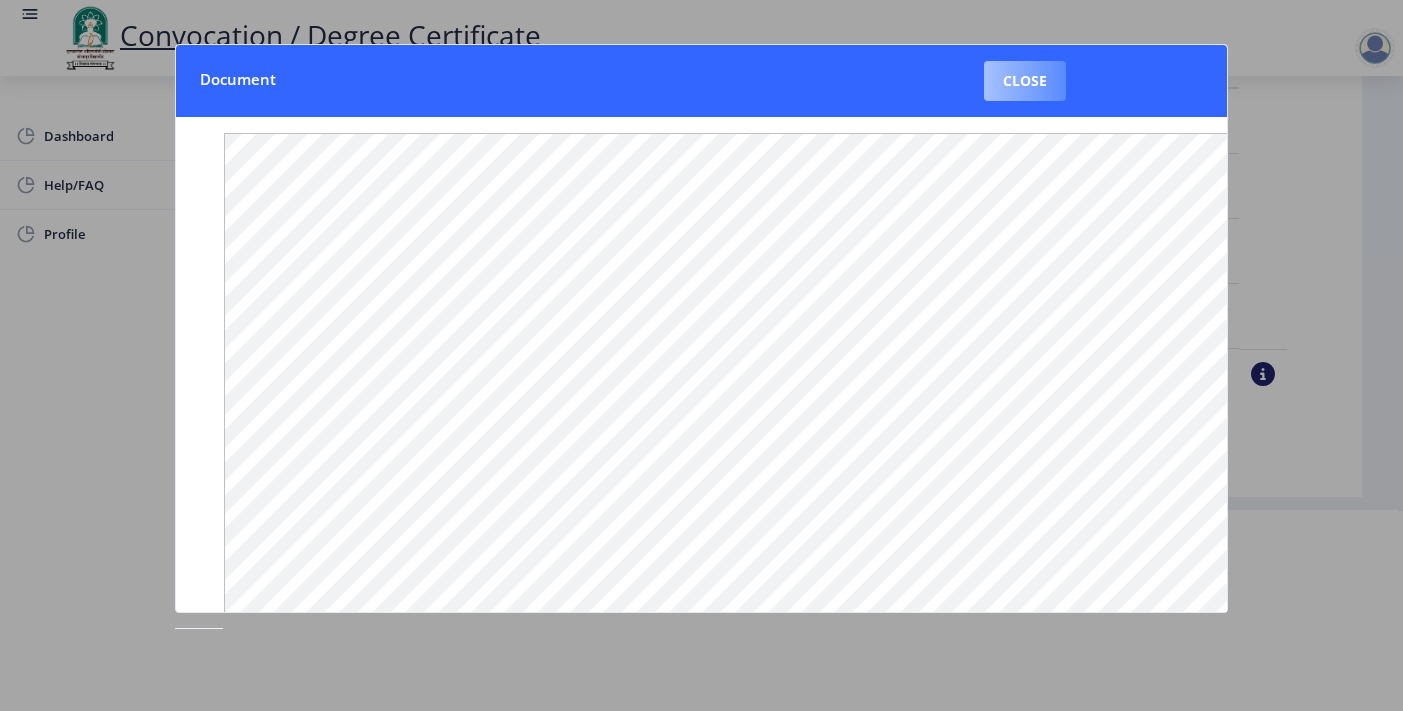 click on "Close" at bounding box center (1025, 81) 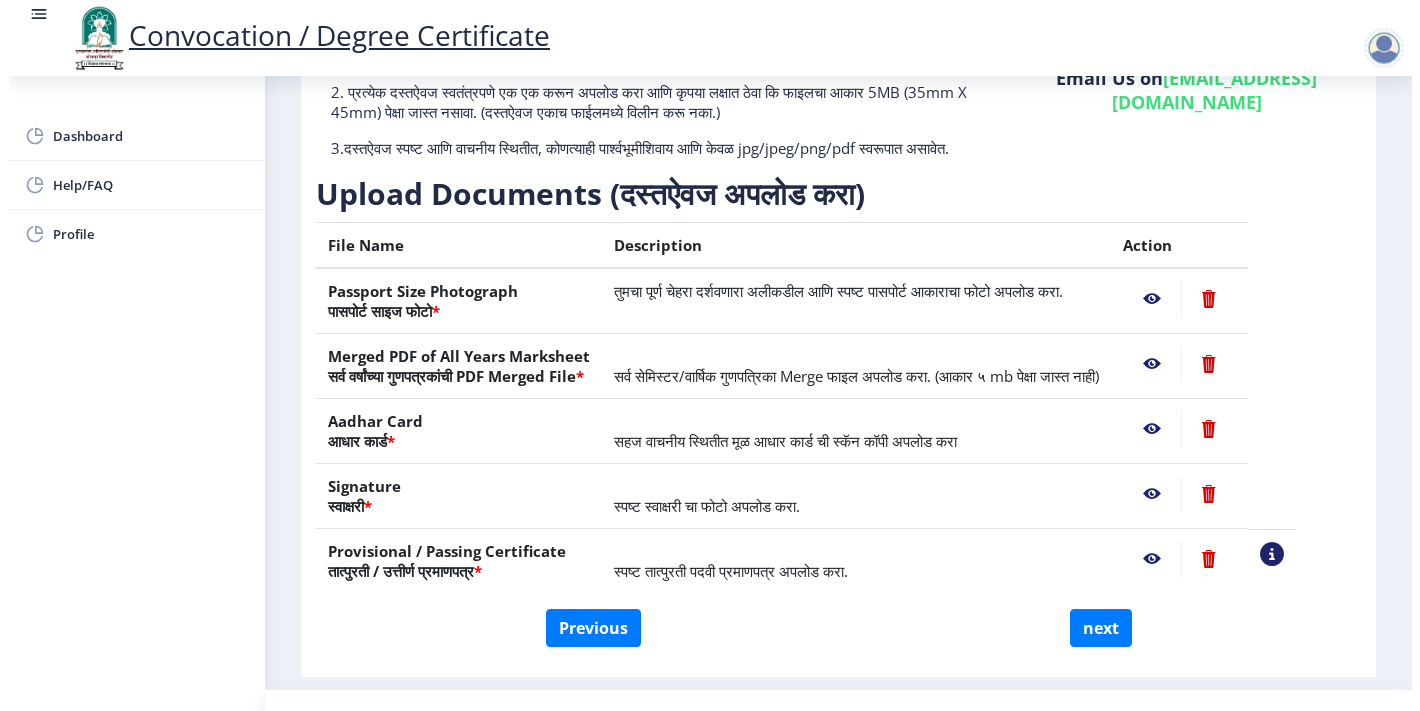 scroll, scrollTop: 83, scrollLeft: 0, axis: vertical 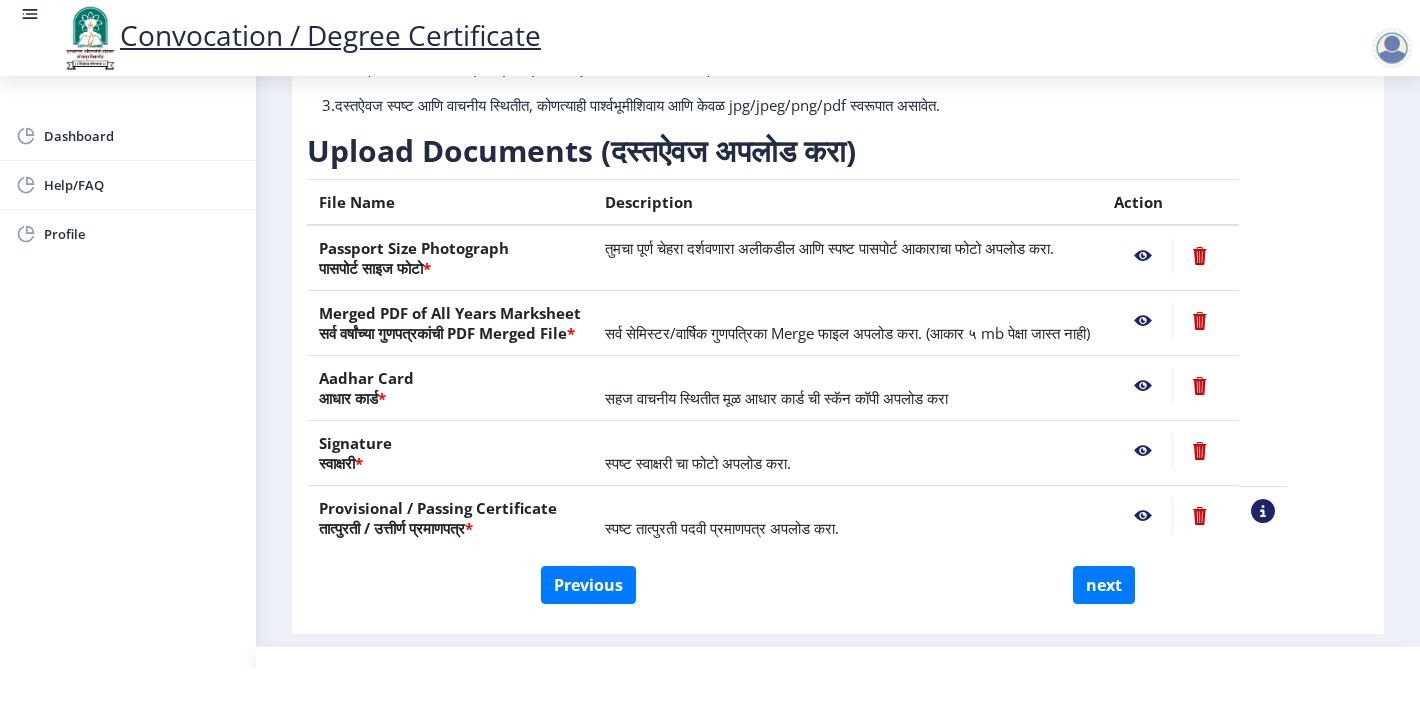 click 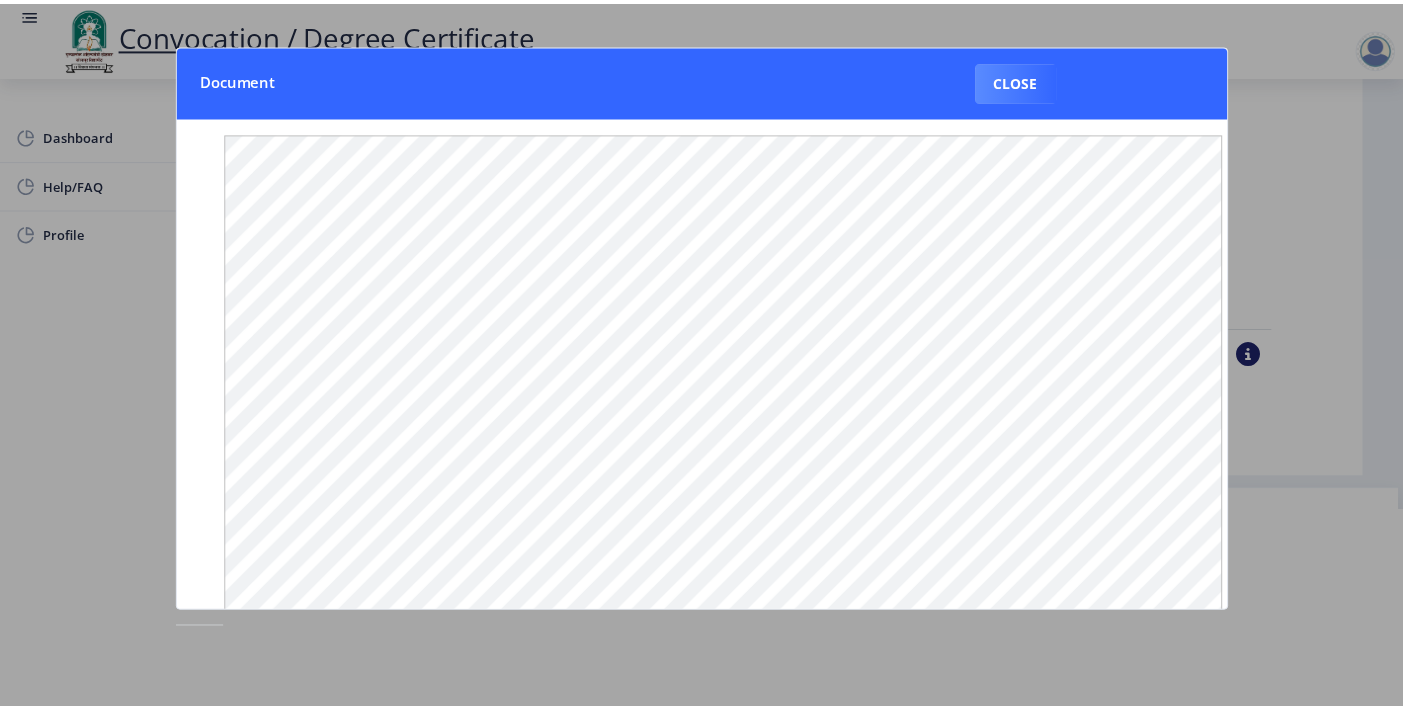 scroll, scrollTop: 0, scrollLeft: 0, axis: both 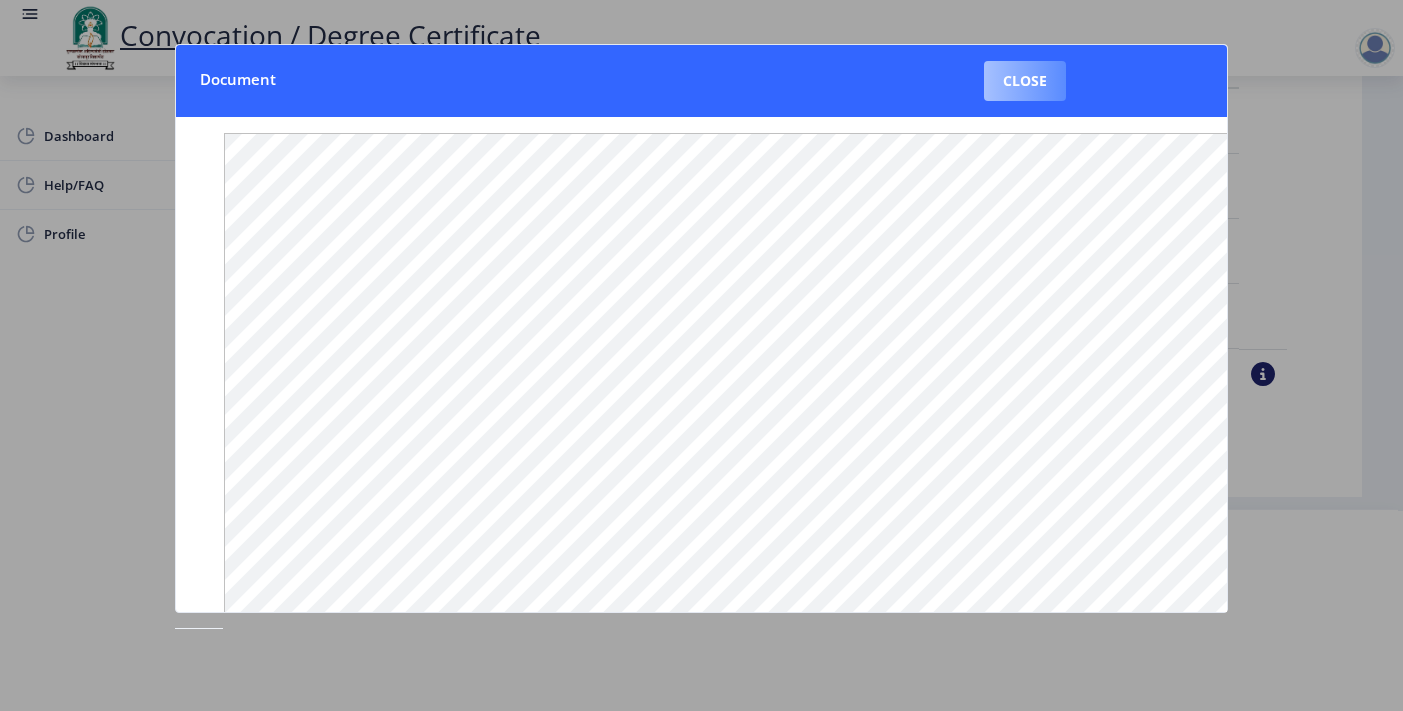 click on "Close" at bounding box center (1025, 81) 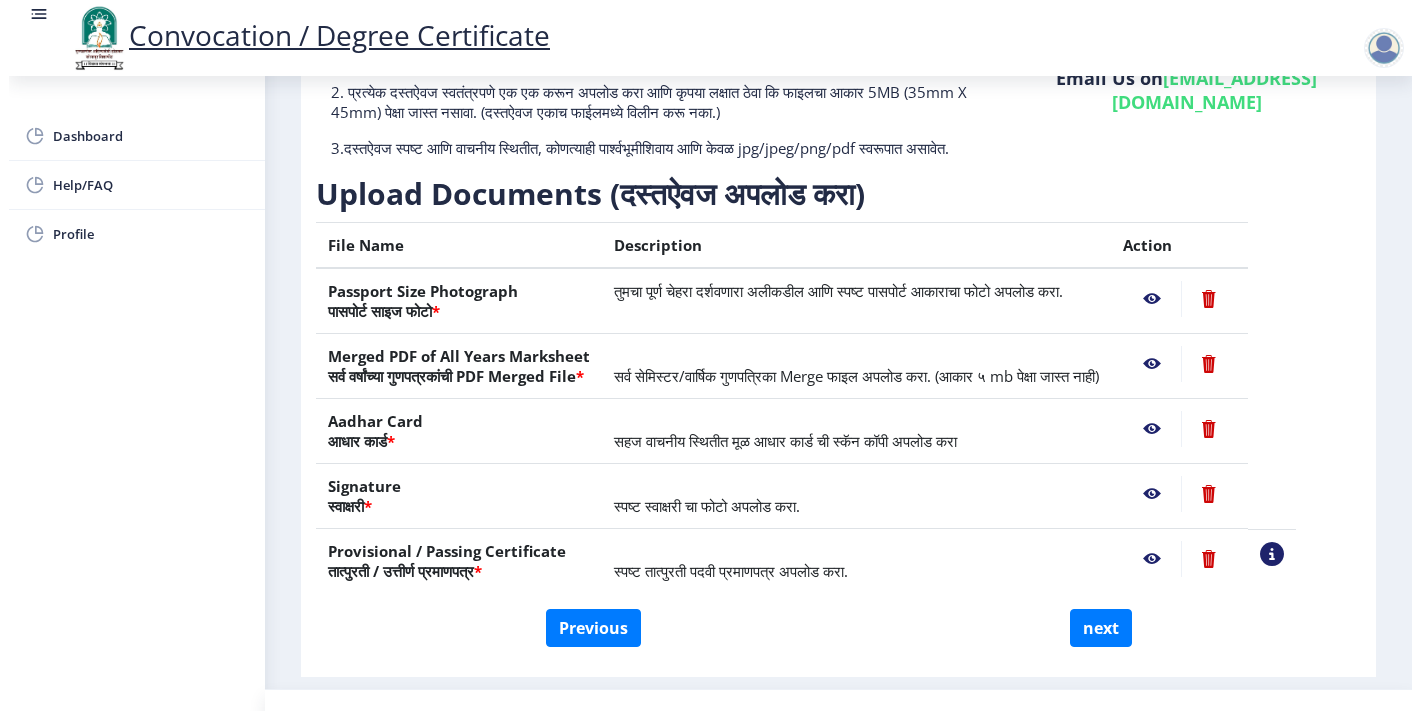 scroll, scrollTop: 83, scrollLeft: 0, axis: vertical 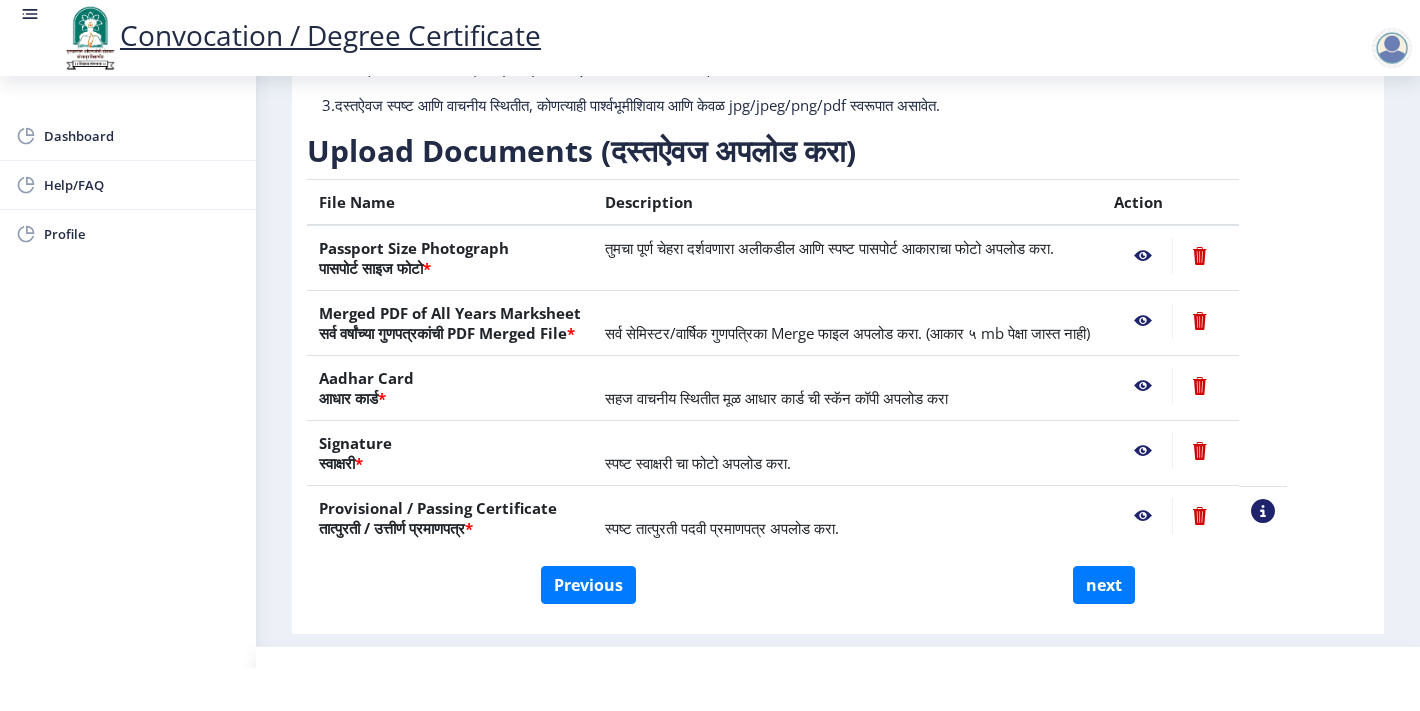 click 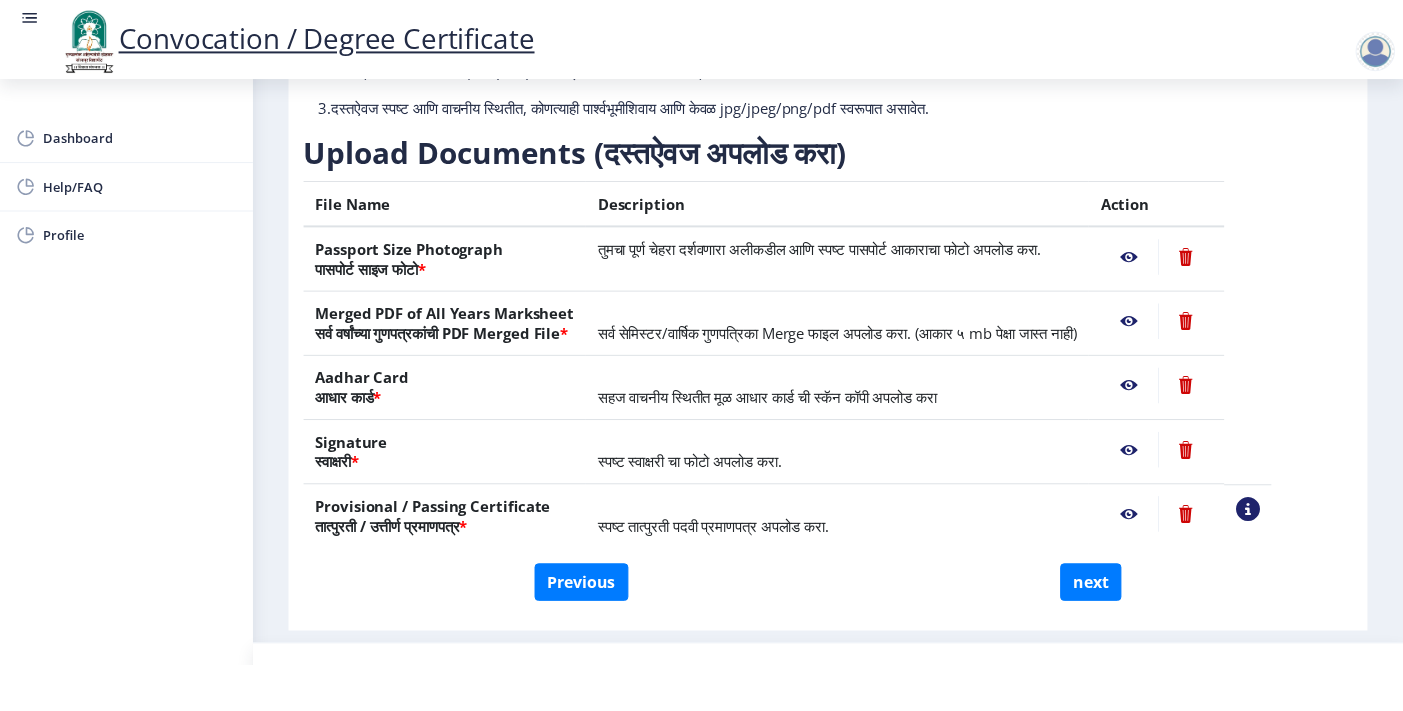 scroll, scrollTop: 0, scrollLeft: 0, axis: both 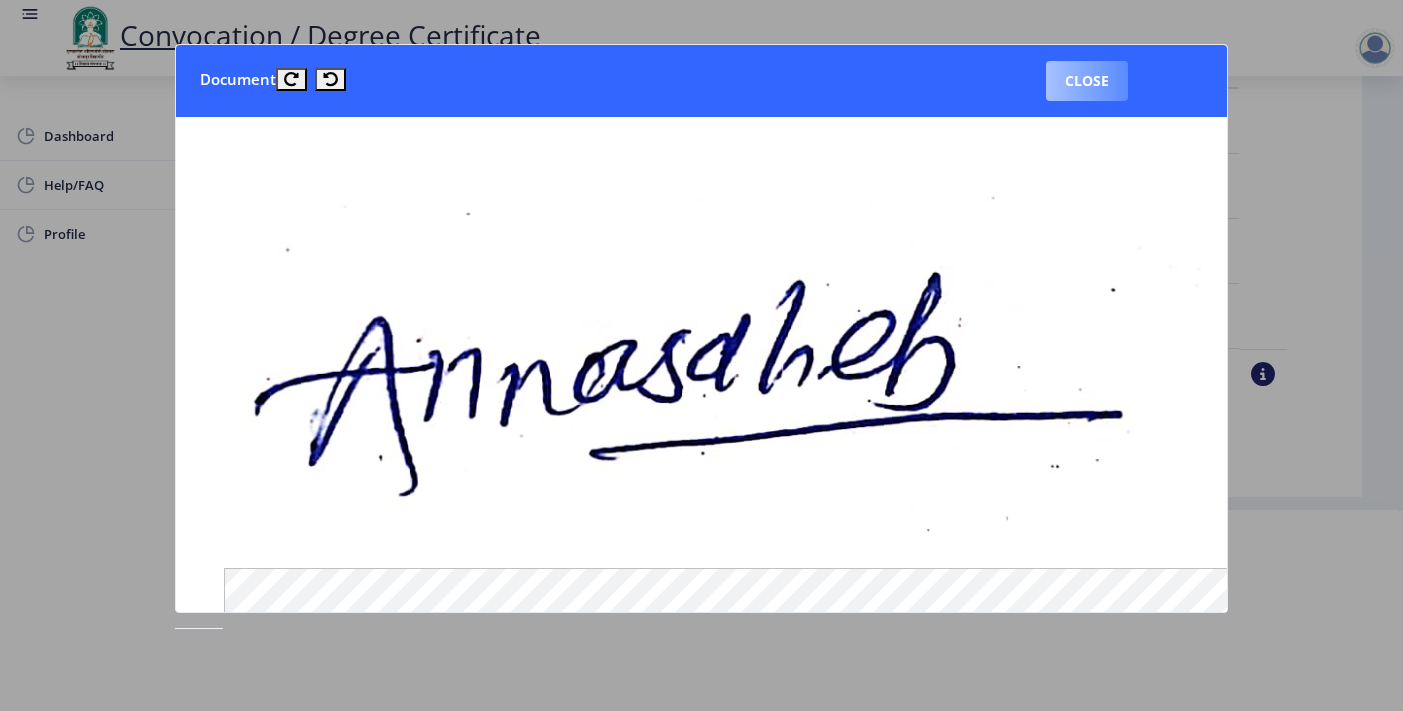 click on "Close" at bounding box center (1087, 81) 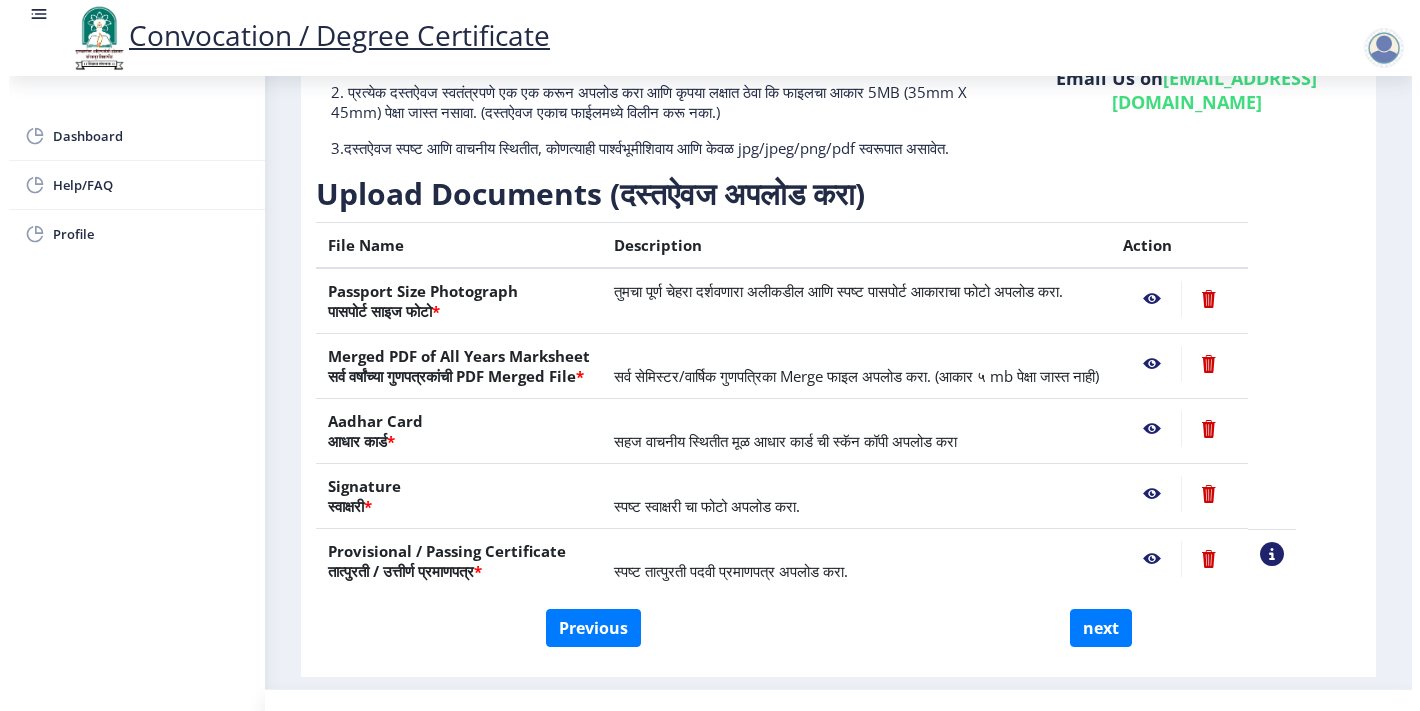 scroll, scrollTop: 83, scrollLeft: 0, axis: vertical 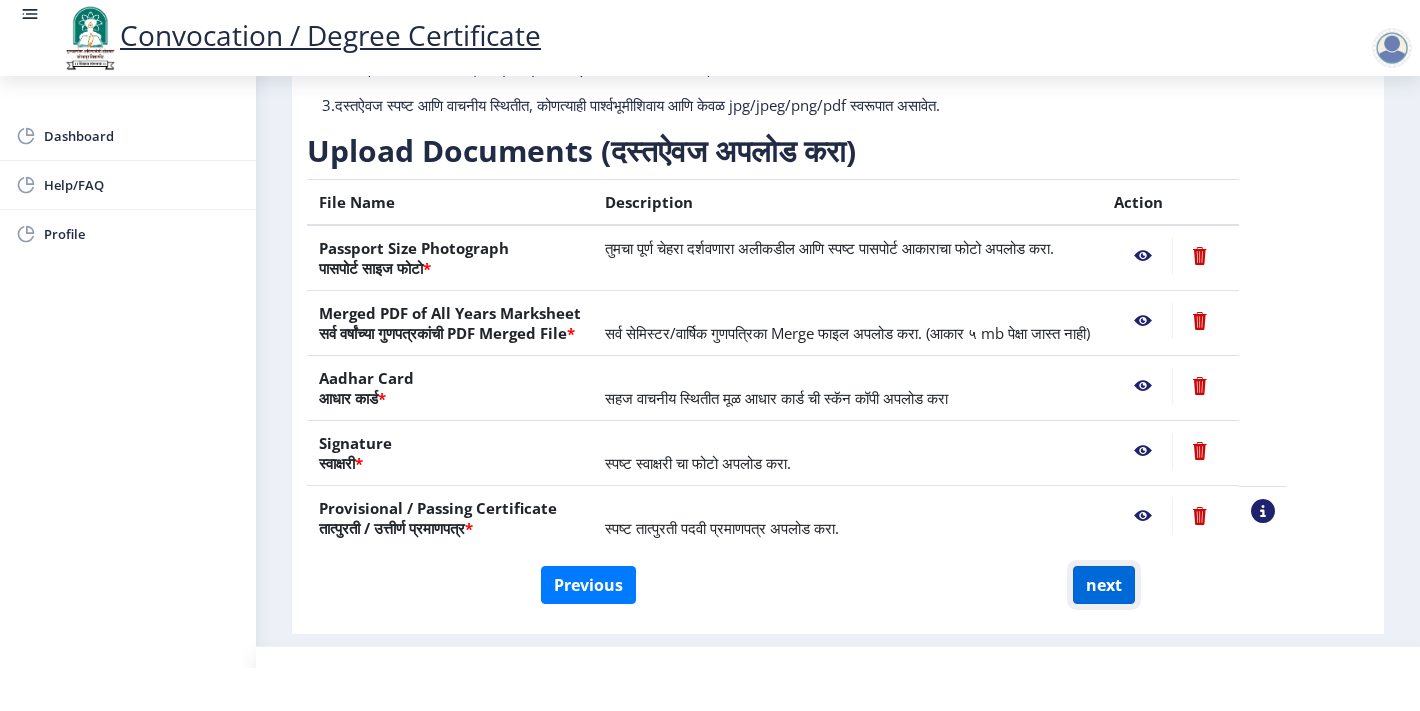 click on "next" 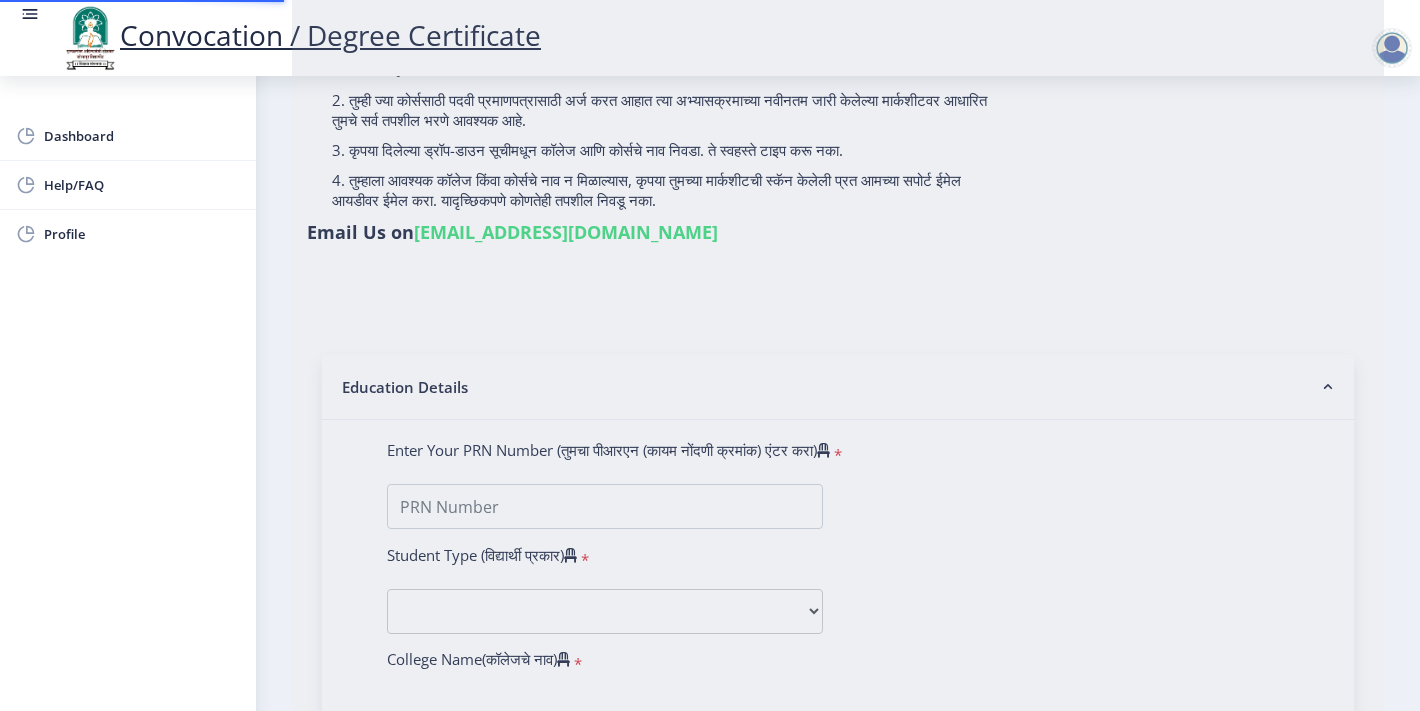 scroll, scrollTop: 0, scrollLeft: 0, axis: both 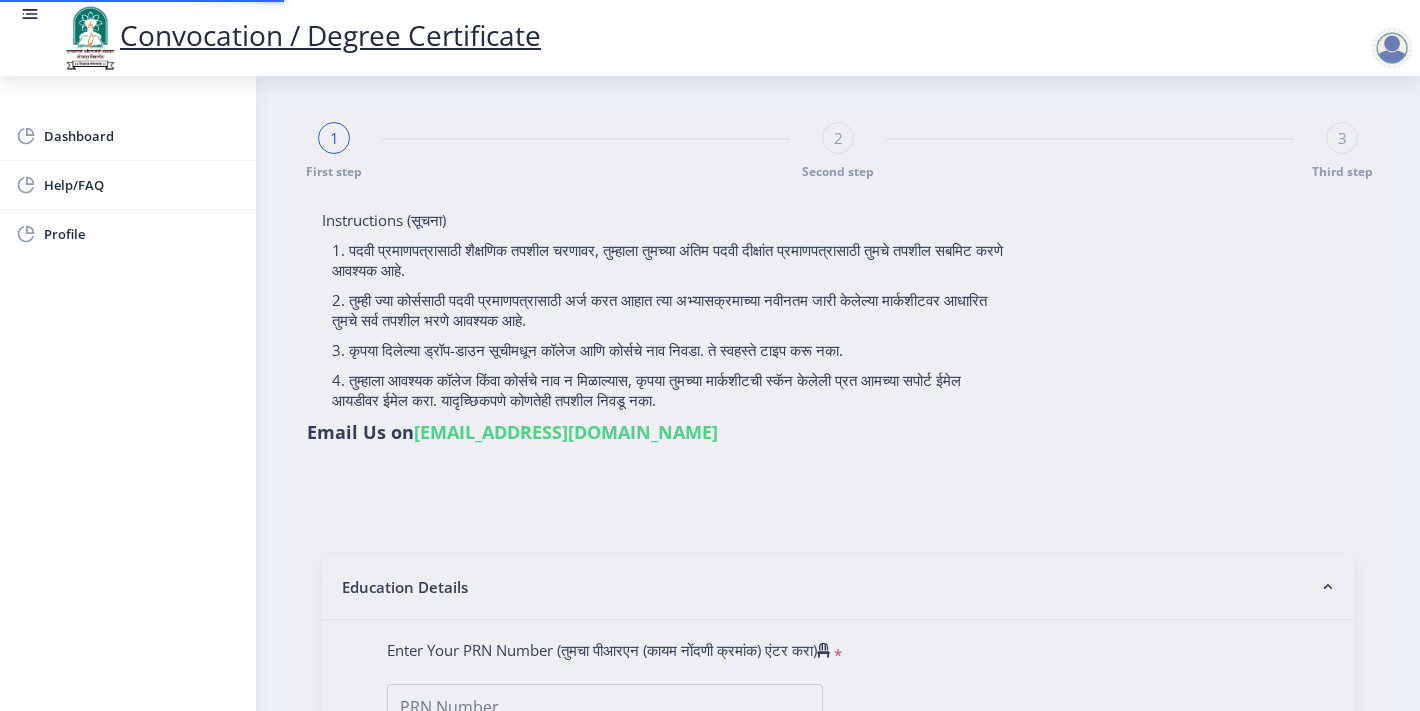 select 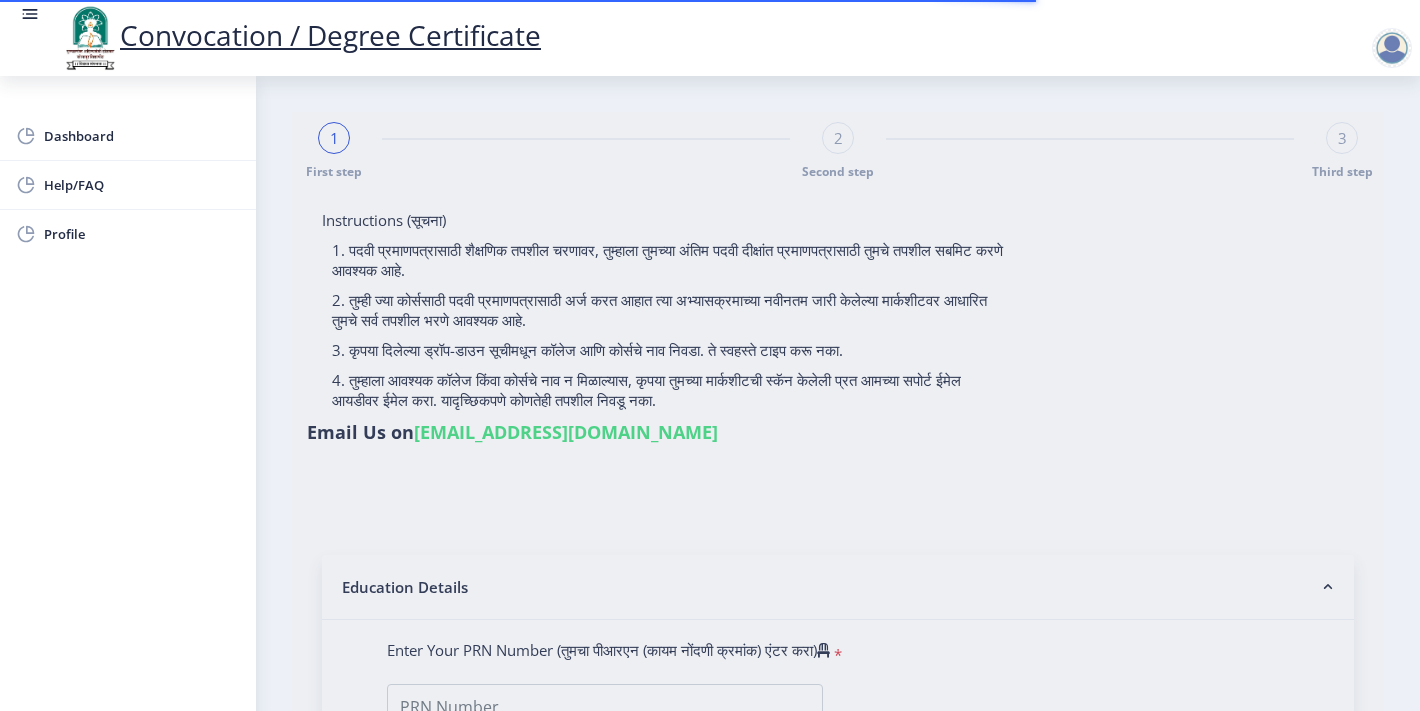 type on "[PERSON_NAME]" 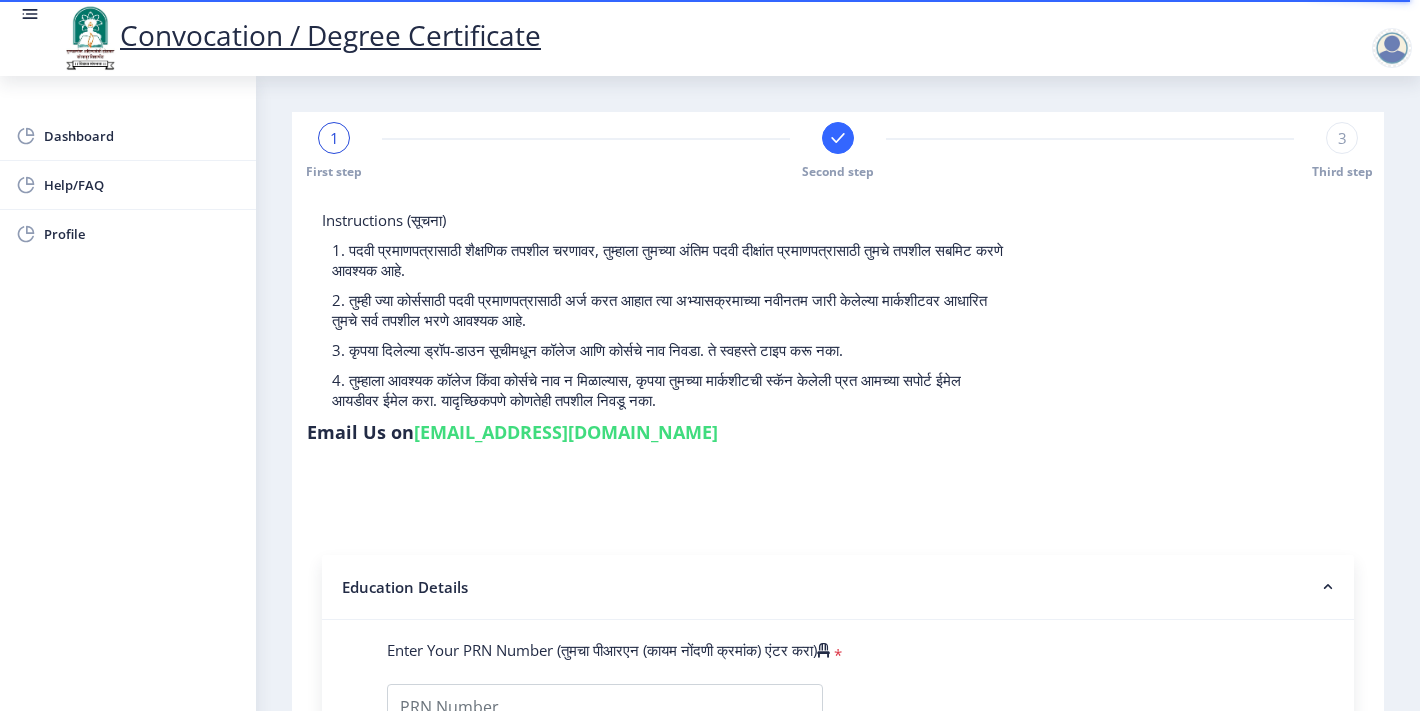 select 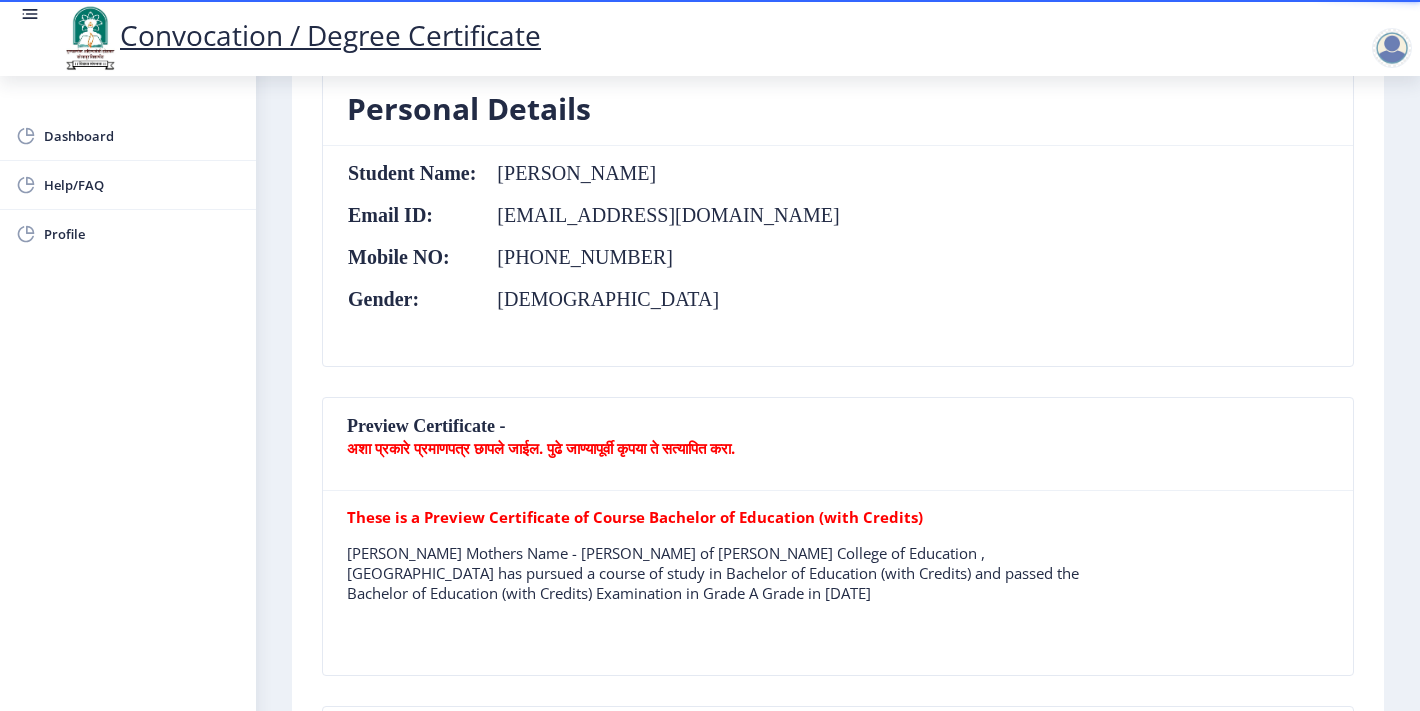 scroll, scrollTop: 200, scrollLeft: 0, axis: vertical 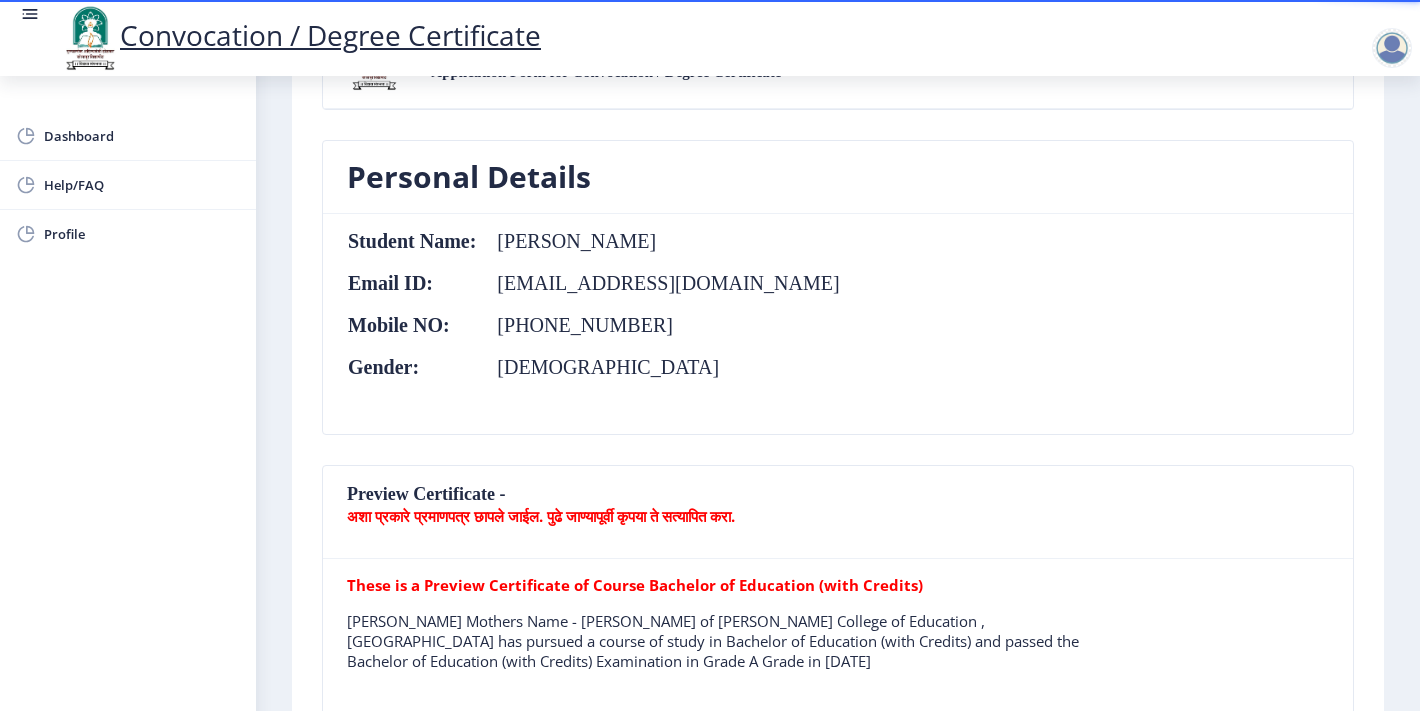 click on "अशा प्रकारे प्रमाणपत्र छापले जाईल. पुढे जाण्यापूर्वी कृपया ते सत्यापित करा." 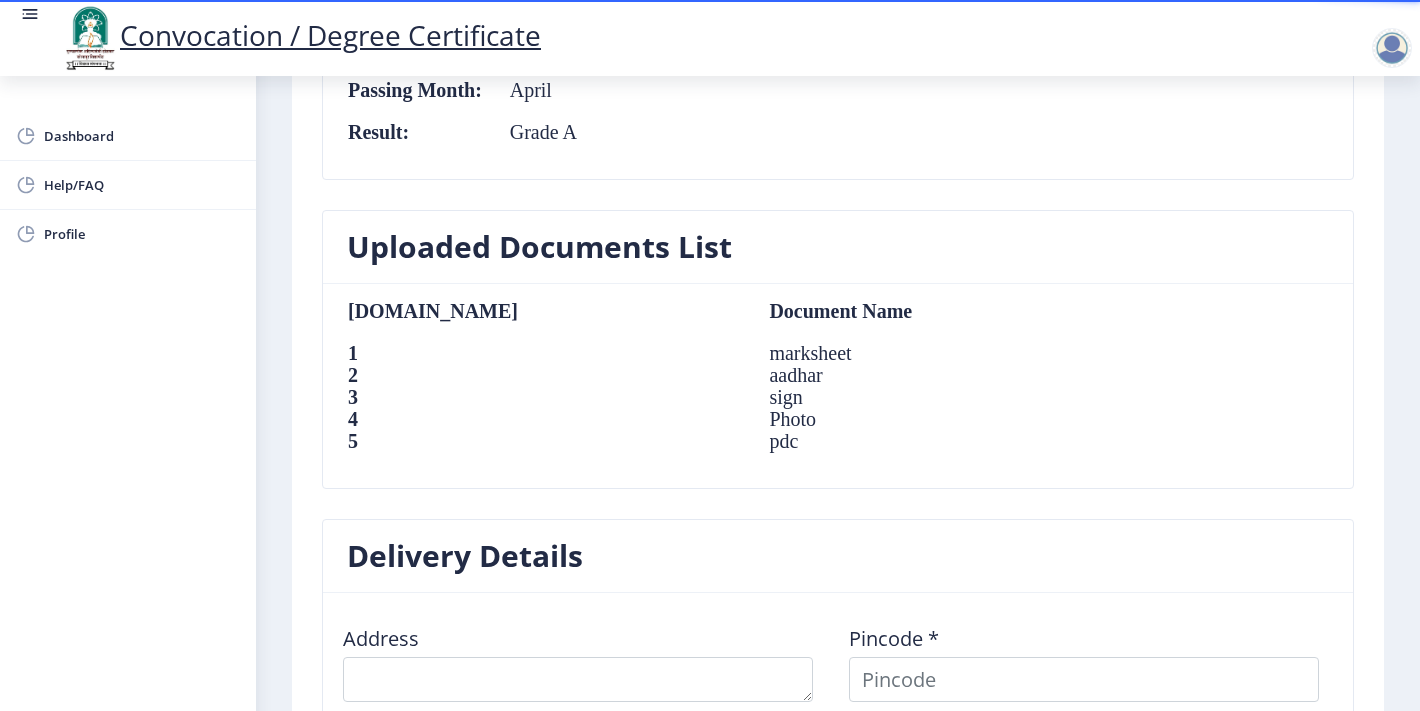 scroll, scrollTop: 1300, scrollLeft: 0, axis: vertical 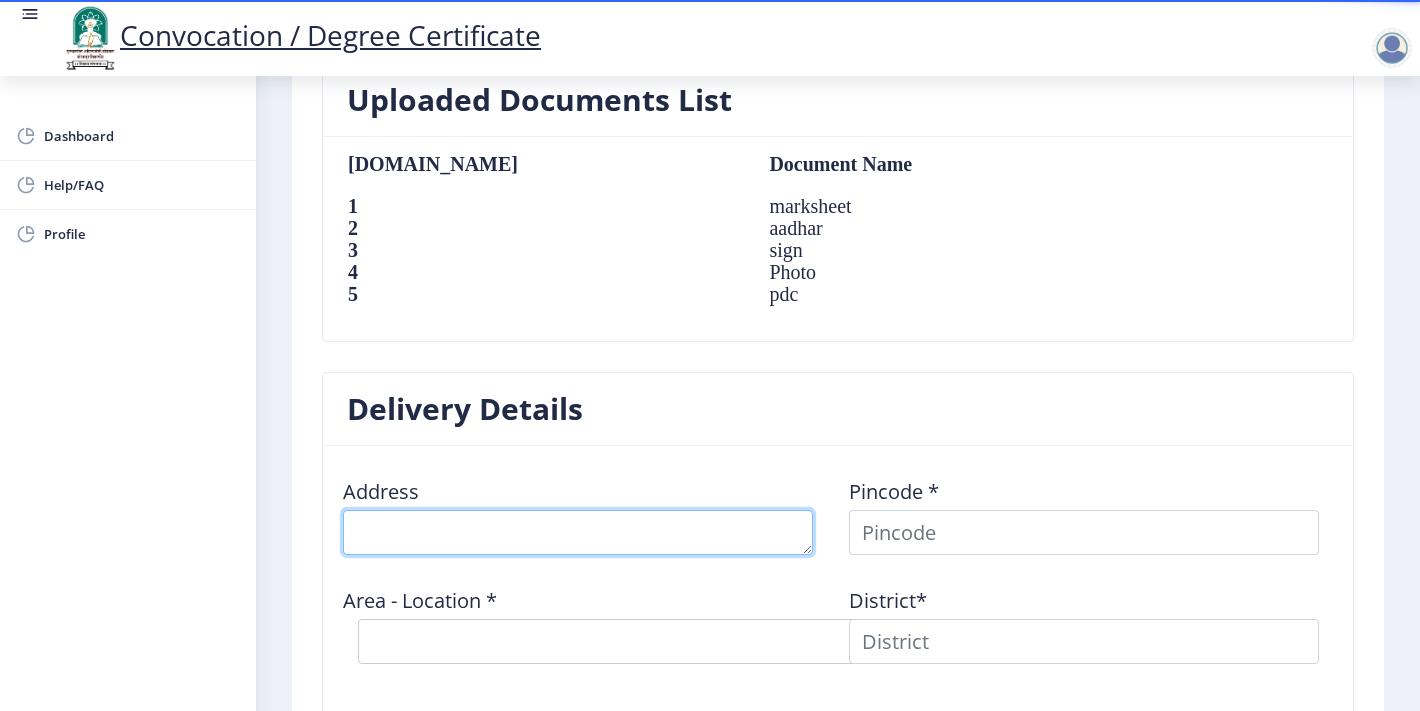 click at bounding box center (578, 532) 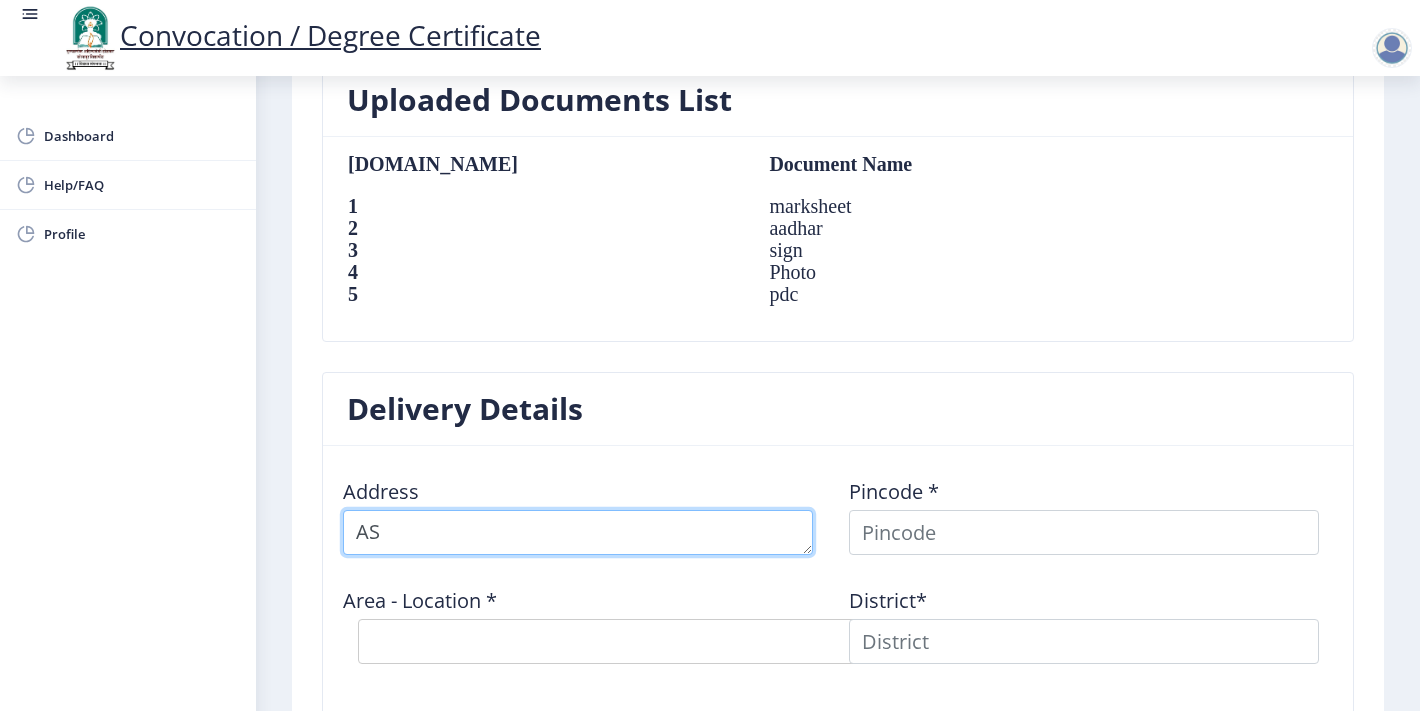 type on "A" 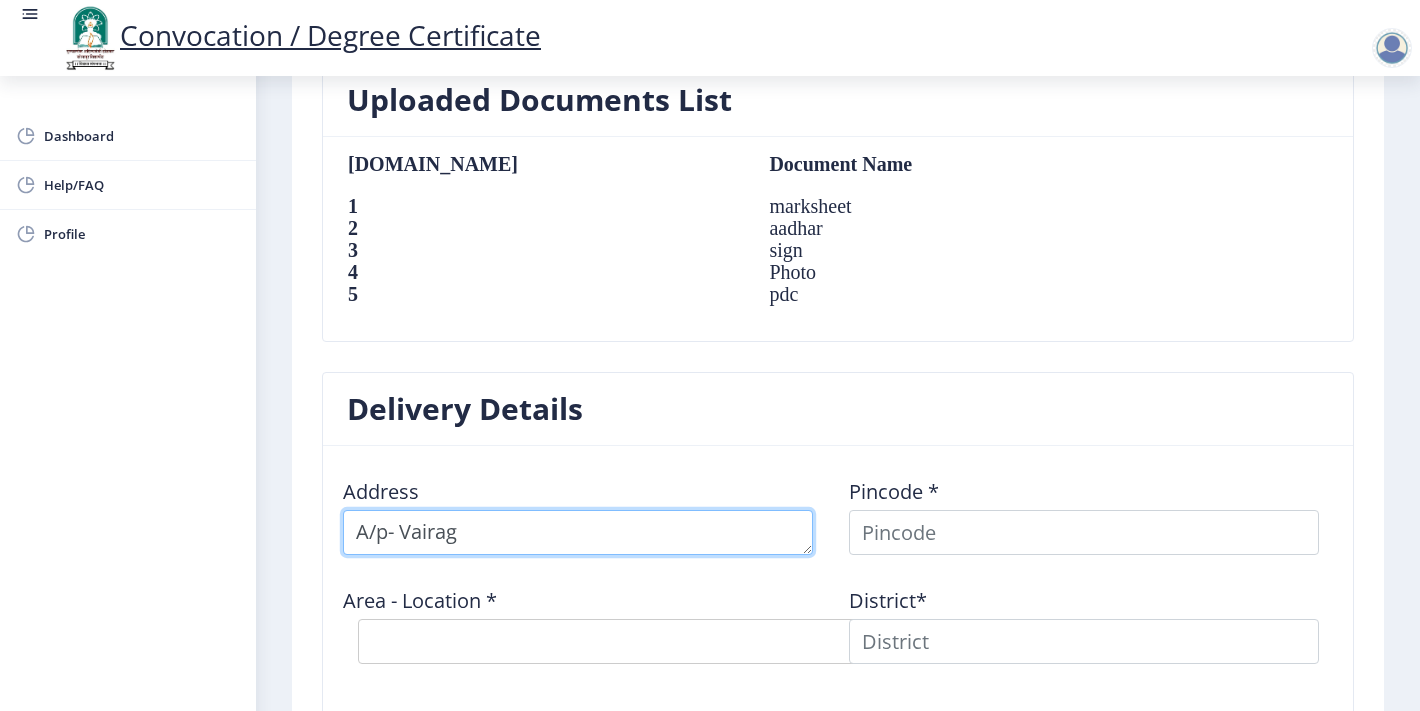 type on "A/p- Vairag" 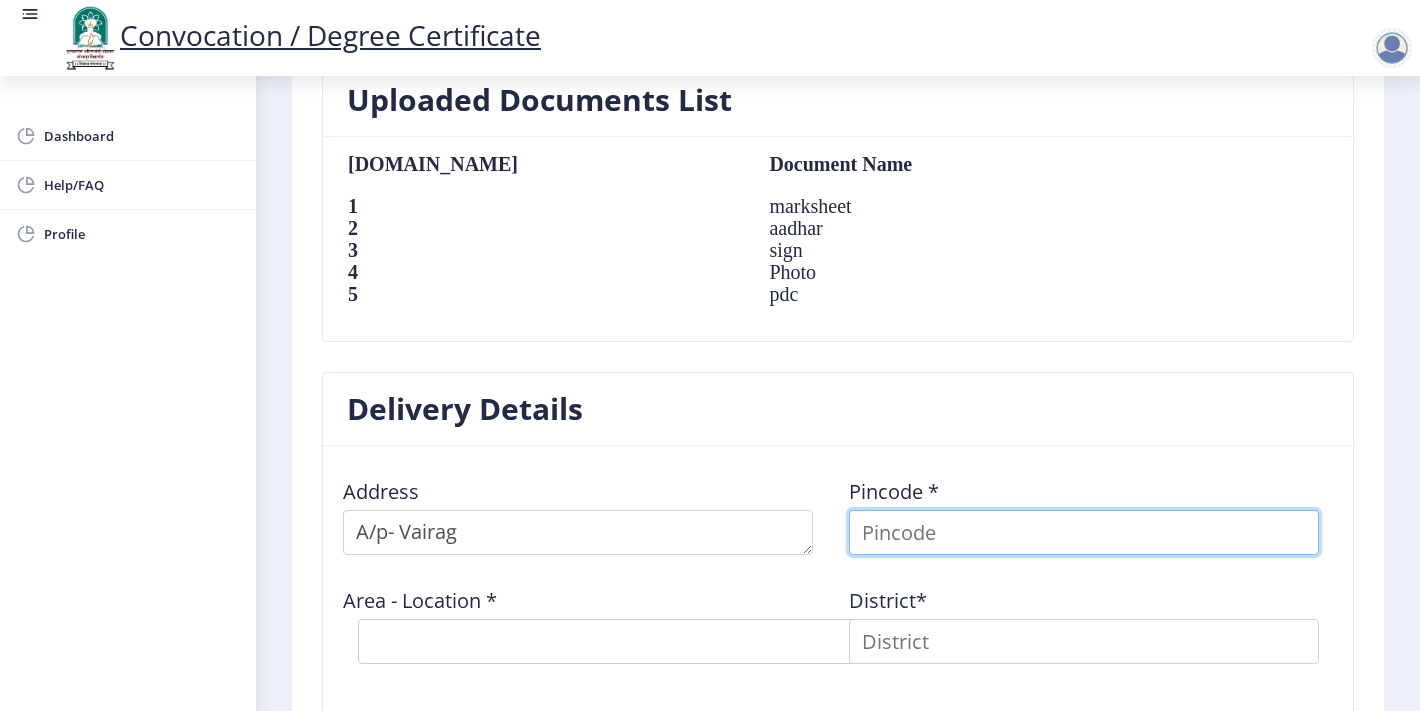 click at bounding box center (1084, 532) 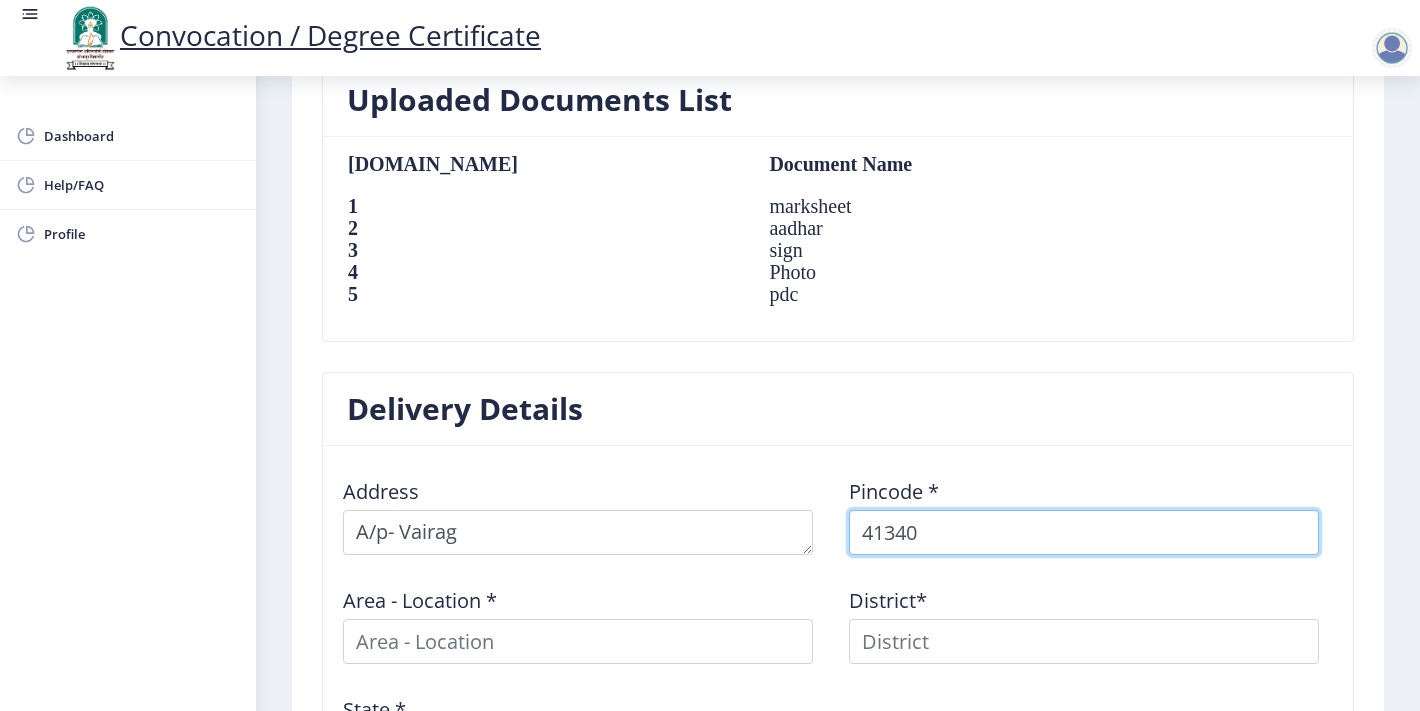 type on "413402" 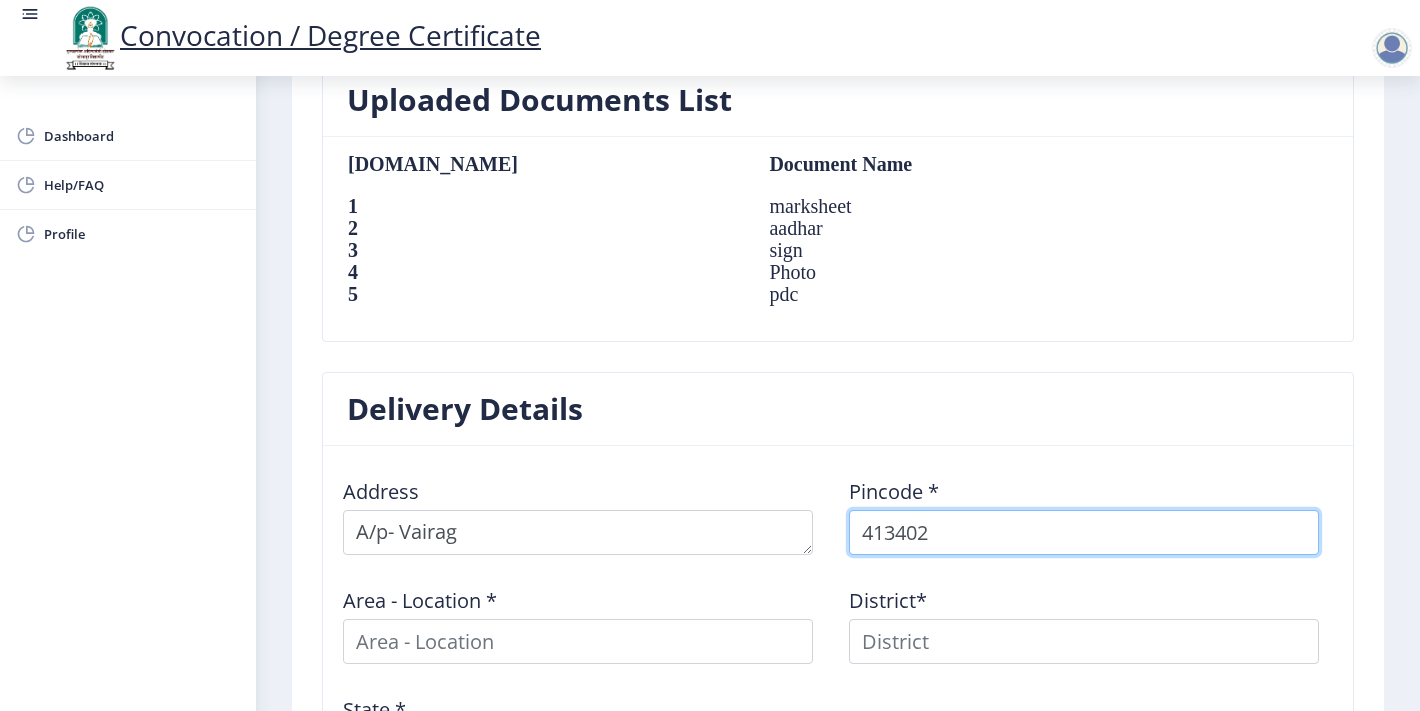 select 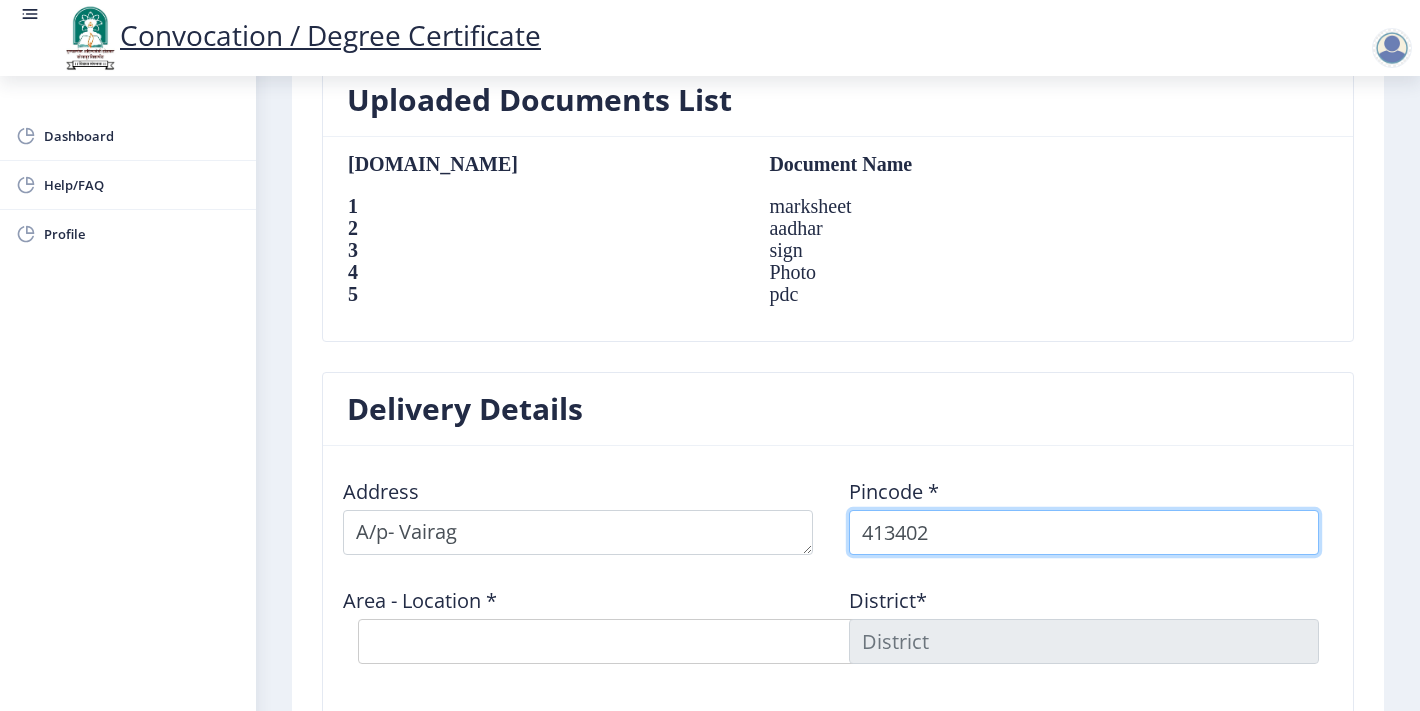 type on "413402" 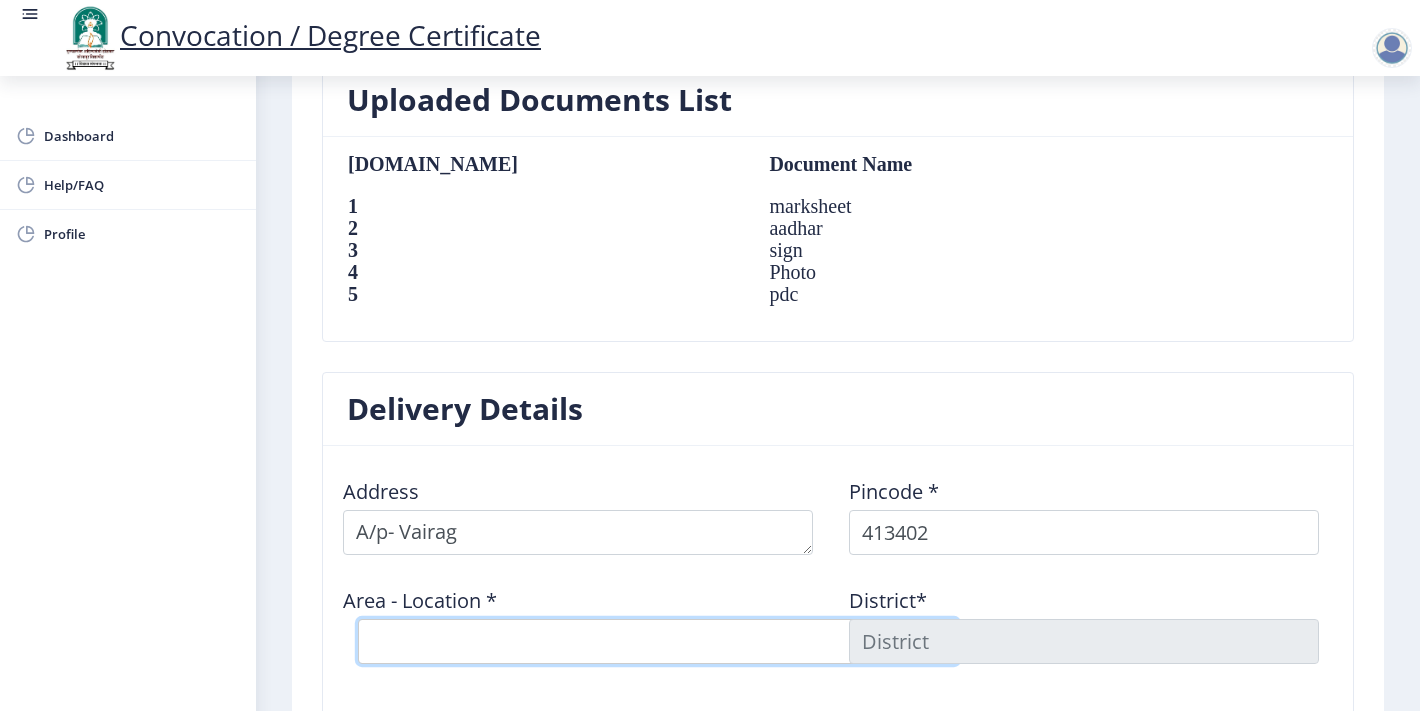 click on "Select Area Location [GEOGRAPHIC_DATA] B.O Raleras B.O Sarole B.O Sasure B.O Vairag S.O" at bounding box center (658, 641) 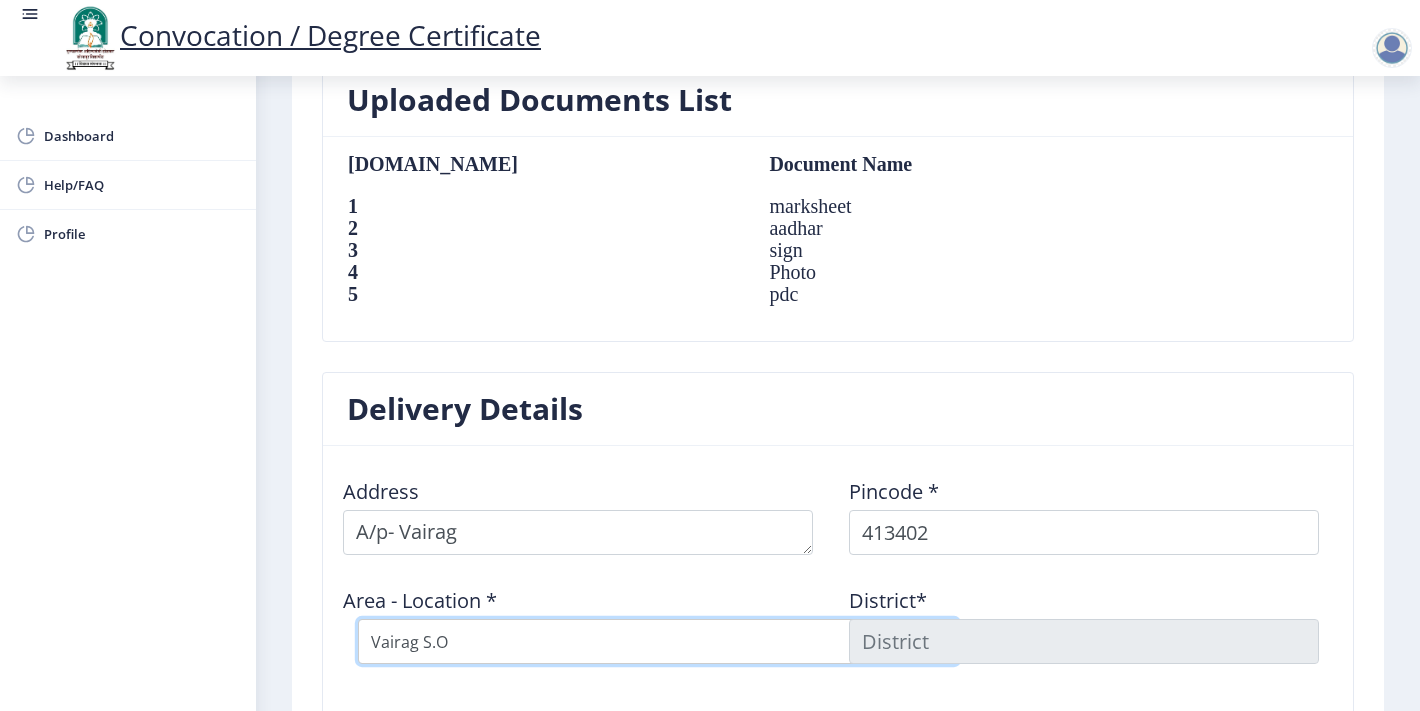 click on "Select Area Location [GEOGRAPHIC_DATA] B.O Raleras B.O Sarole B.O Sasure B.O Vairag S.O" at bounding box center [658, 641] 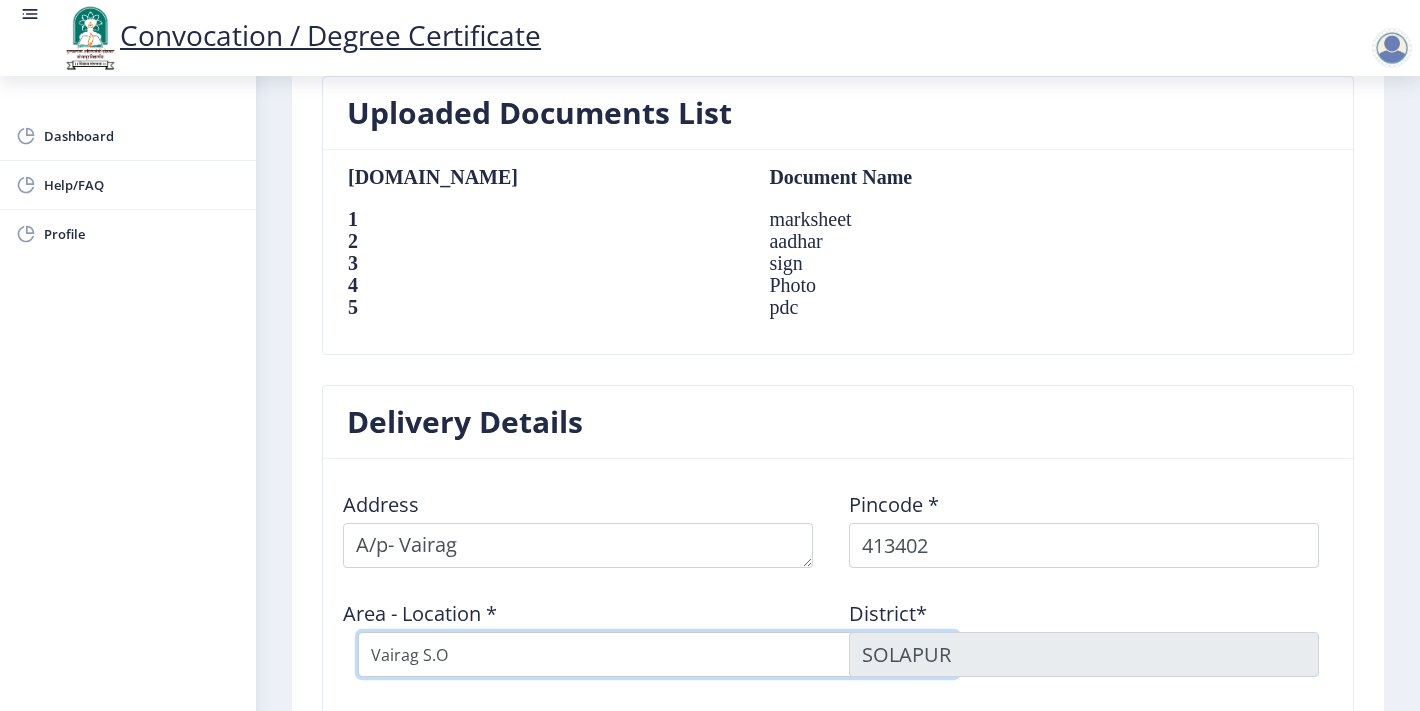 scroll, scrollTop: 1439, scrollLeft: 0, axis: vertical 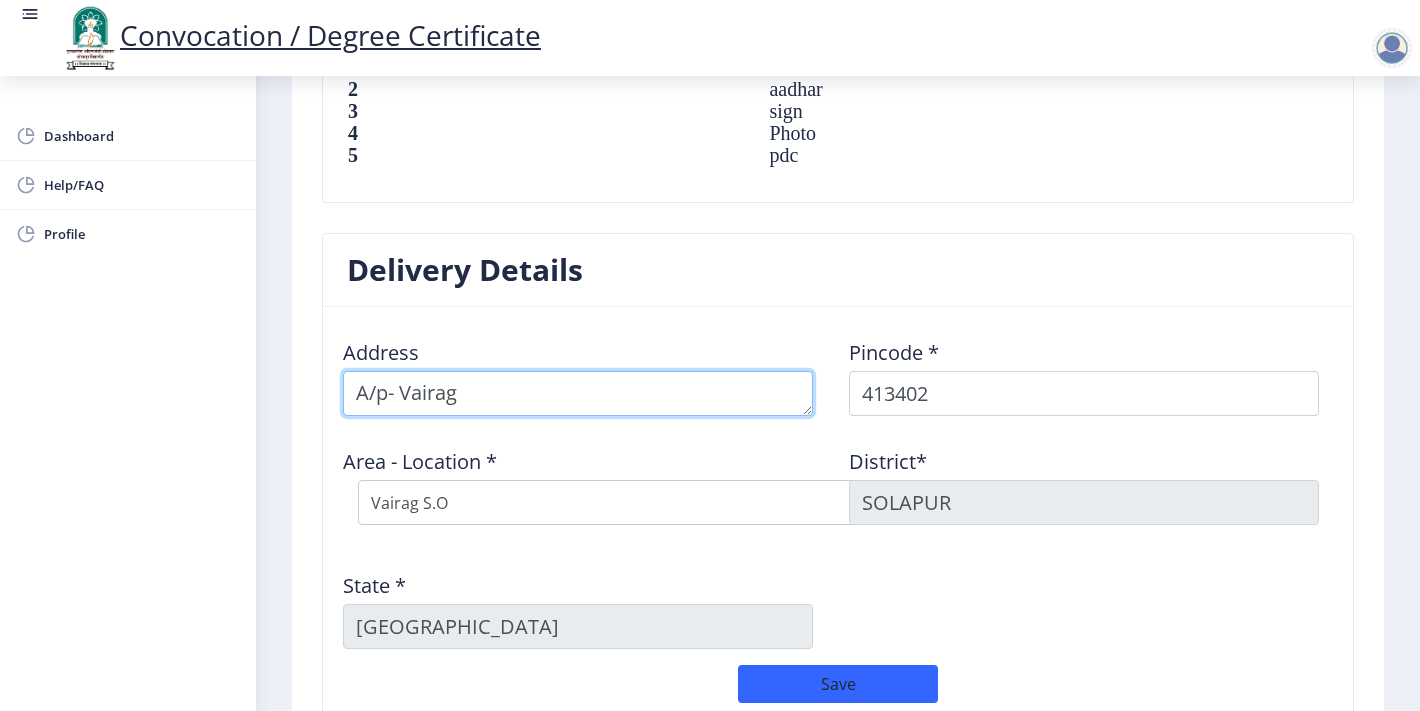click at bounding box center [578, 393] 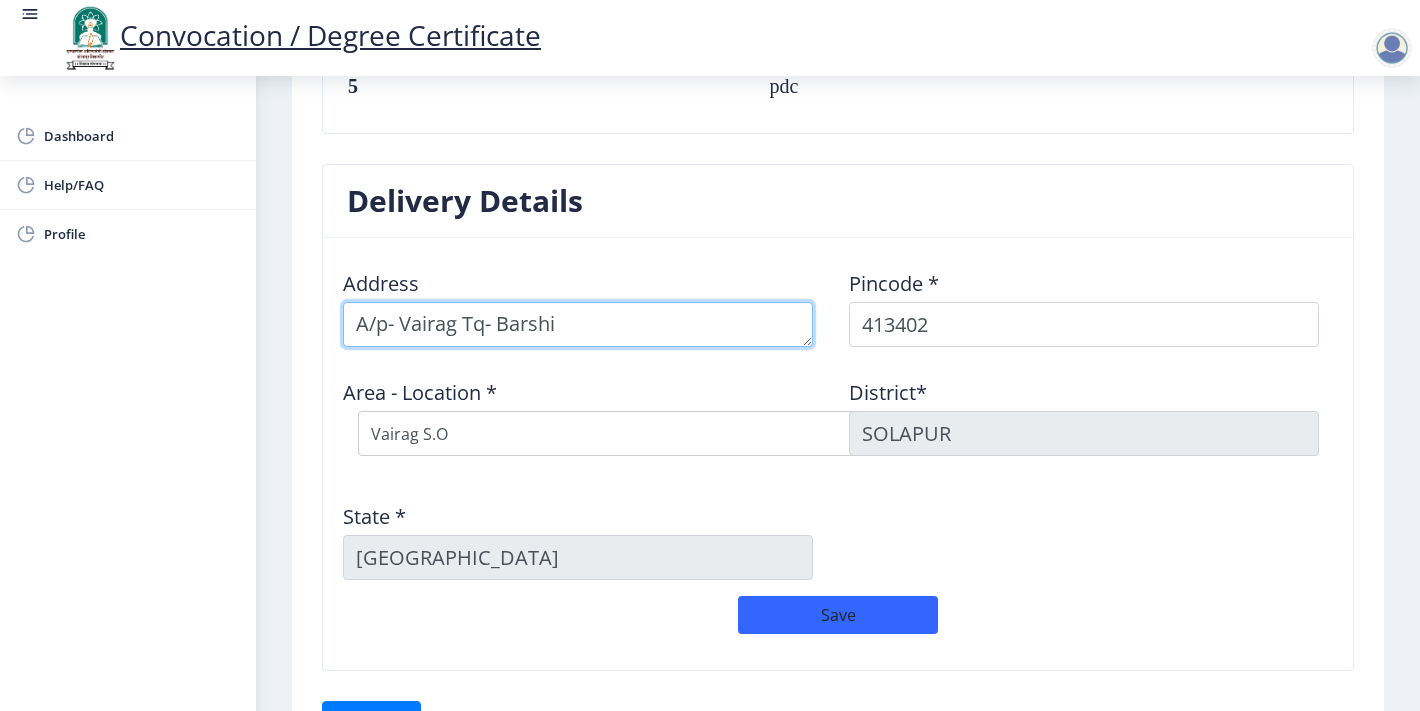 scroll, scrollTop: 1639, scrollLeft: 0, axis: vertical 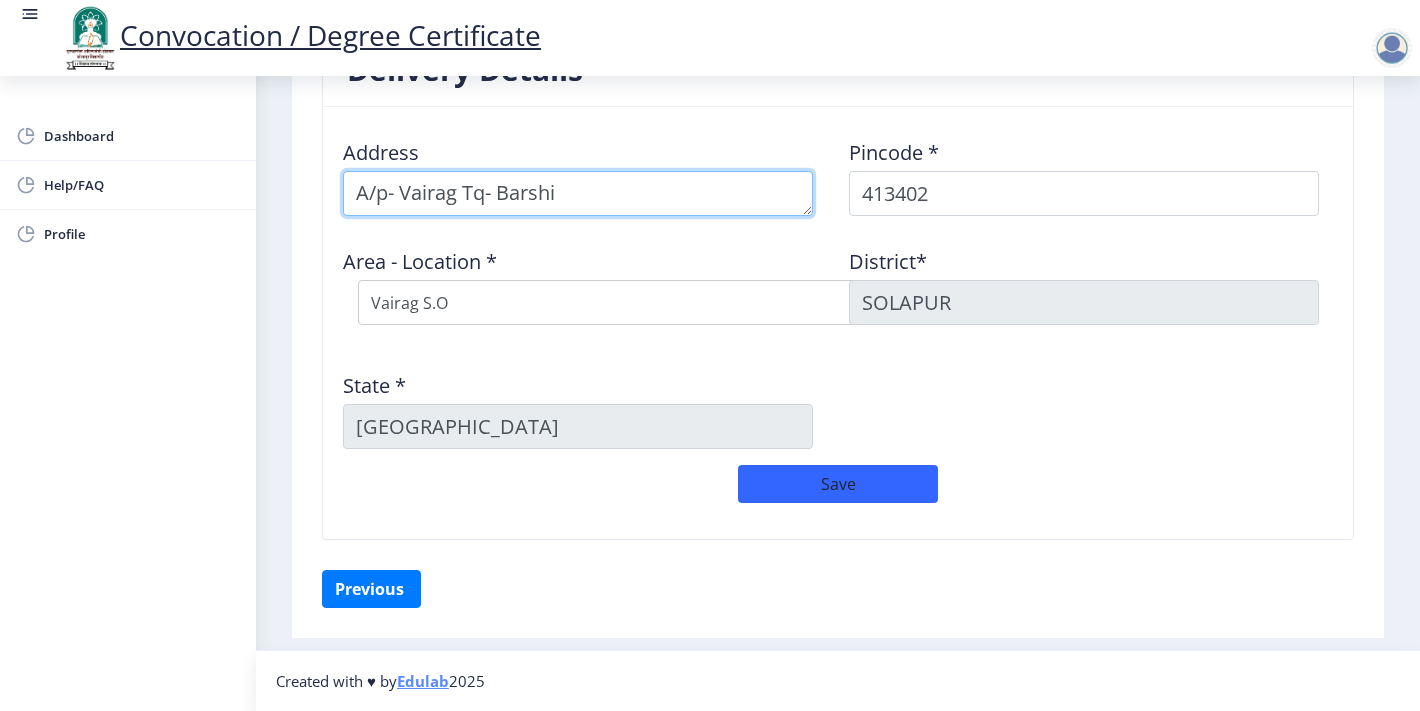 type on "A/p- Vairag Tq- Barshi" 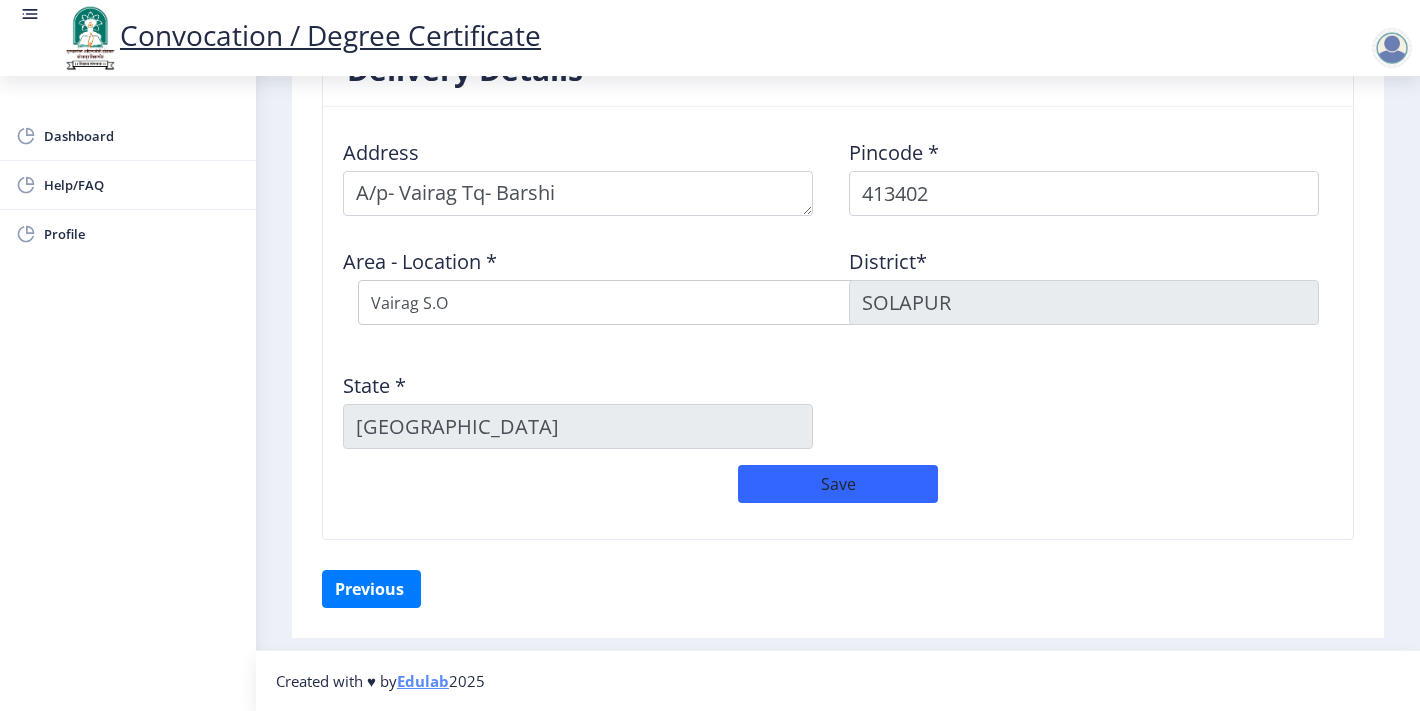 click on "[GEOGRAPHIC_DATA]" at bounding box center (578, 426) 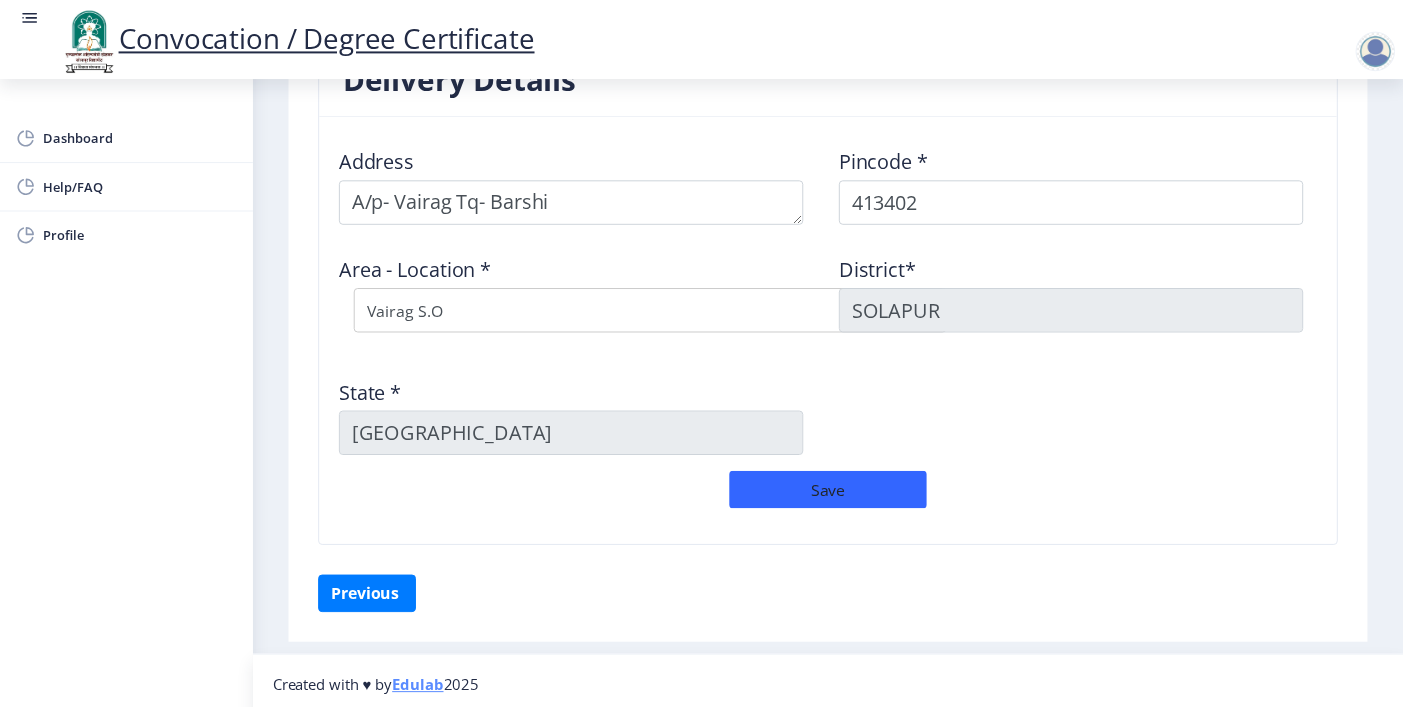 scroll, scrollTop: 1639, scrollLeft: 0, axis: vertical 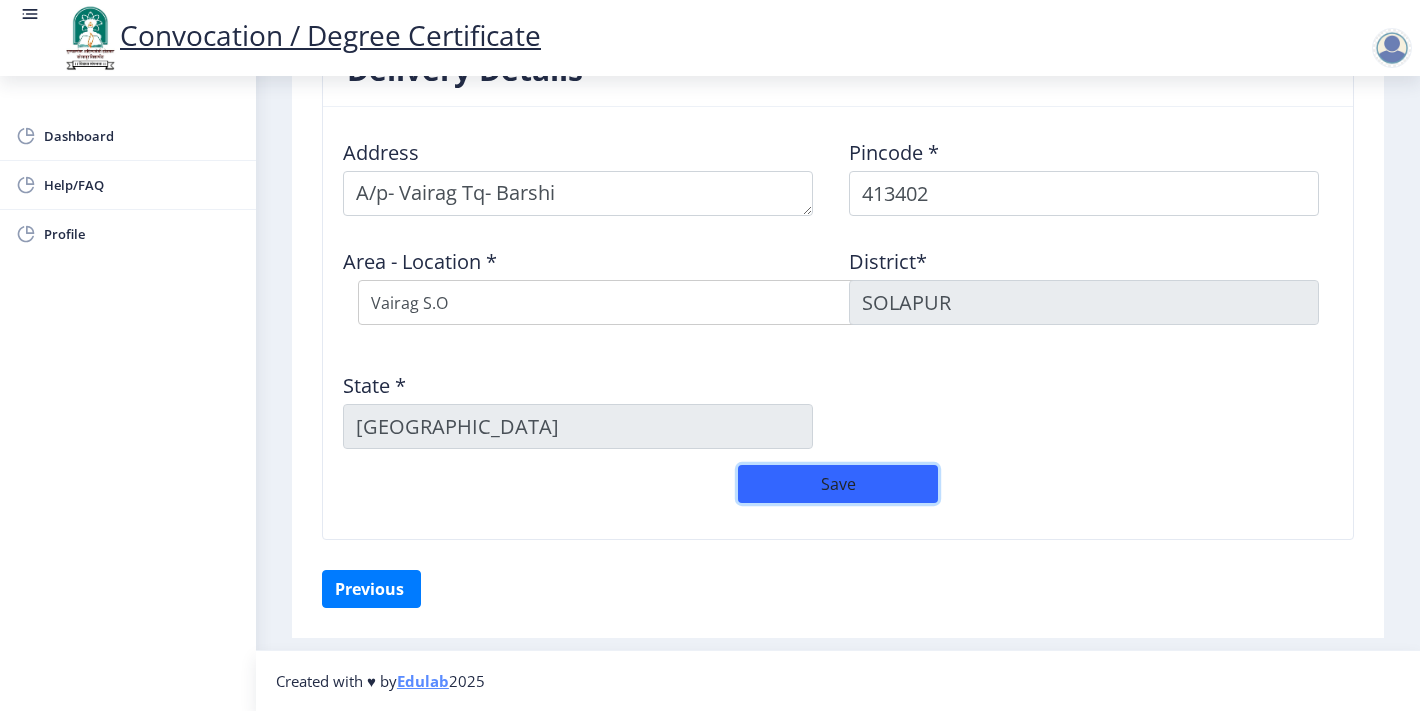 click on "Save" 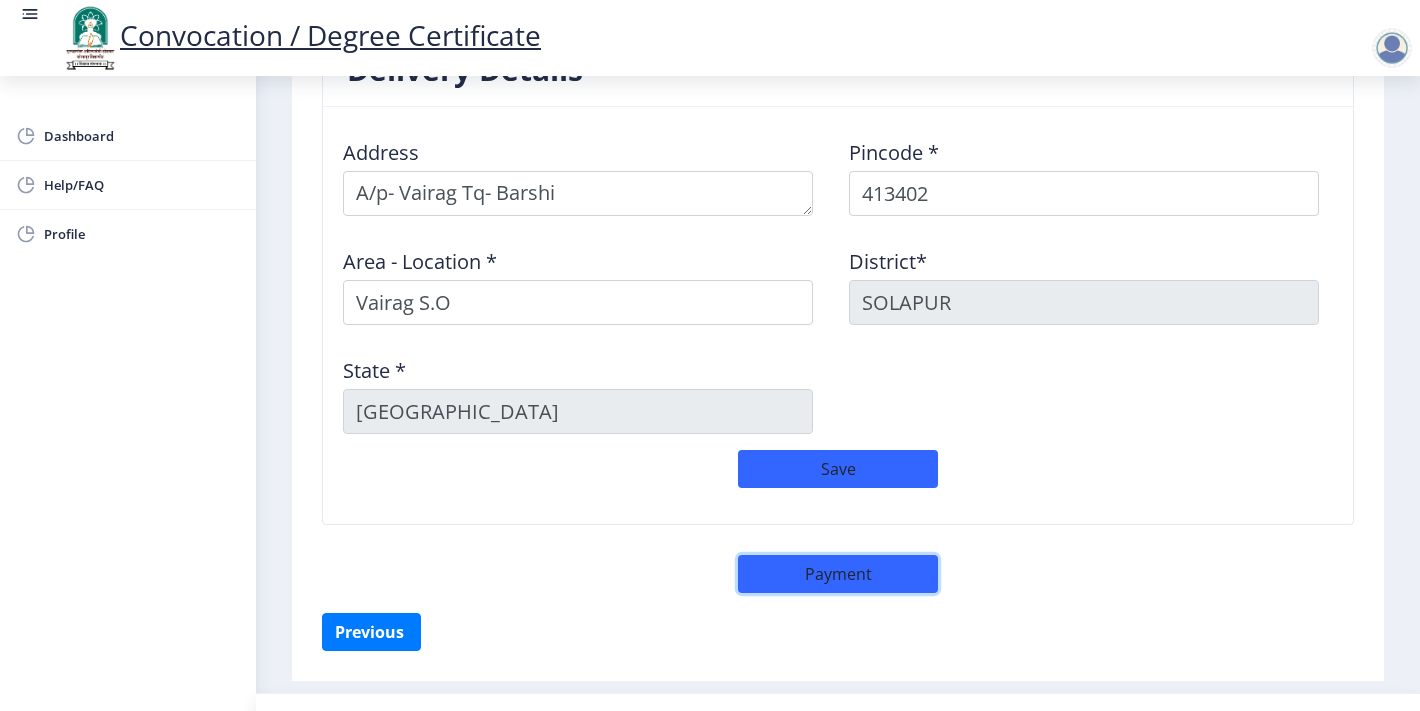 click on "Payment" 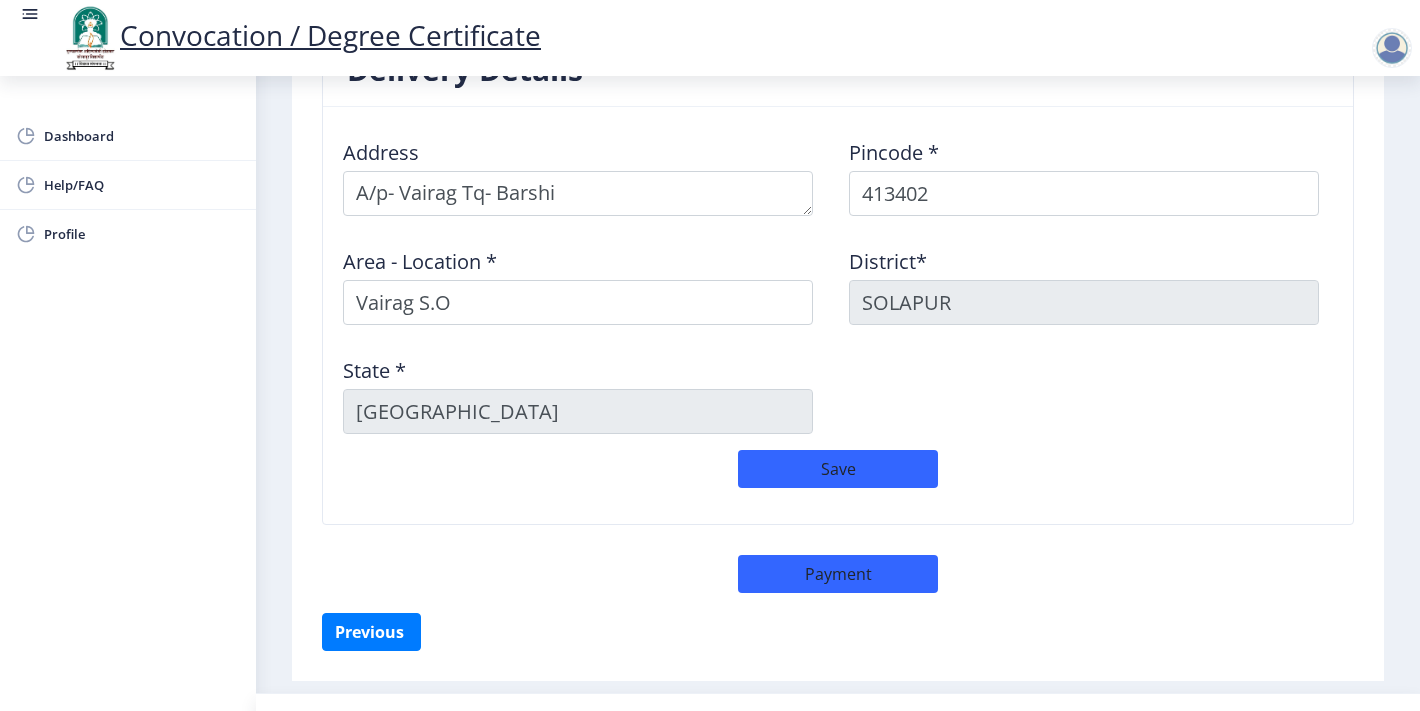 select on "sealed" 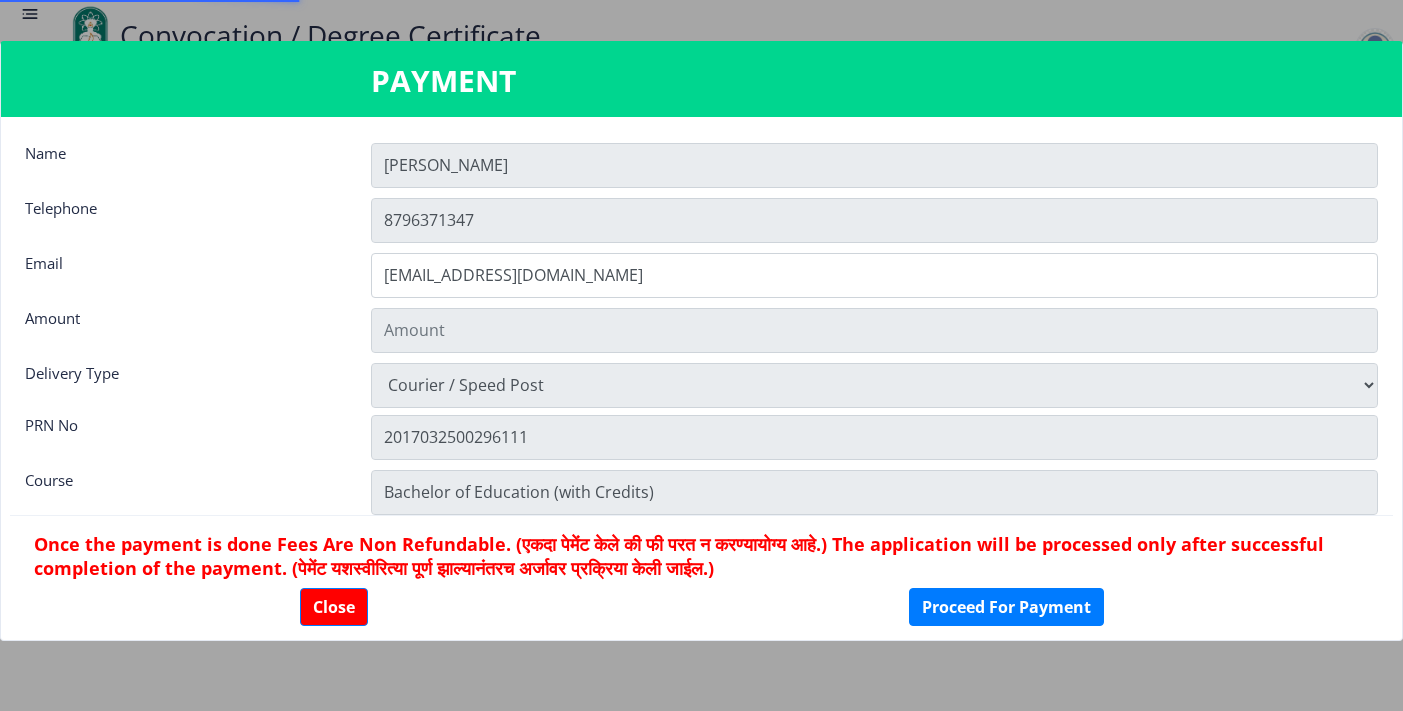 type on "900" 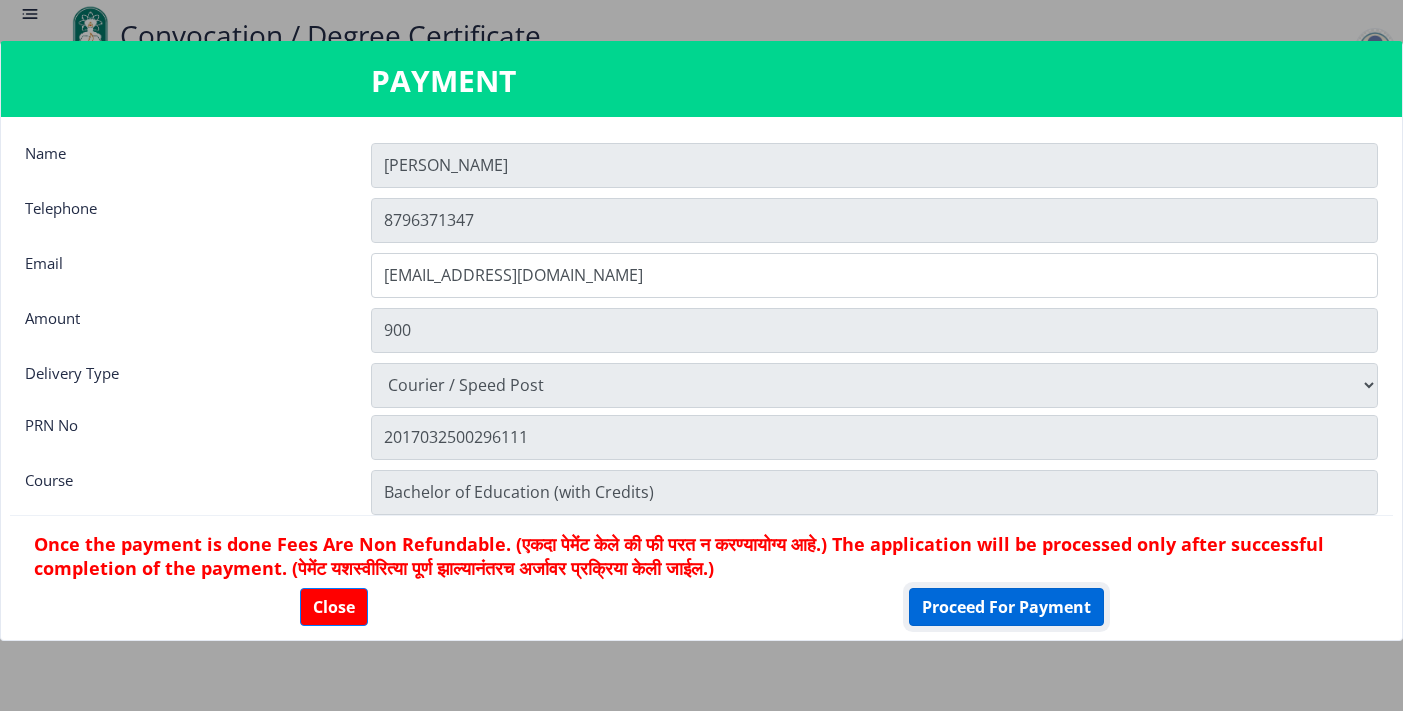 click on "Proceed For Payment" 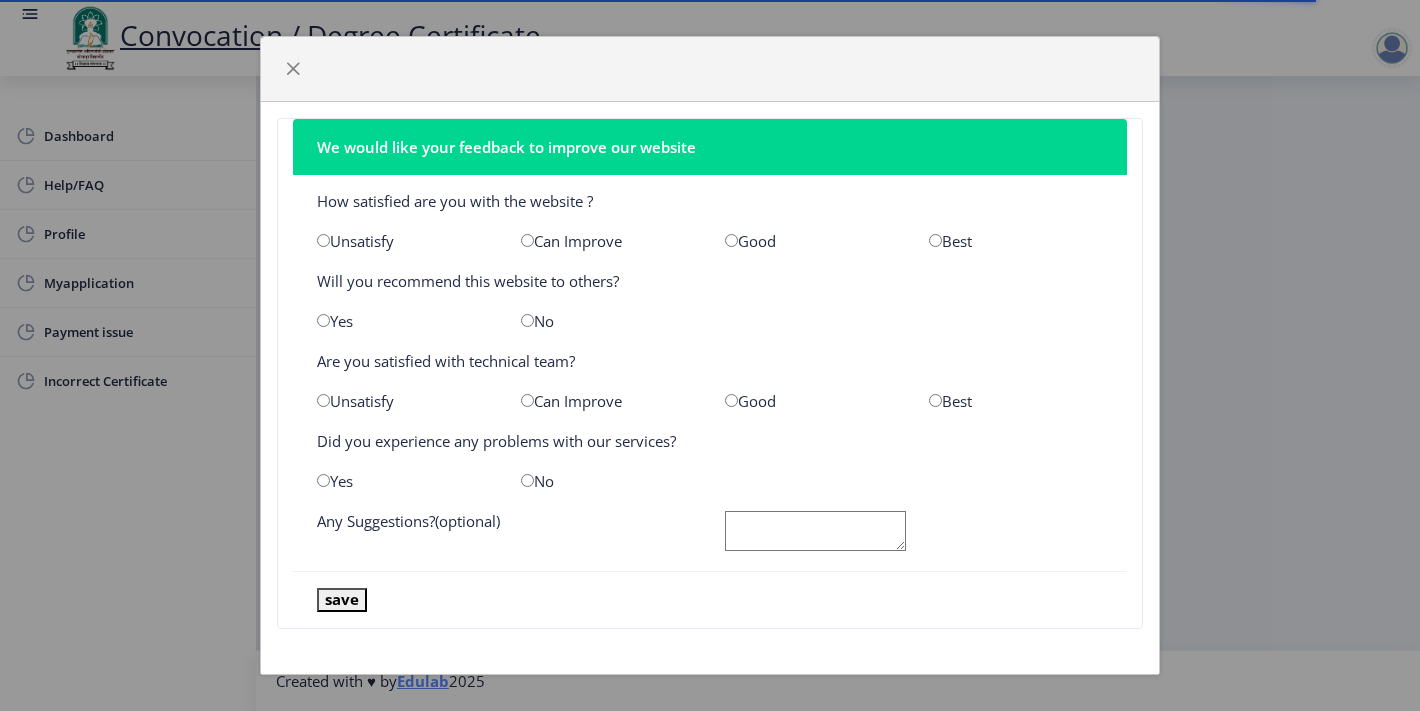 scroll, scrollTop: 0, scrollLeft: 0, axis: both 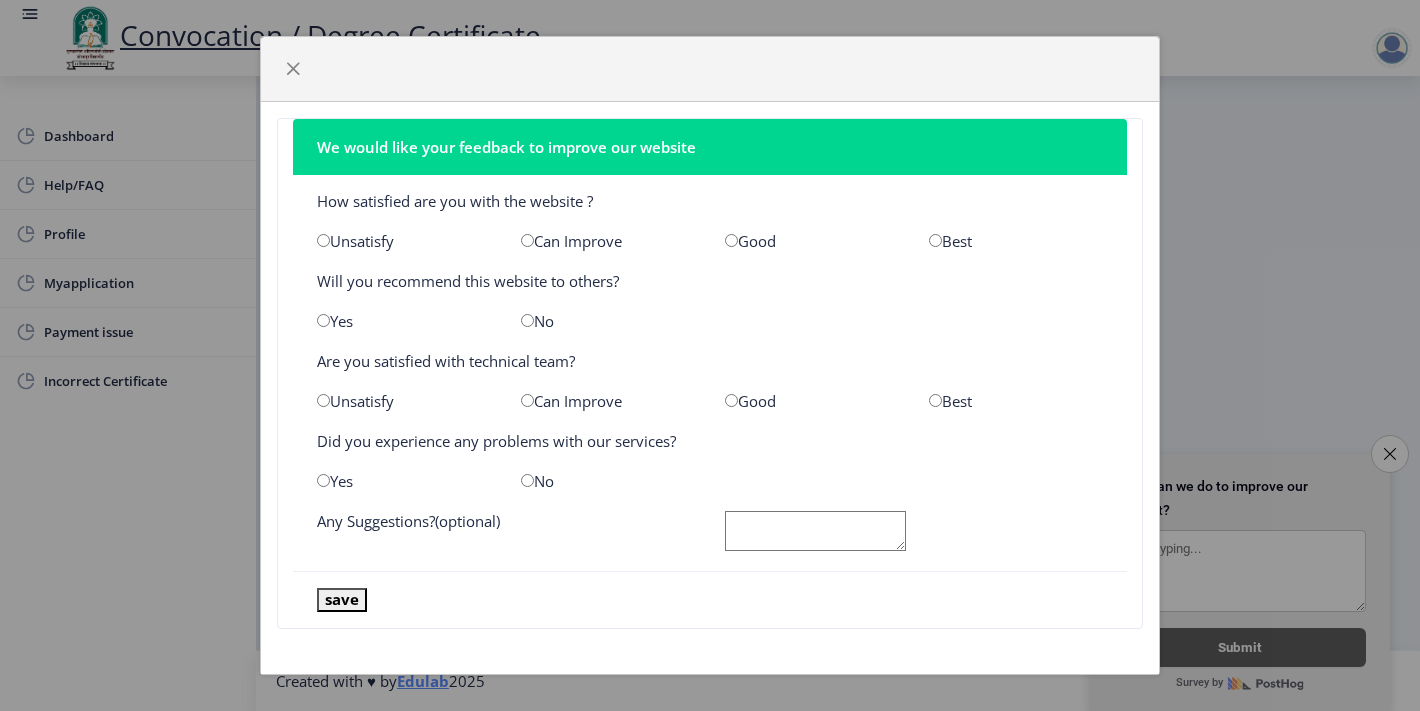click at bounding box center [935, 240] 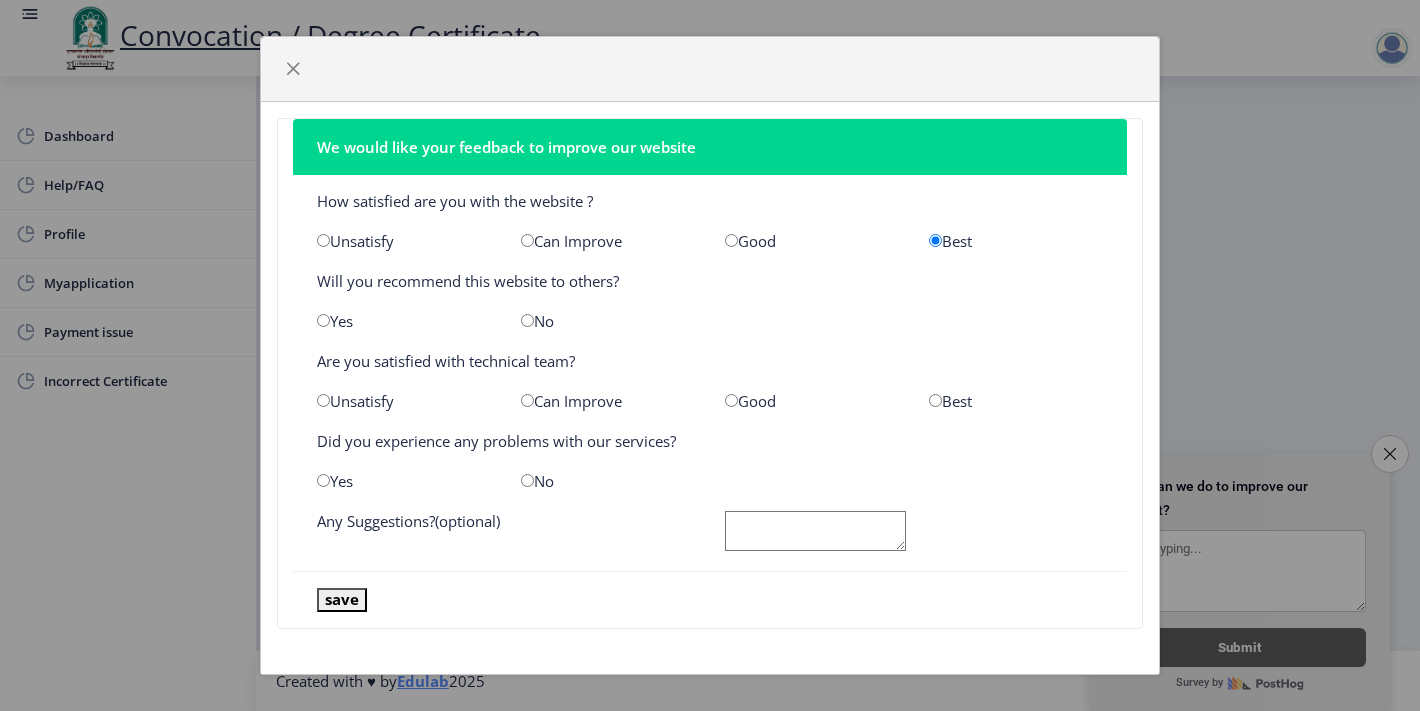 click at bounding box center (527, 320) 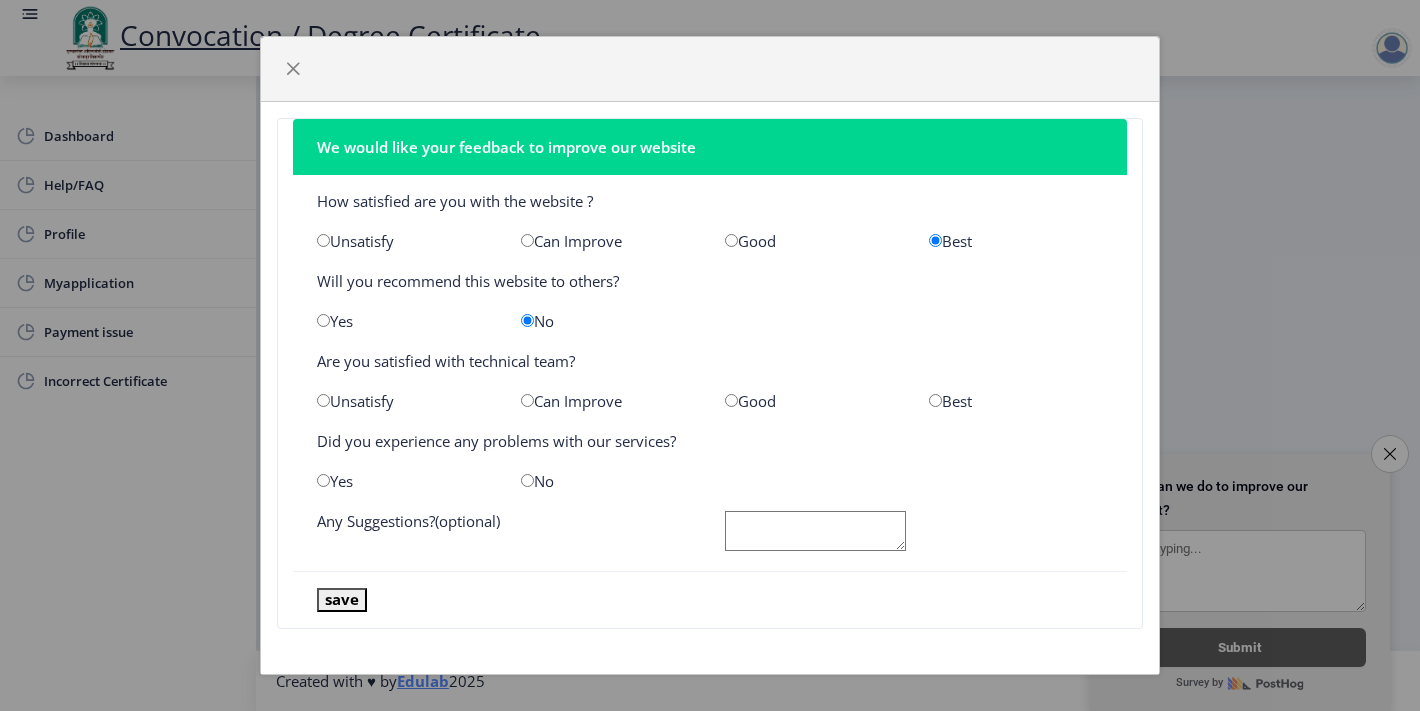 click at bounding box center [935, 400] 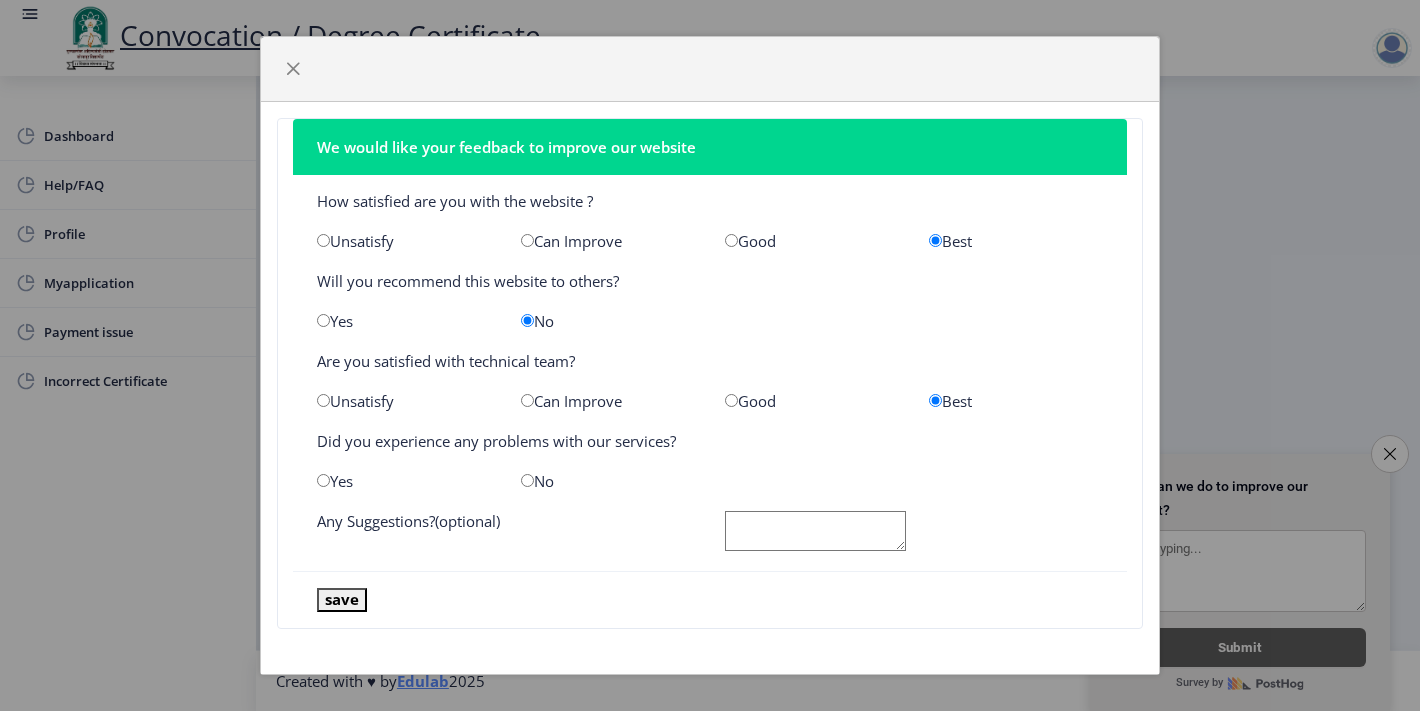 click at bounding box center (323, 480) 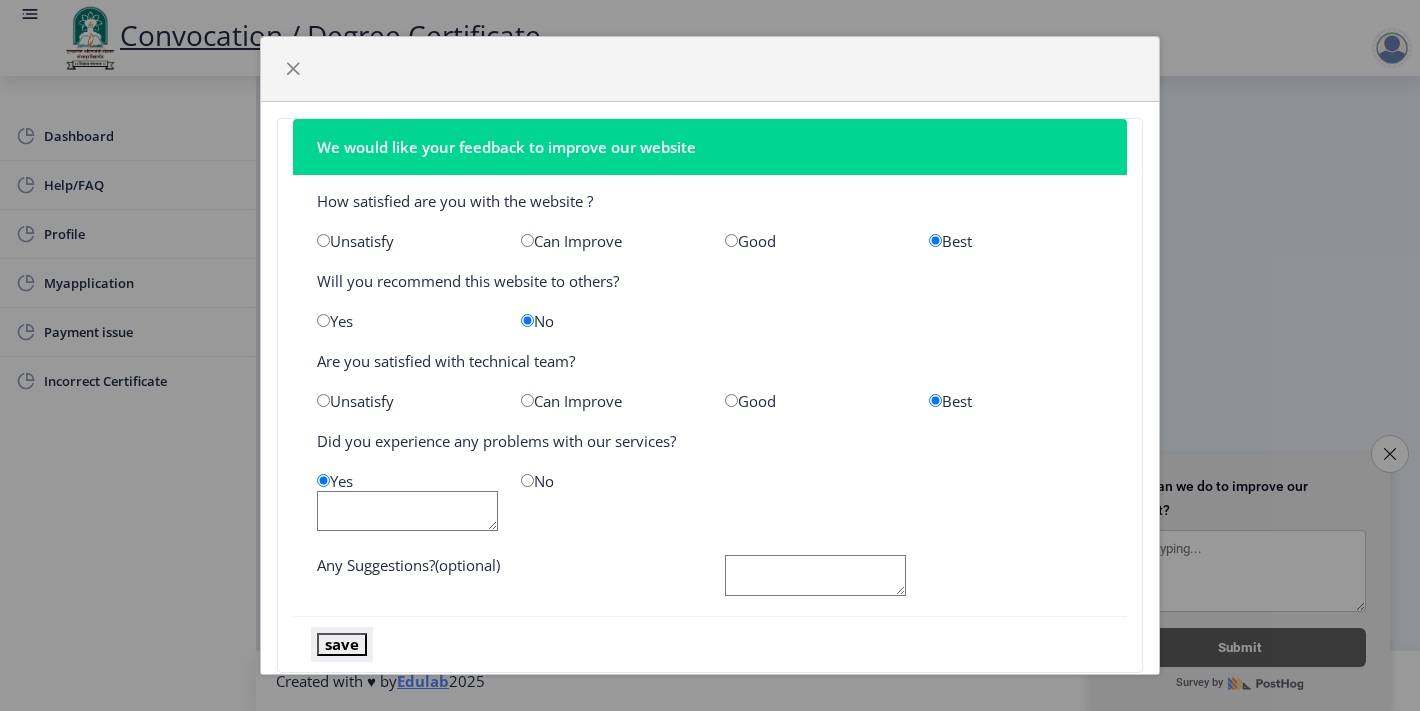 click on "save" 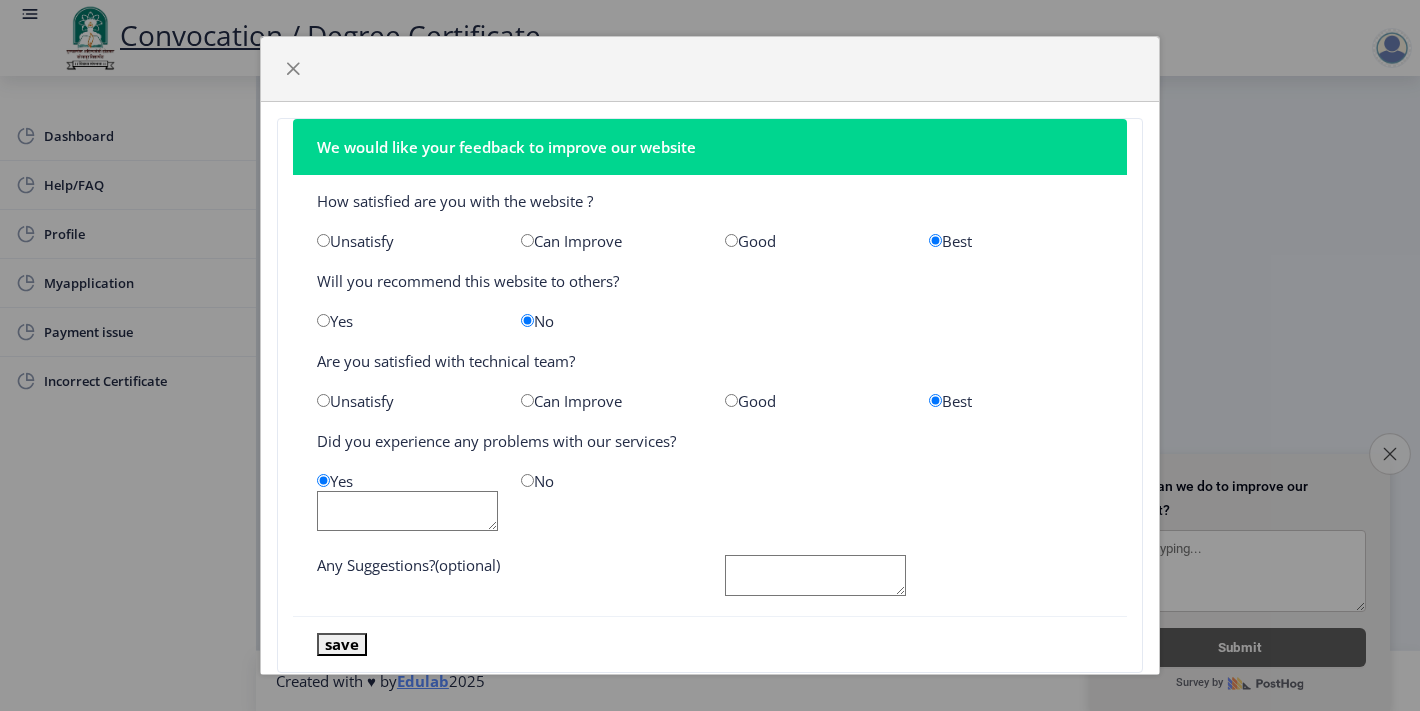 click on "Close survey" 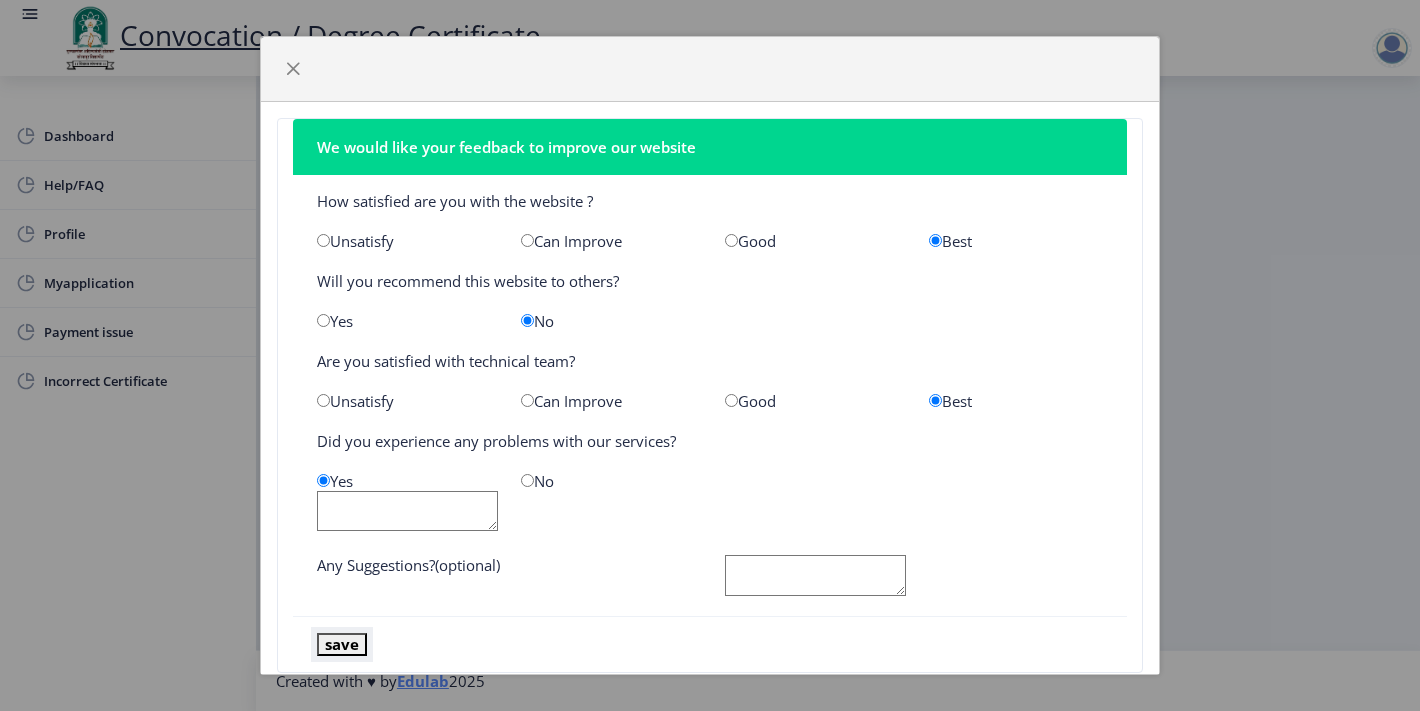 click on "save" 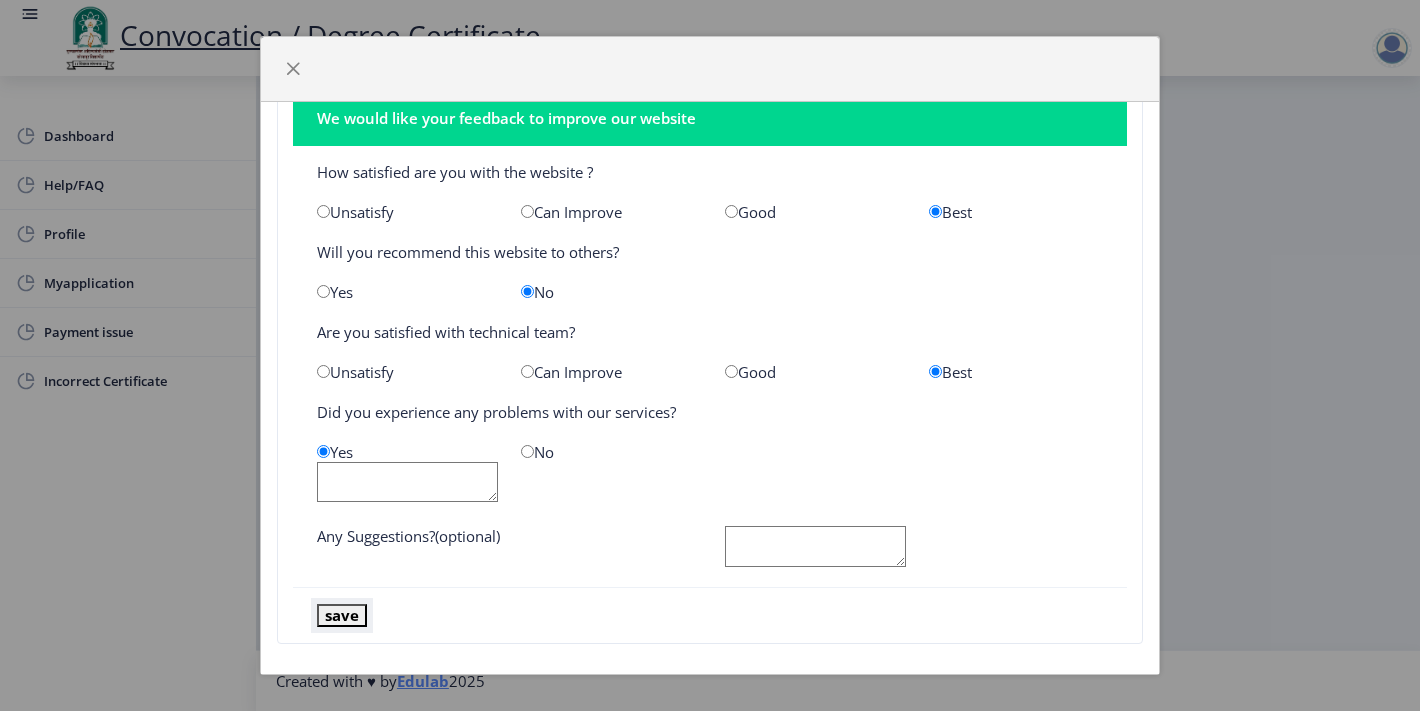 scroll, scrollTop: 45, scrollLeft: 0, axis: vertical 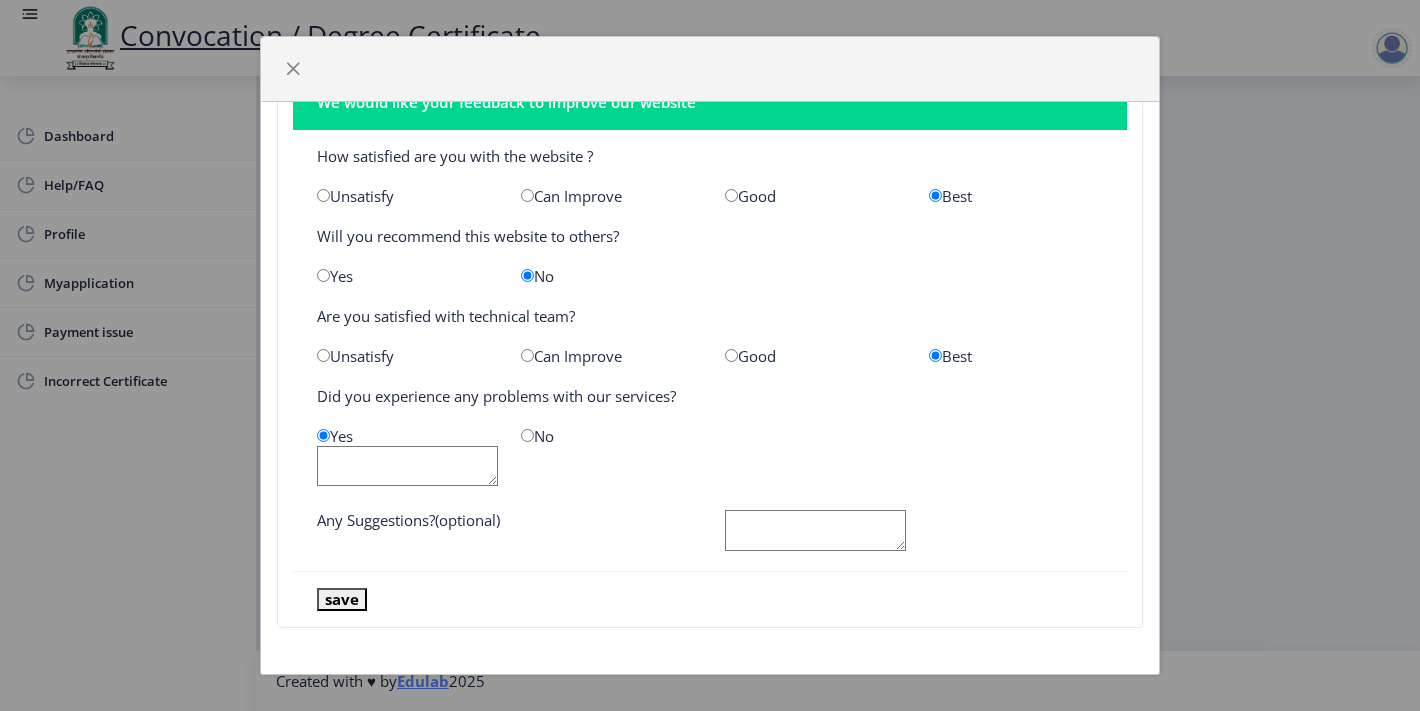 click 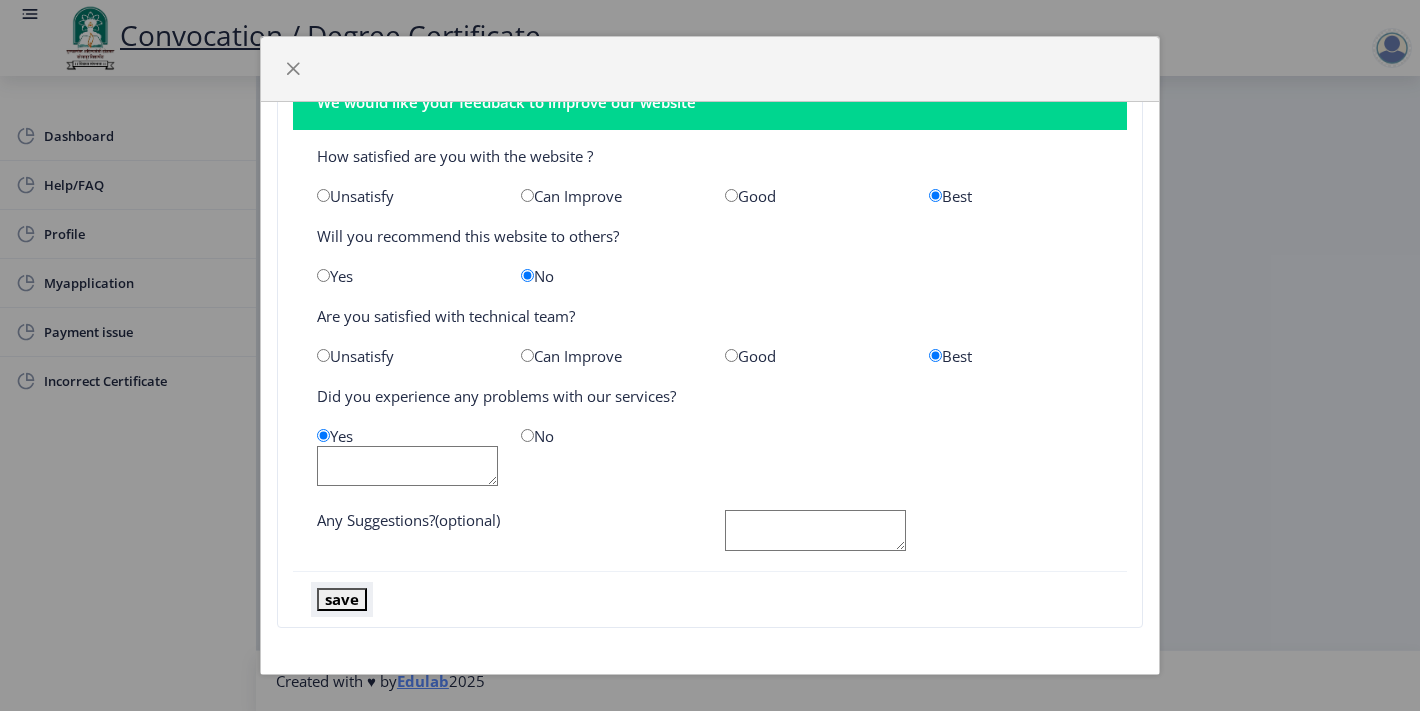 click on "save" 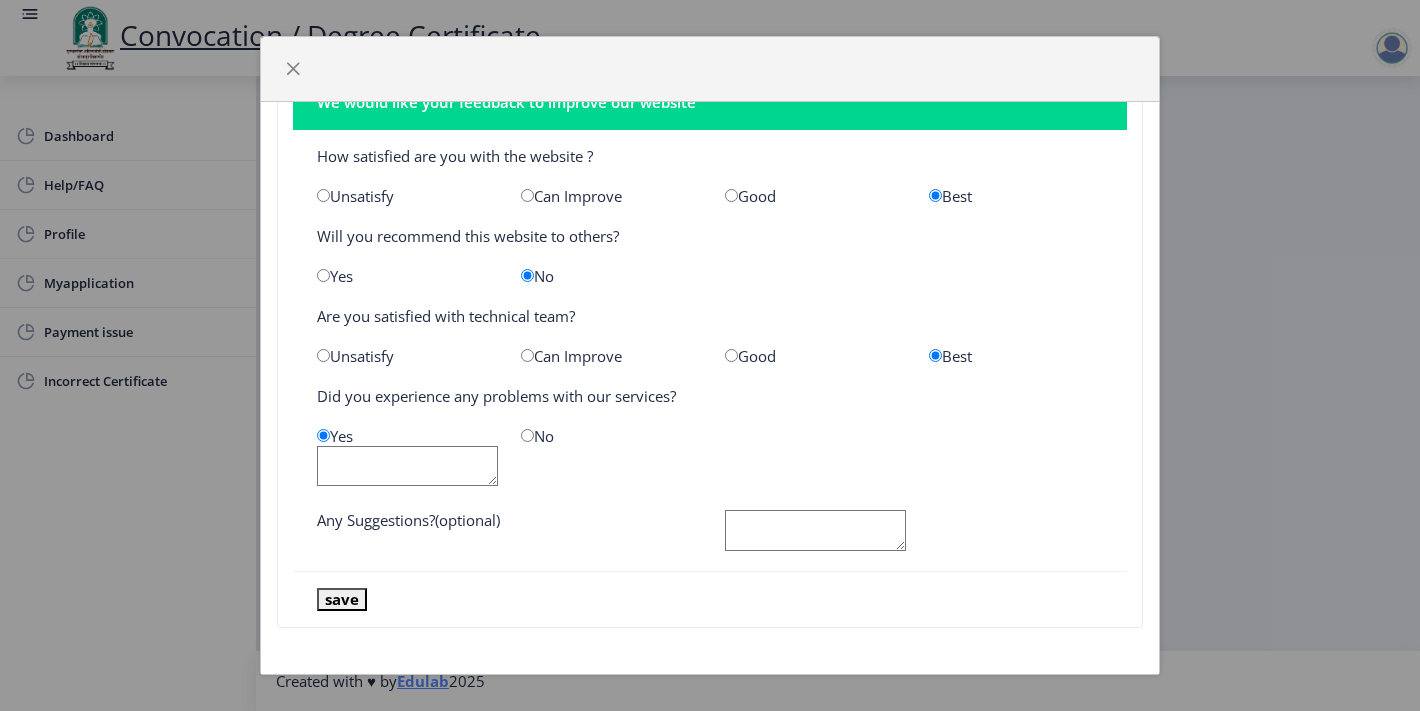 click at bounding box center [527, 435] 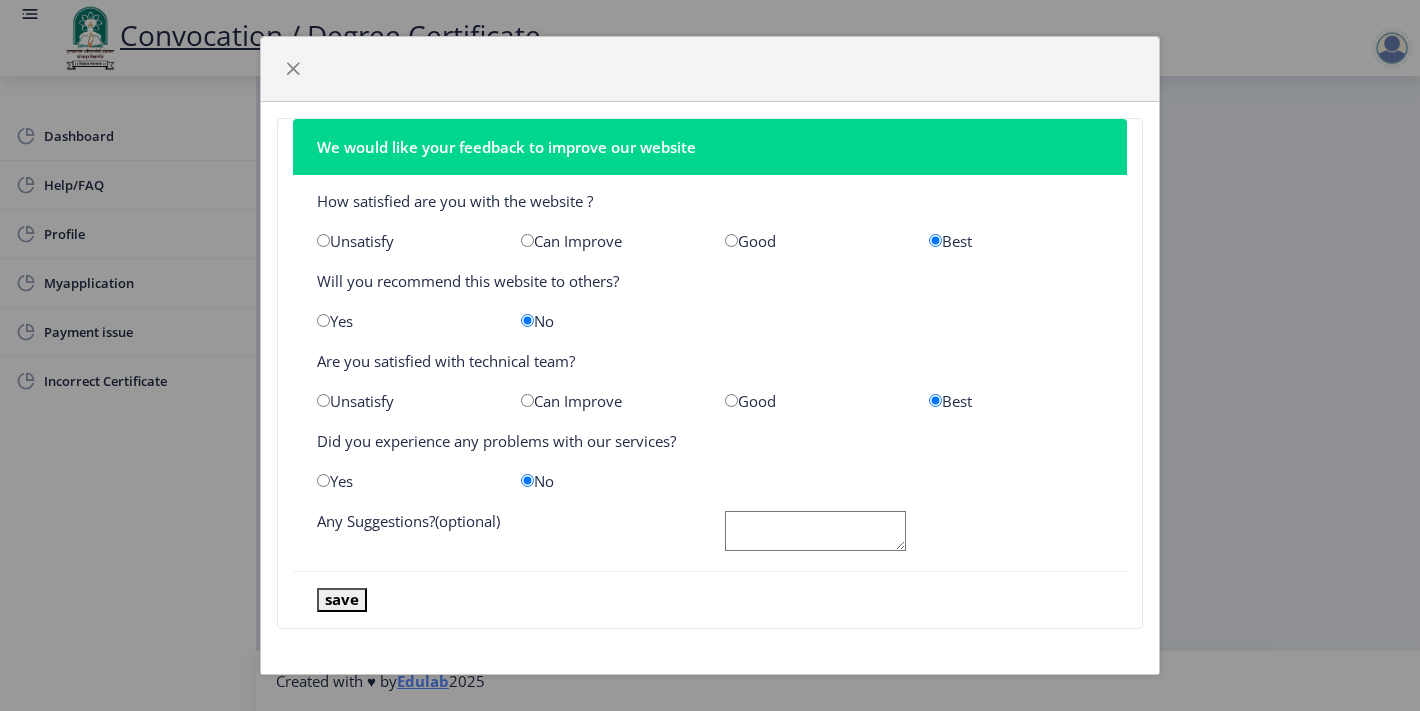 scroll, scrollTop: 0, scrollLeft: 0, axis: both 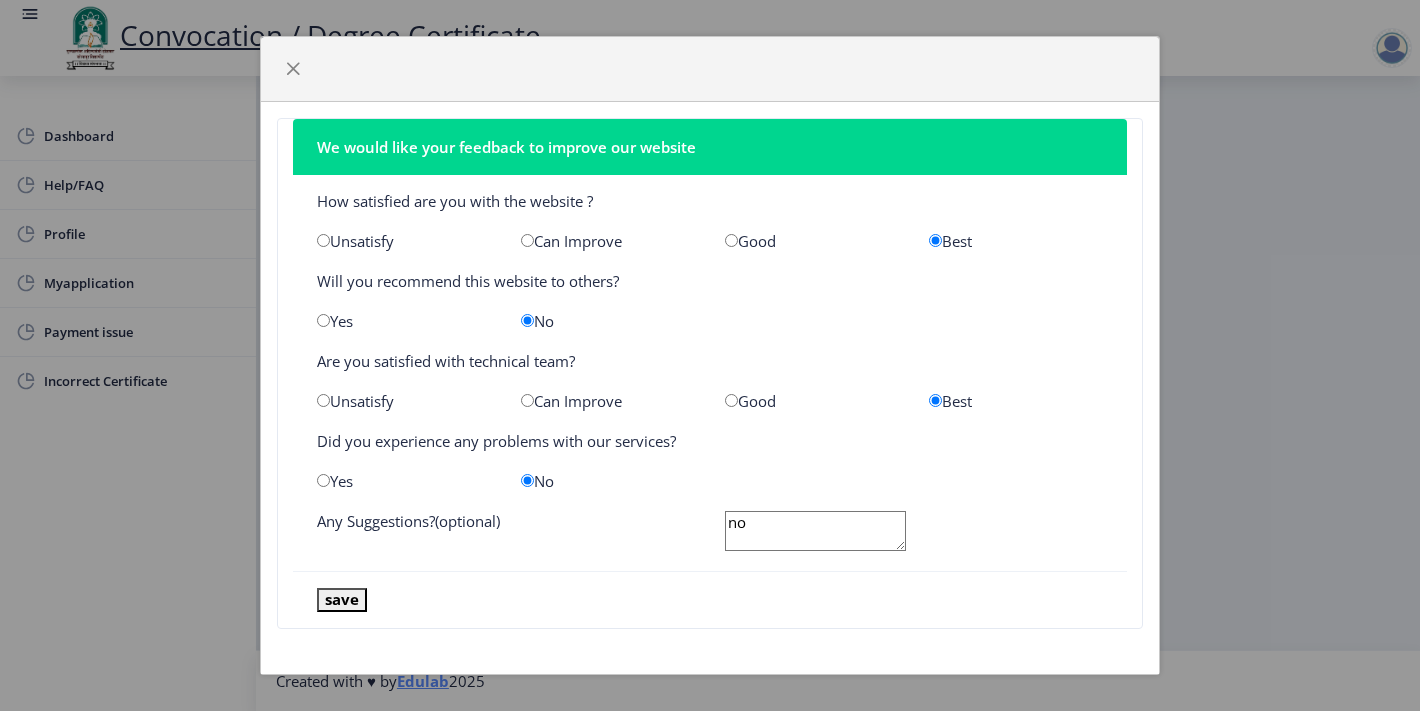 type on "no" 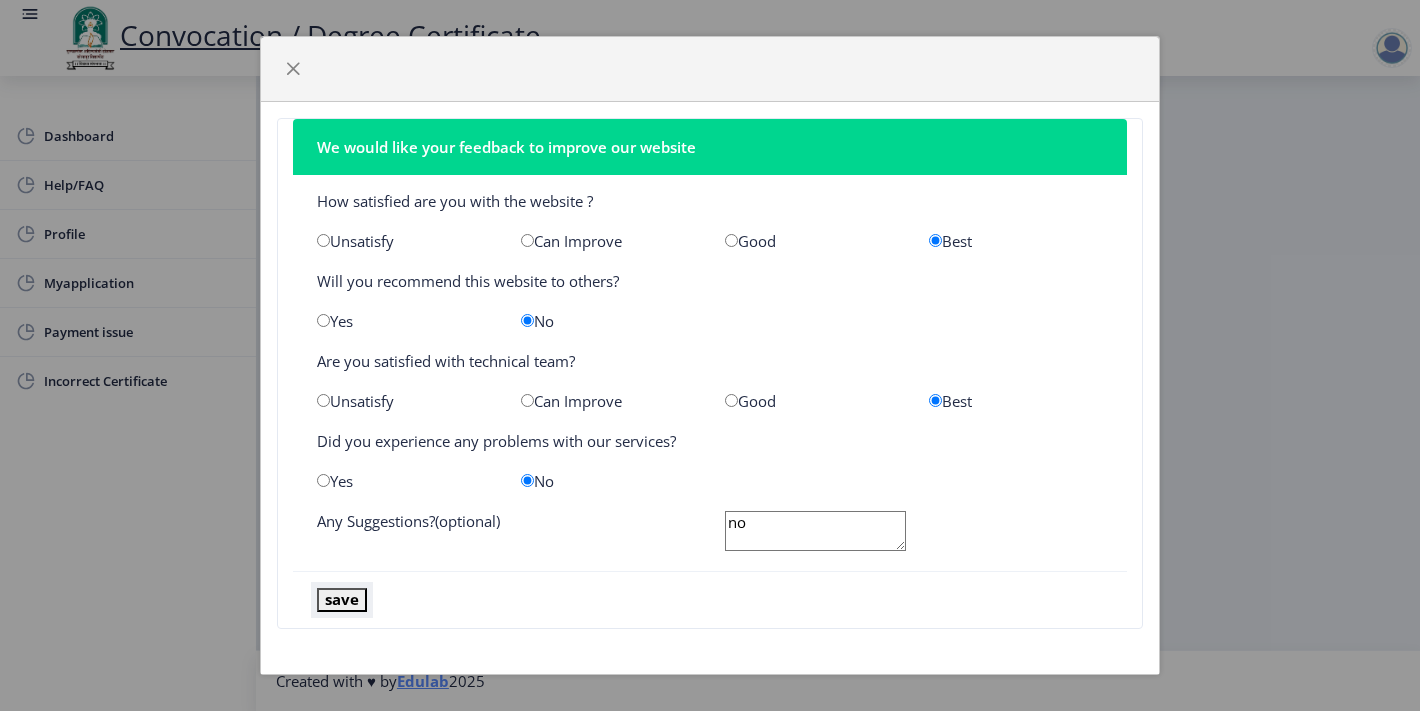 click on "save" 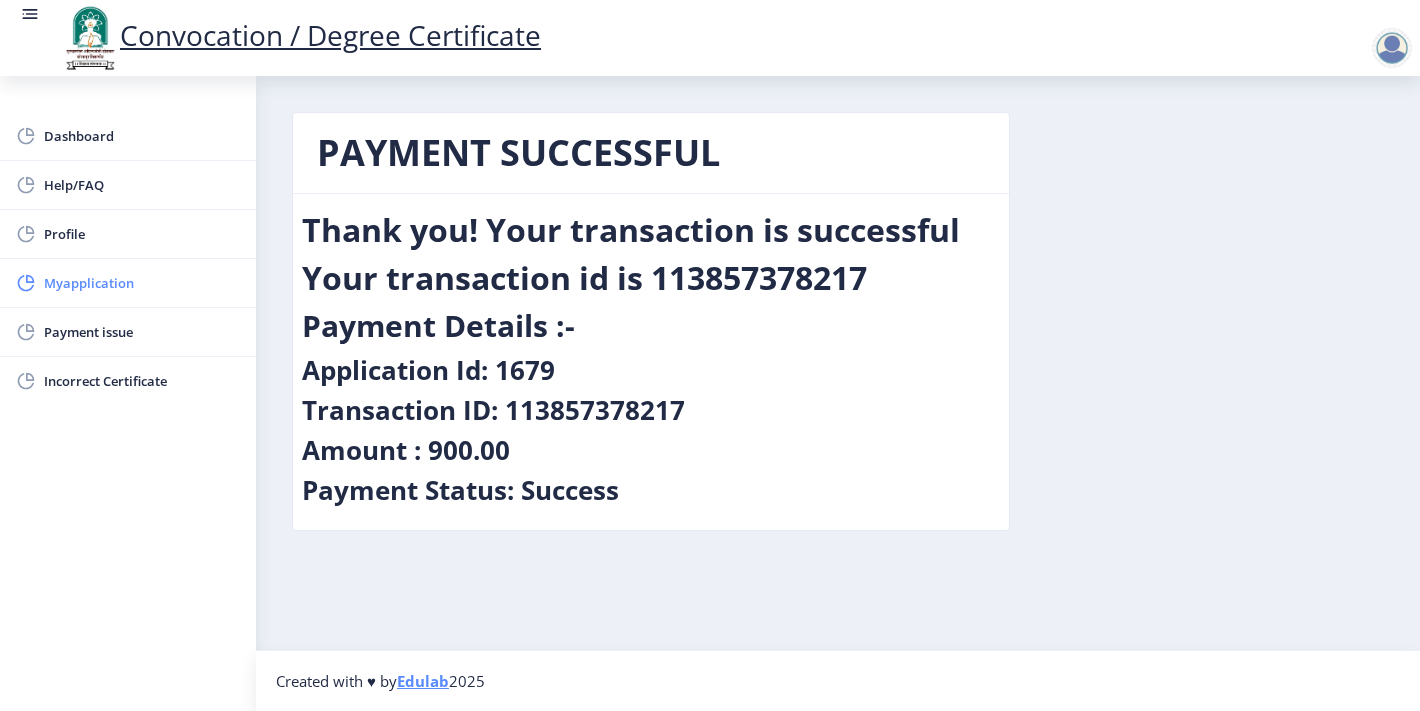 click on "Myapplication" 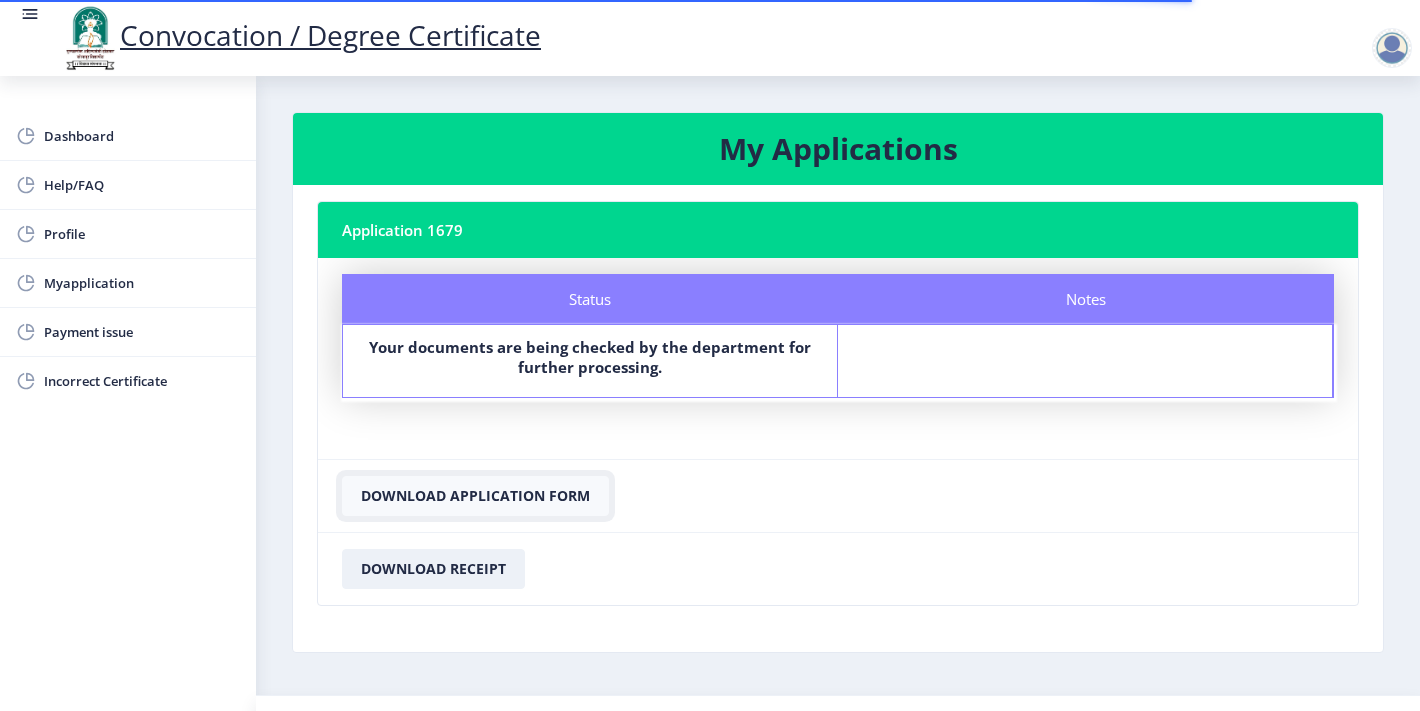 click on "Download Application Form" 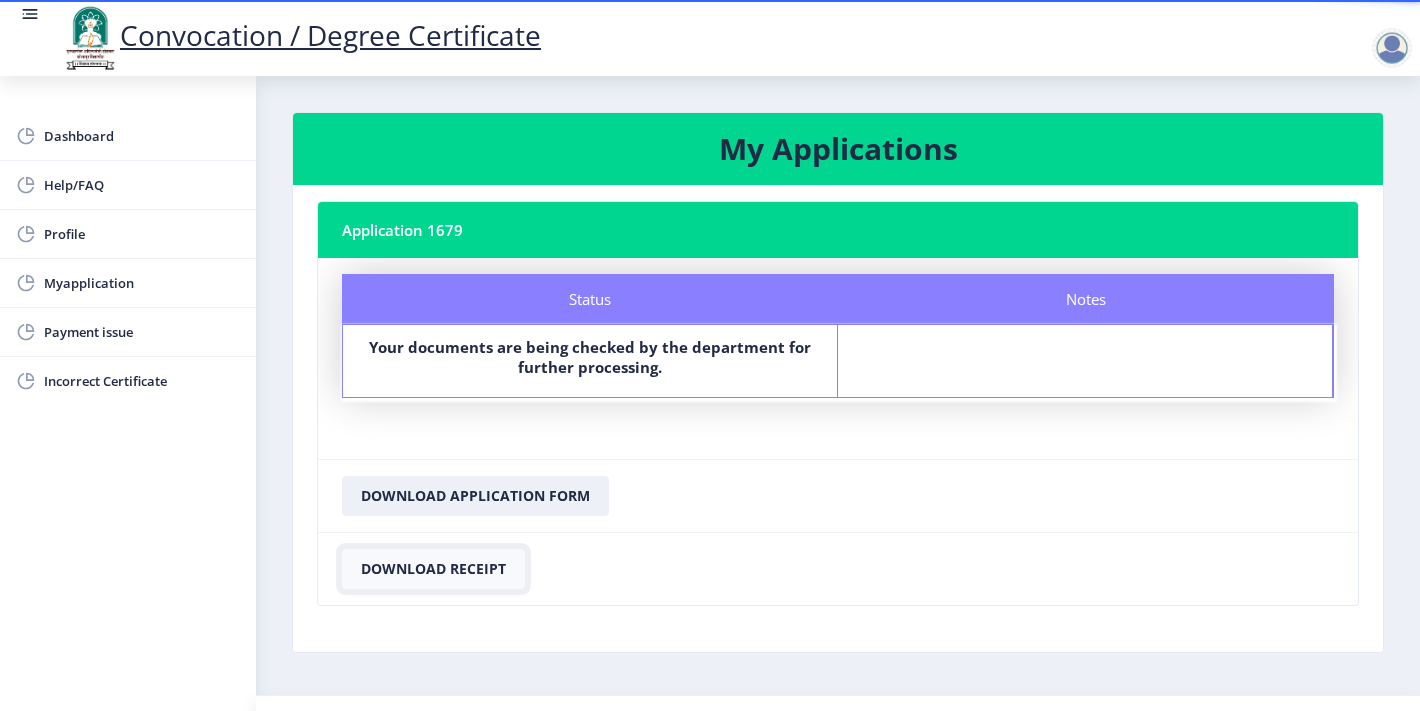 click on "Download Receipt" 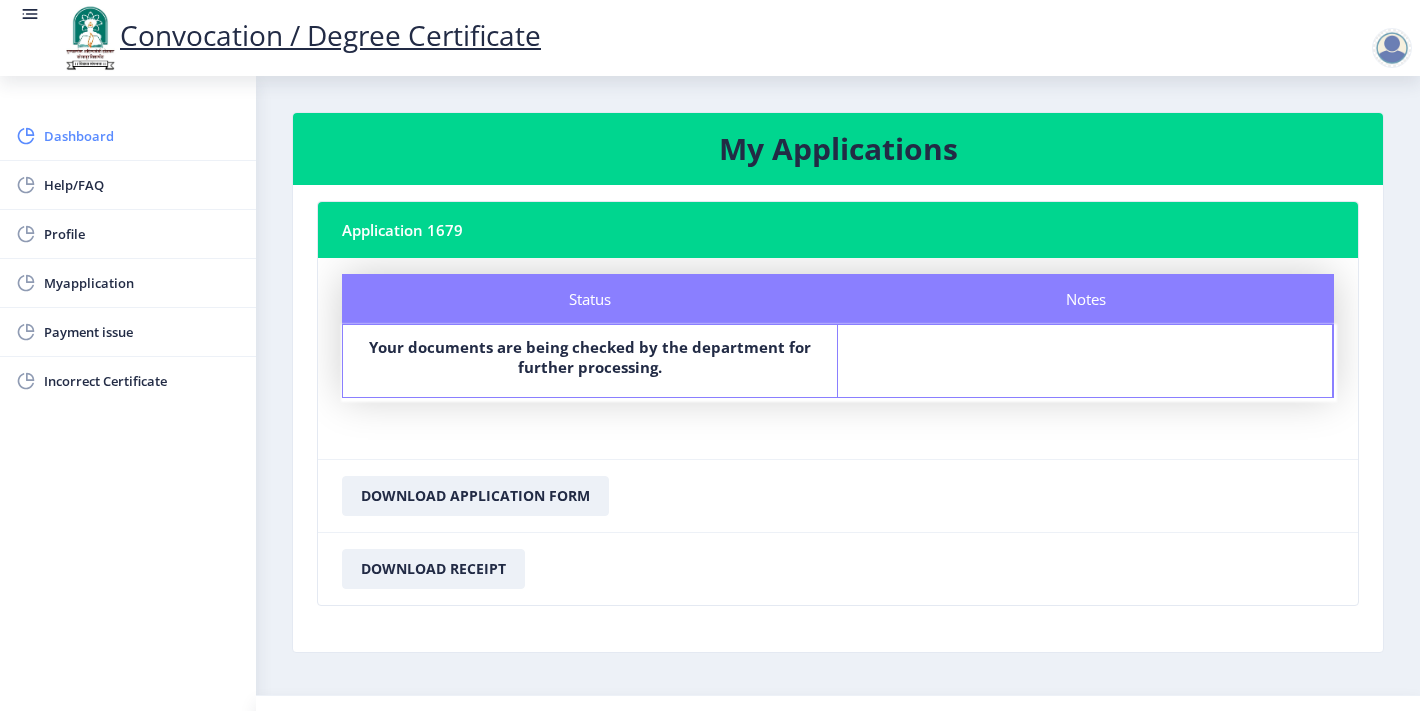 click on "Dashboard" 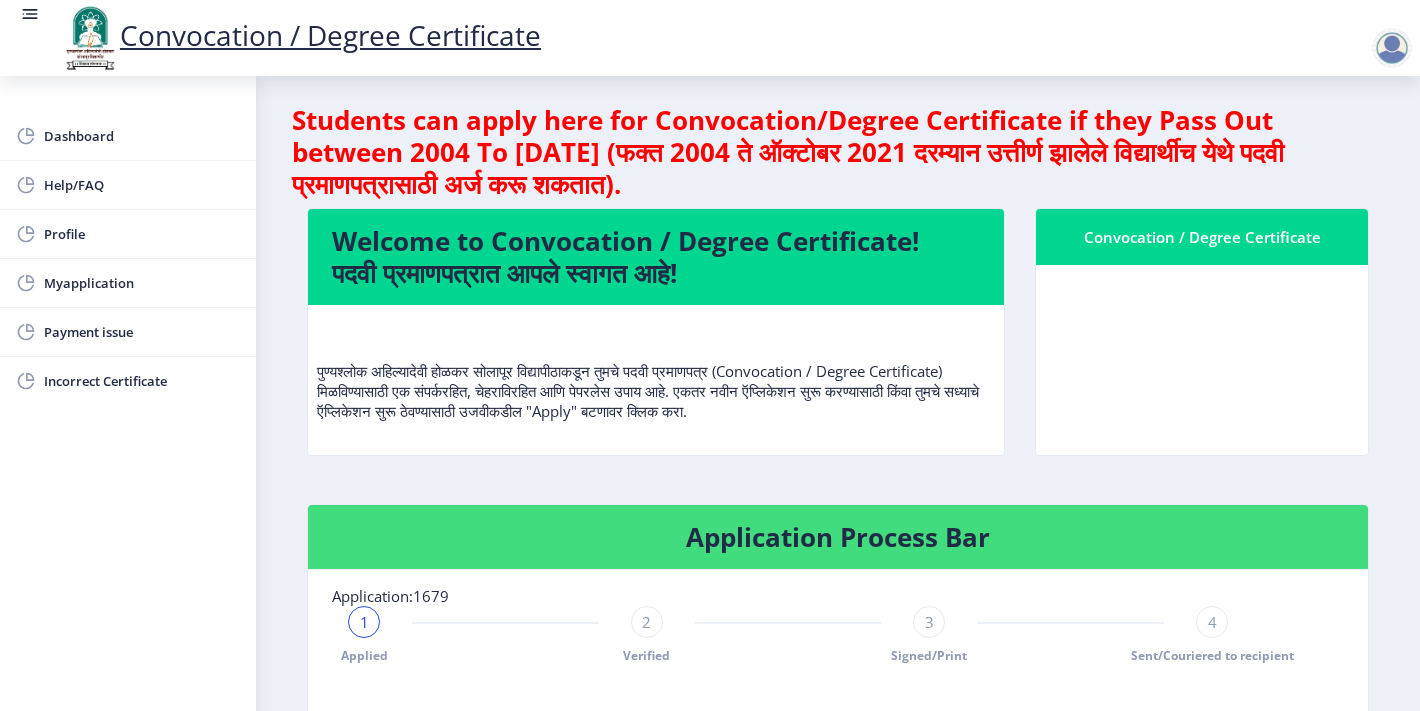 scroll, scrollTop: 0, scrollLeft: 0, axis: both 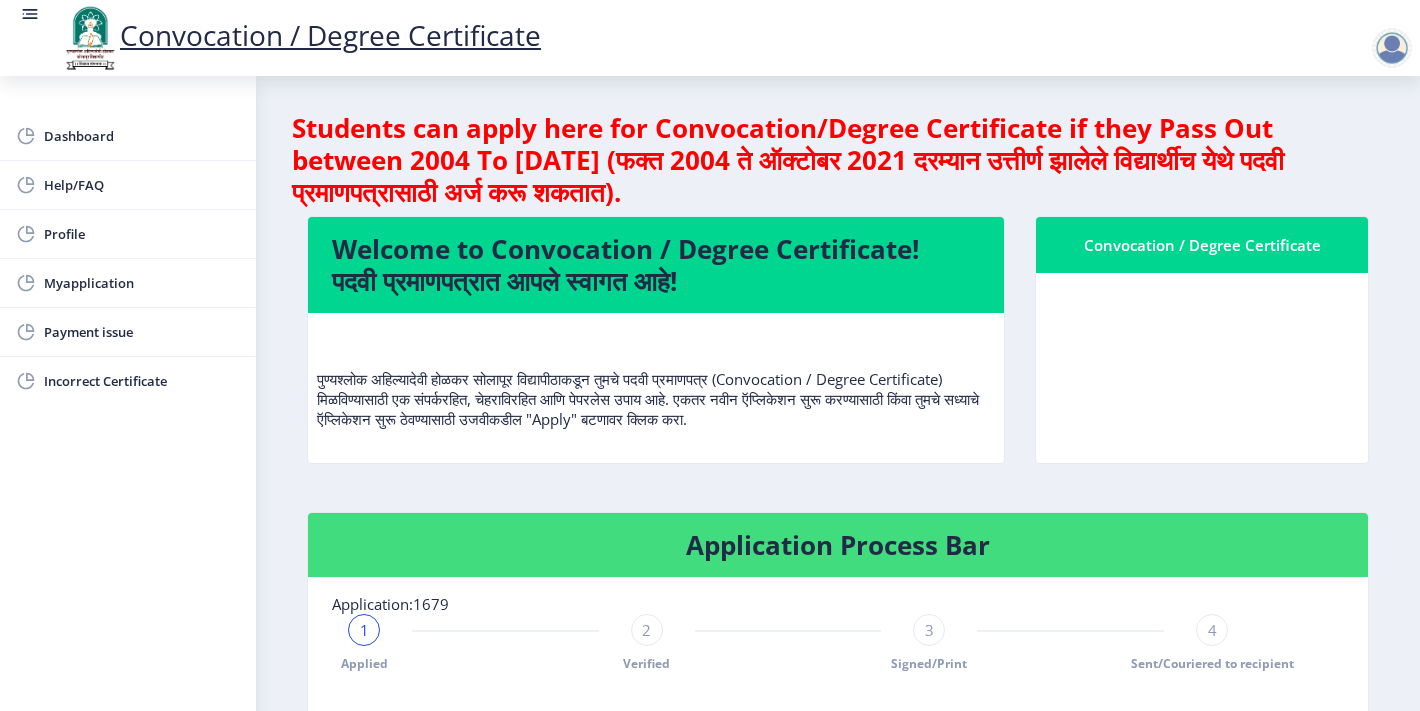 click 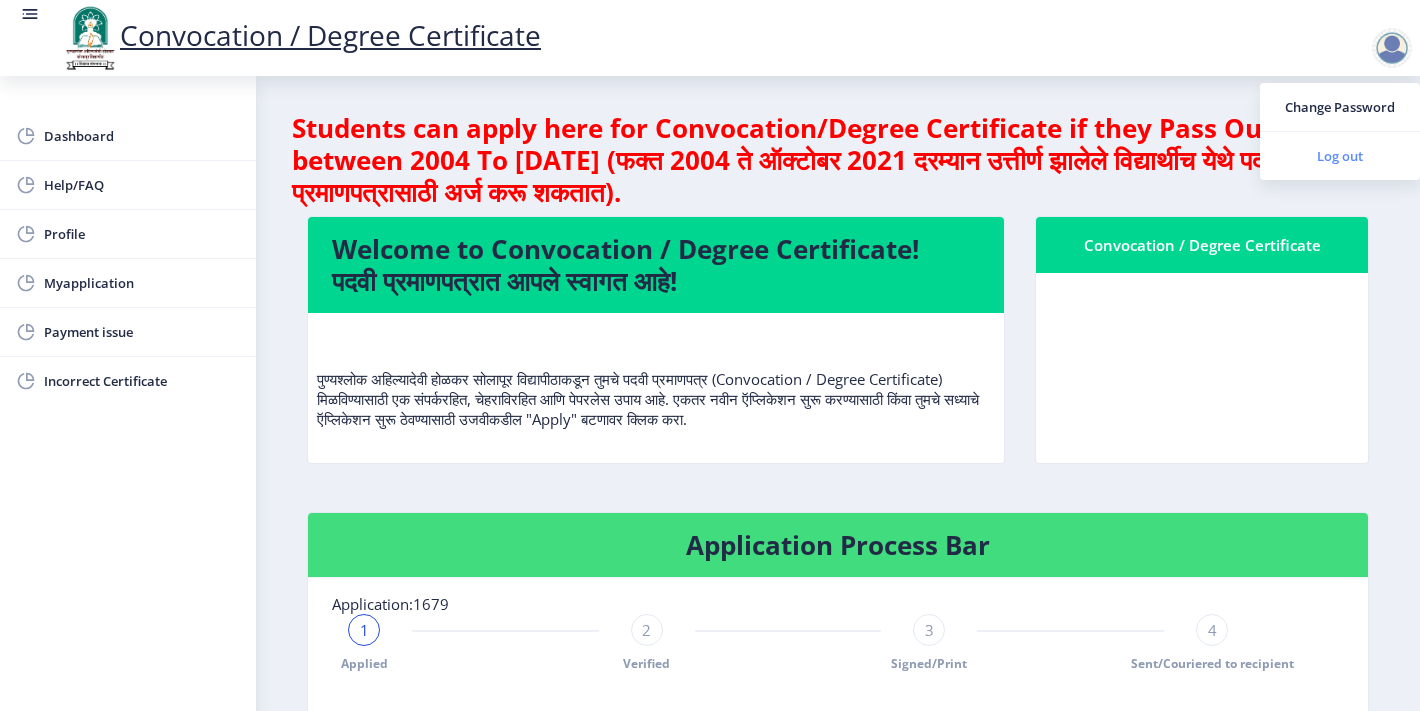 click on "Log out" at bounding box center (1340, 156) 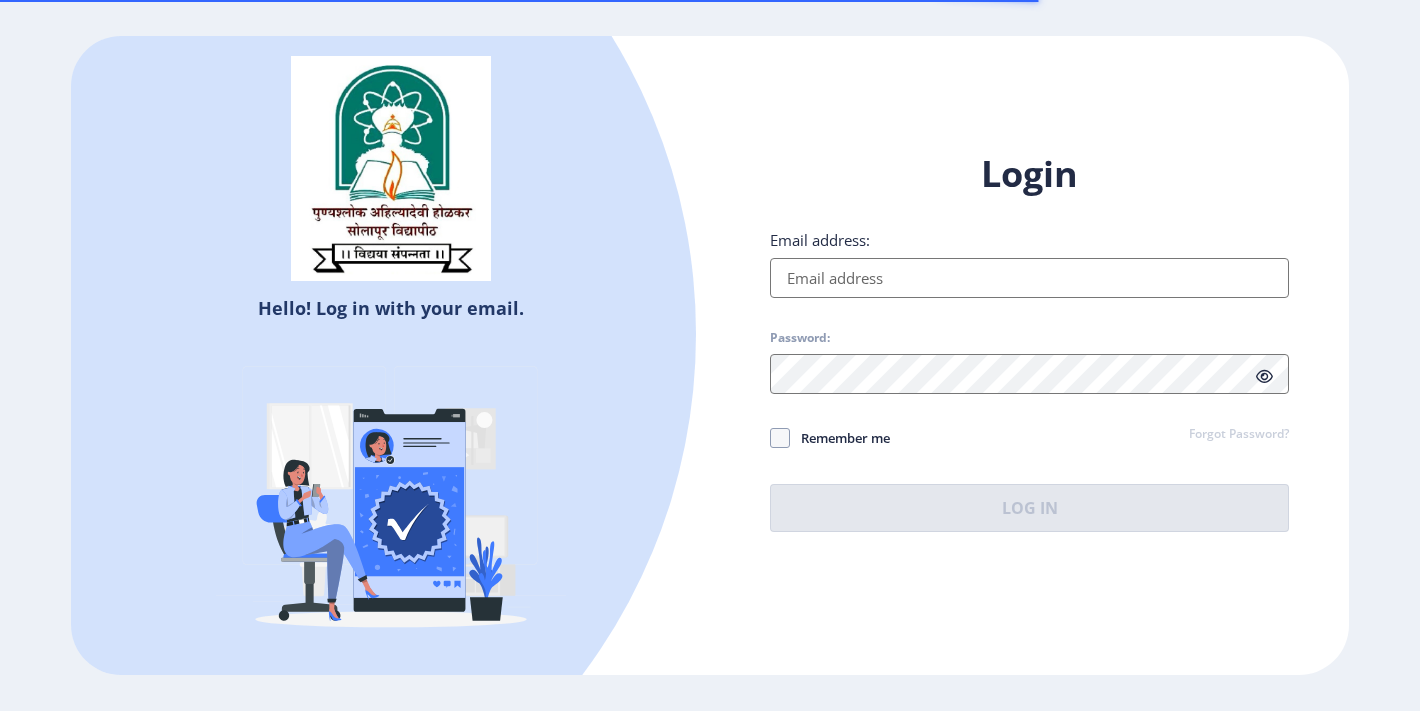 type on "[EMAIL_ADDRESS][DOMAIN_NAME]" 